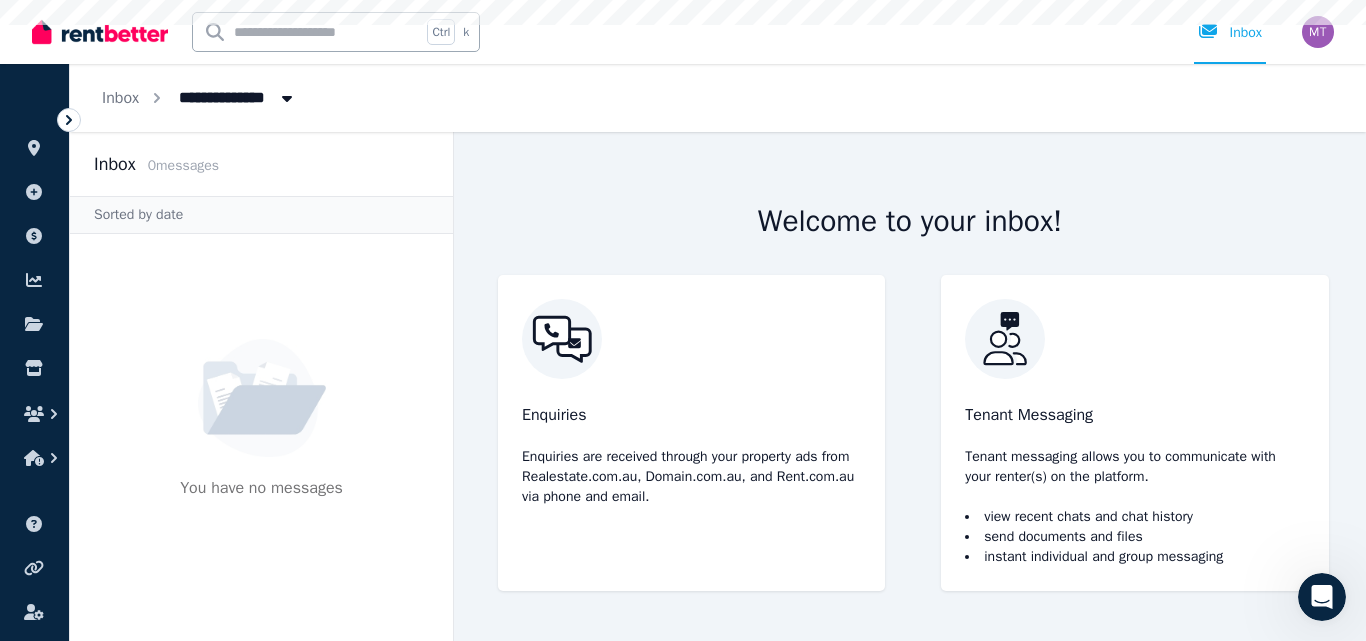 scroll, scrollTop: 0, scrollLeft: 0, axis: both 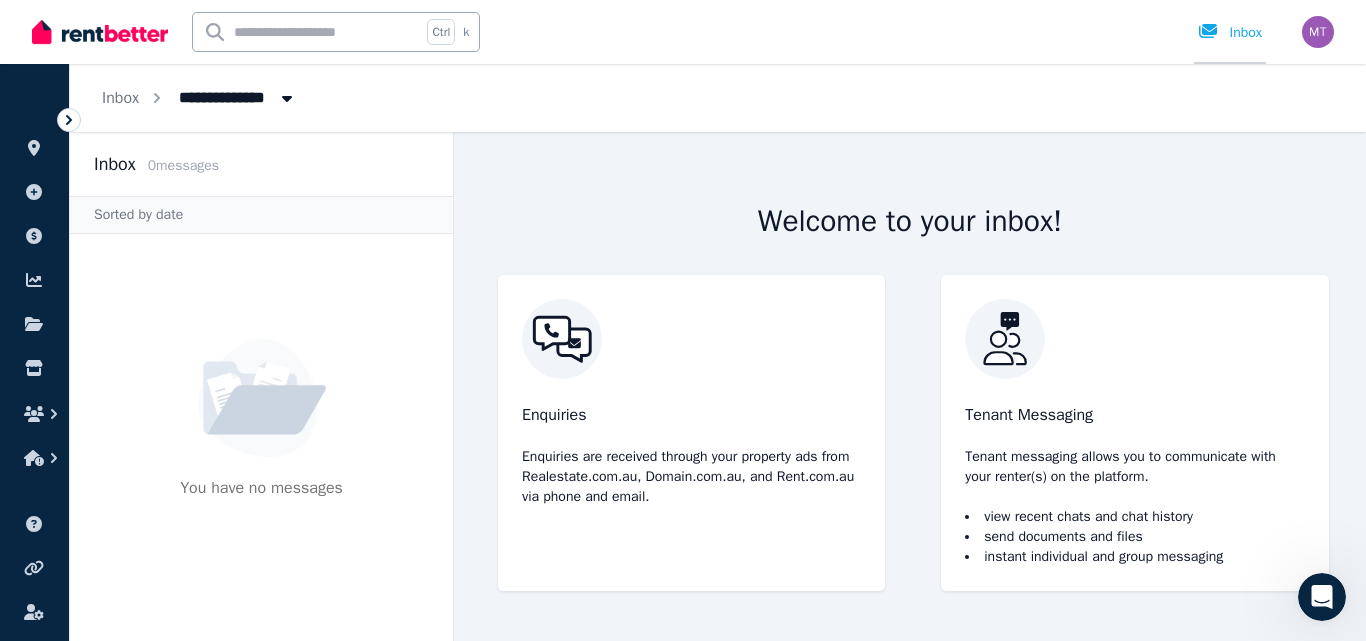 click on "Inbox" at bounding box center [1230, 33] 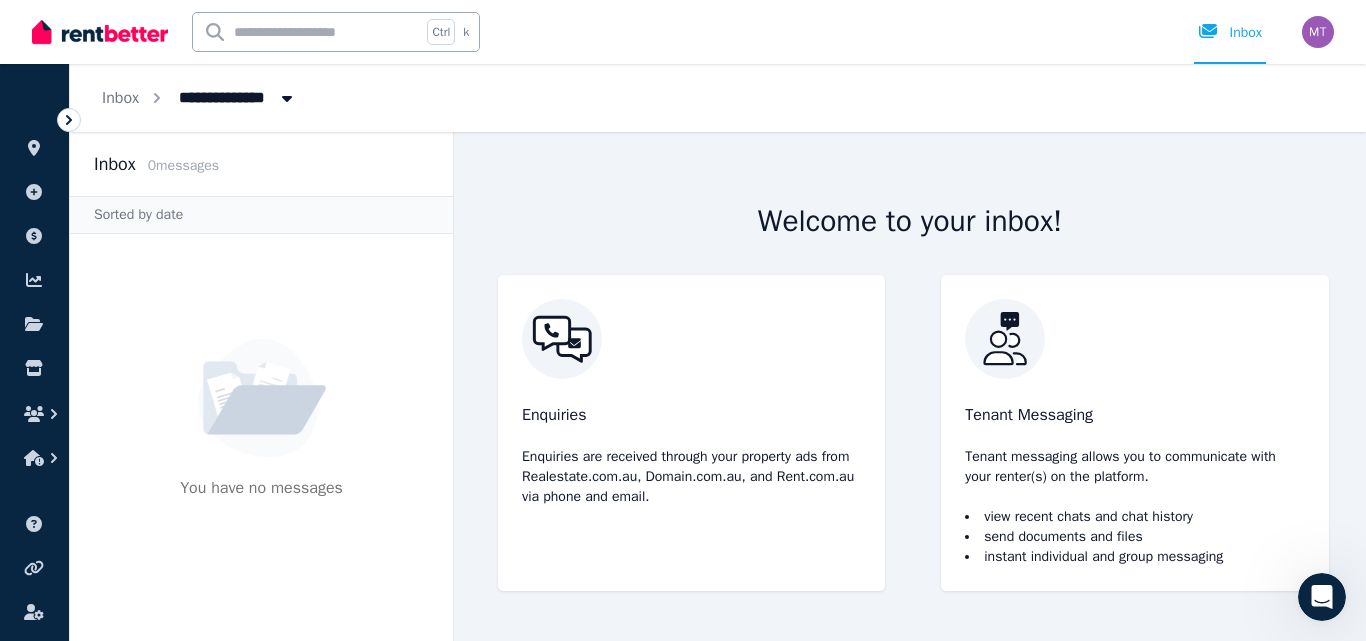 click on "All Properties" at bounding box center [231, 96] 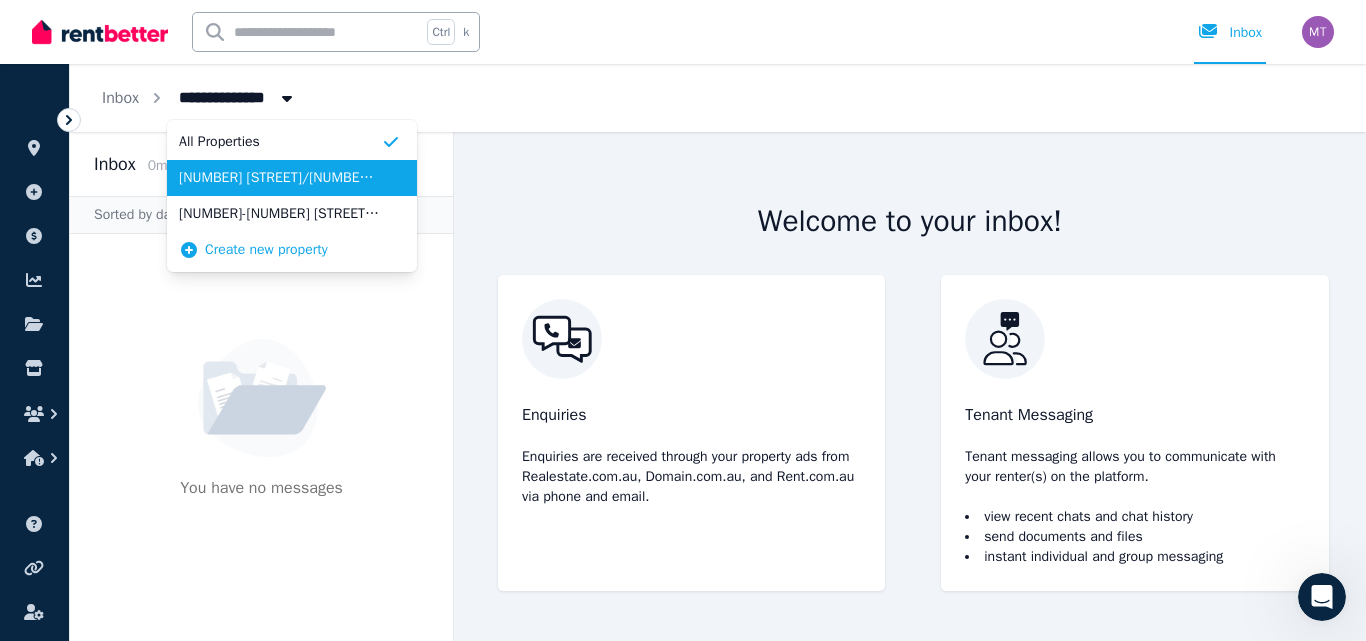 click on "[NUMBER] [STREET]/[NUMBER] [STREET], [CITY]" at bounding box center (280, 178) 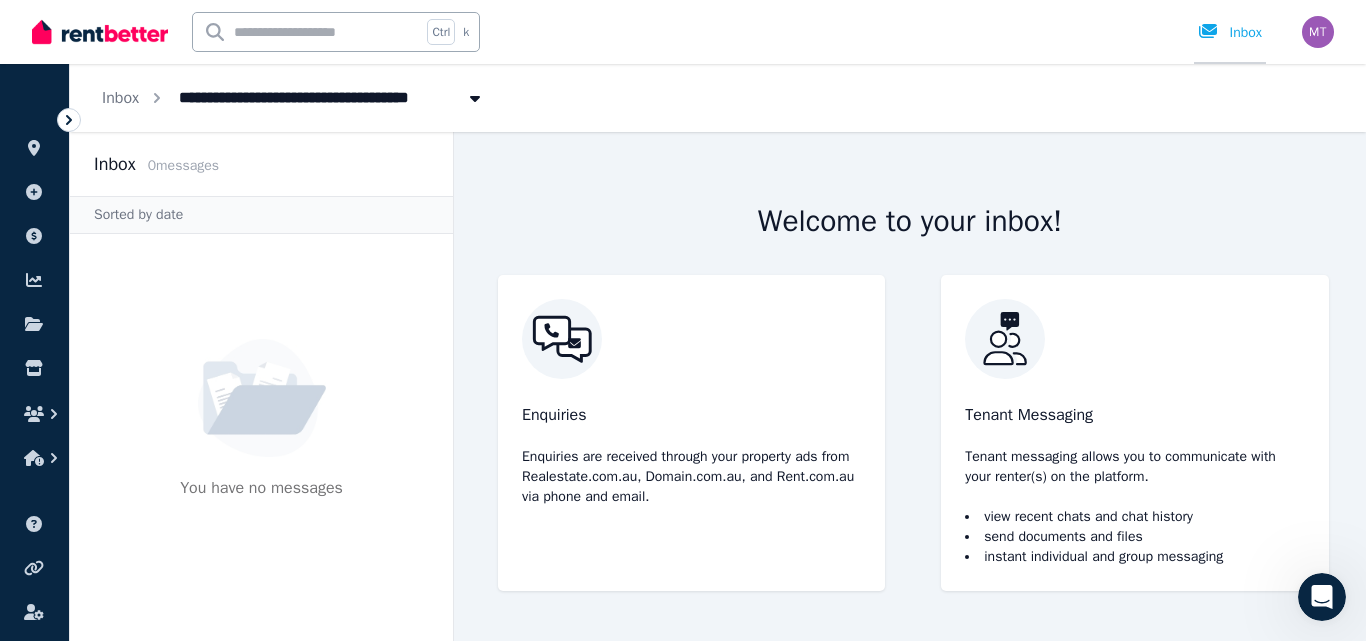click on "Inbox" at bounding box center [1230, 33] 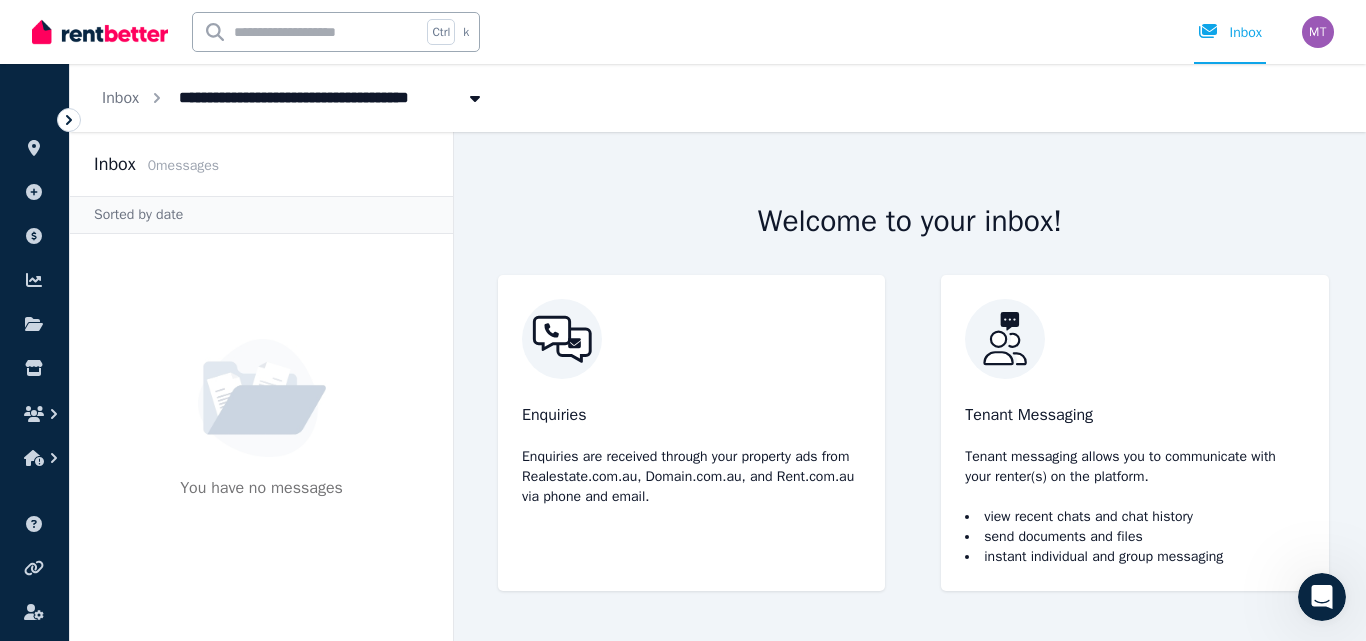 click 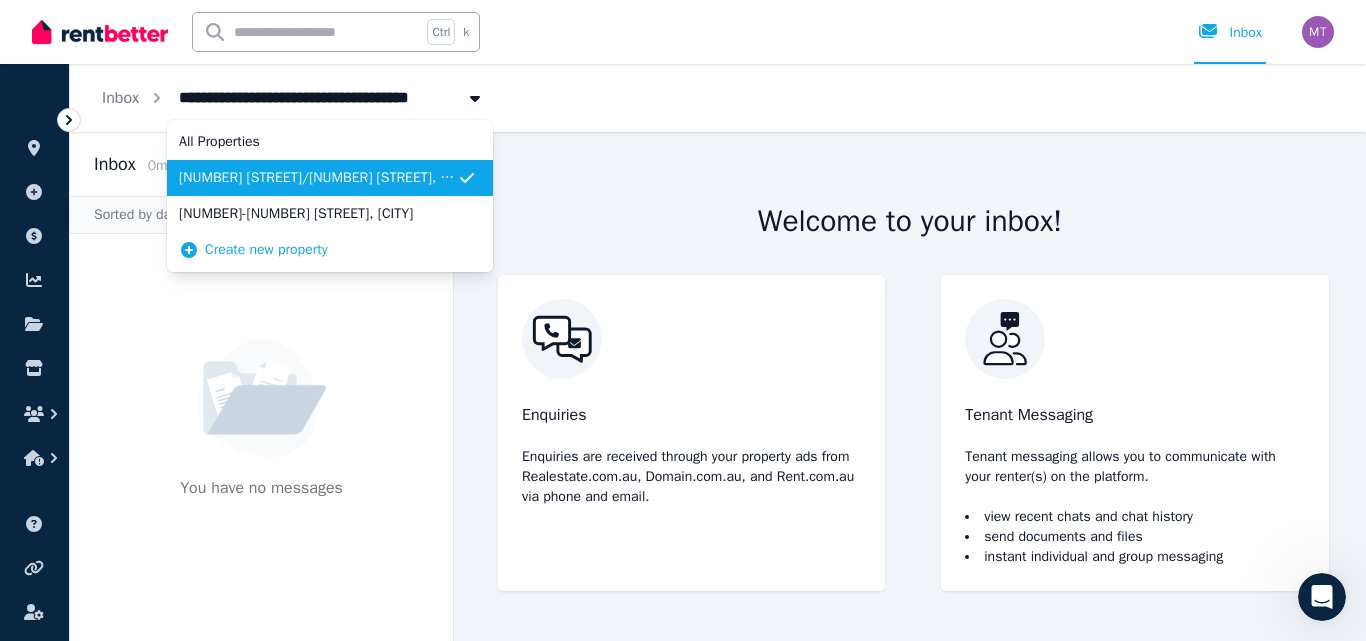 click on "[NUMBER] [STREET]/[NUMBER] [STREET], [CITY]" at bounding box center [318, 178] 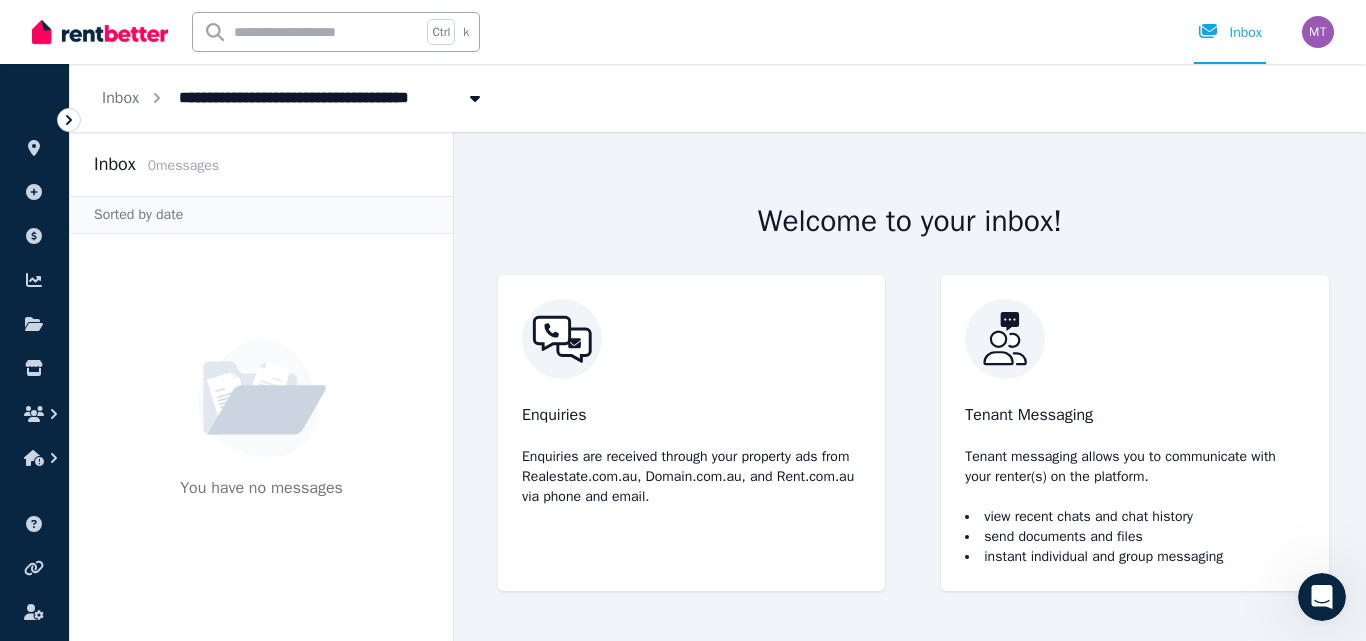 click at bounding box center [691, 339] 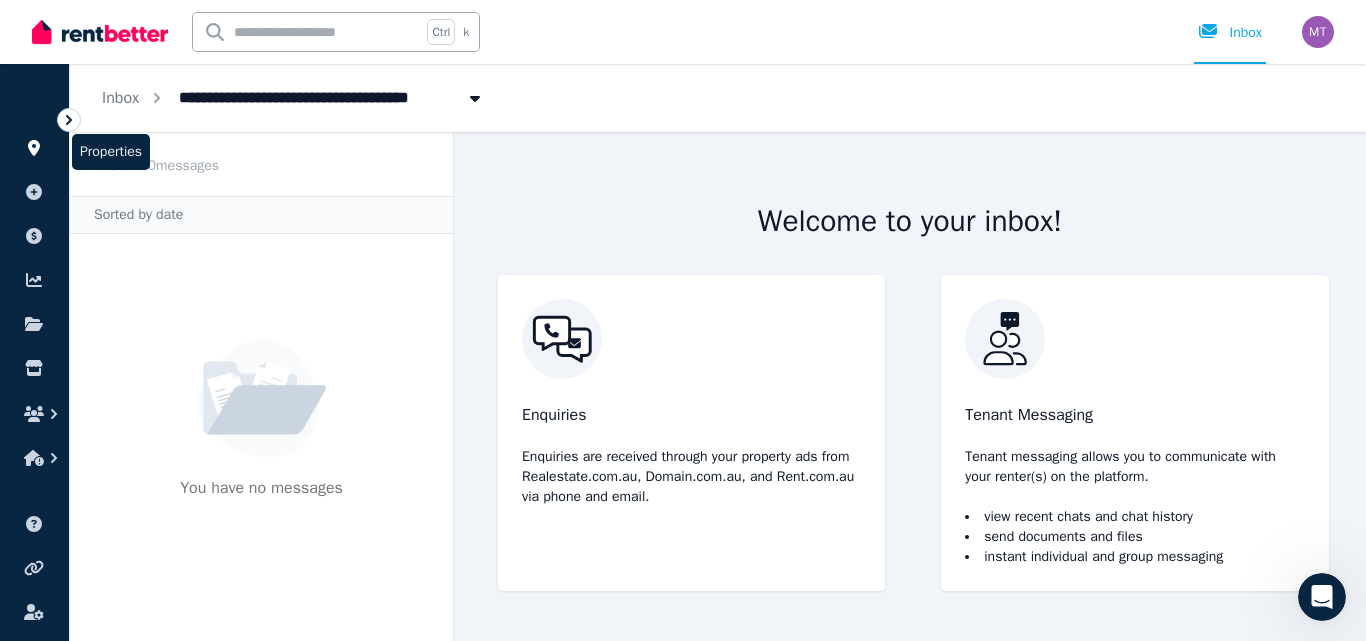 click 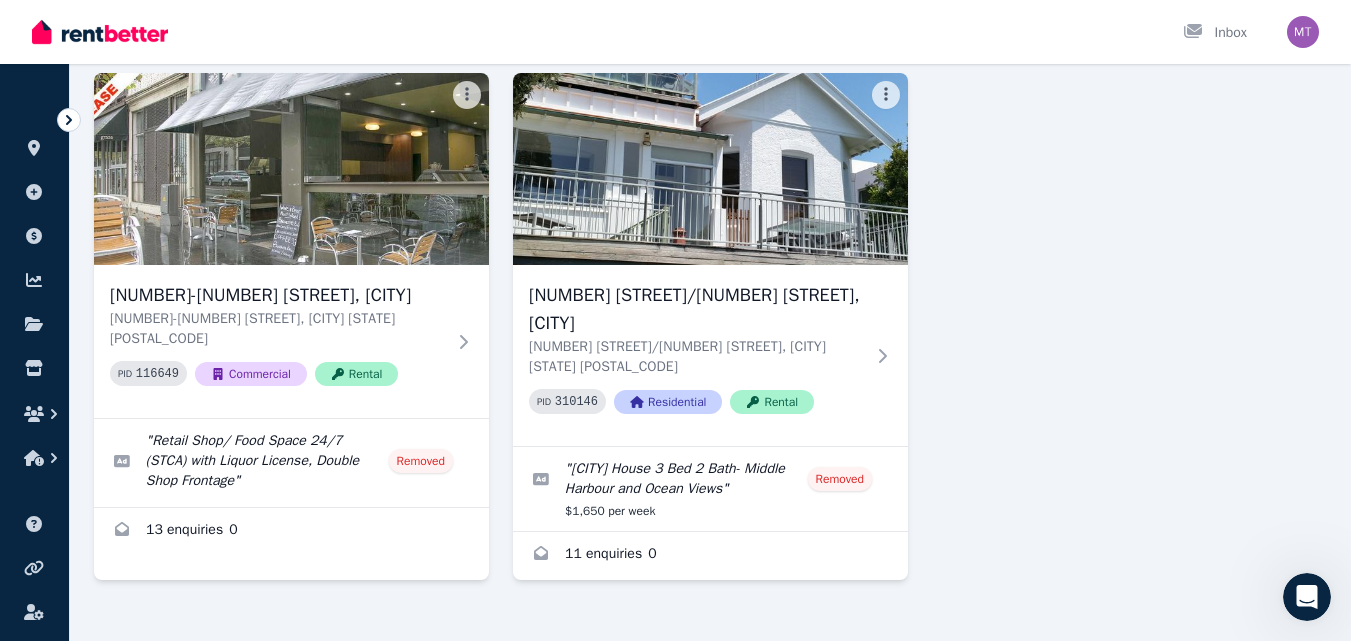 scroll, scrollTop: 154, scrollLeft: 0, axis: vertical 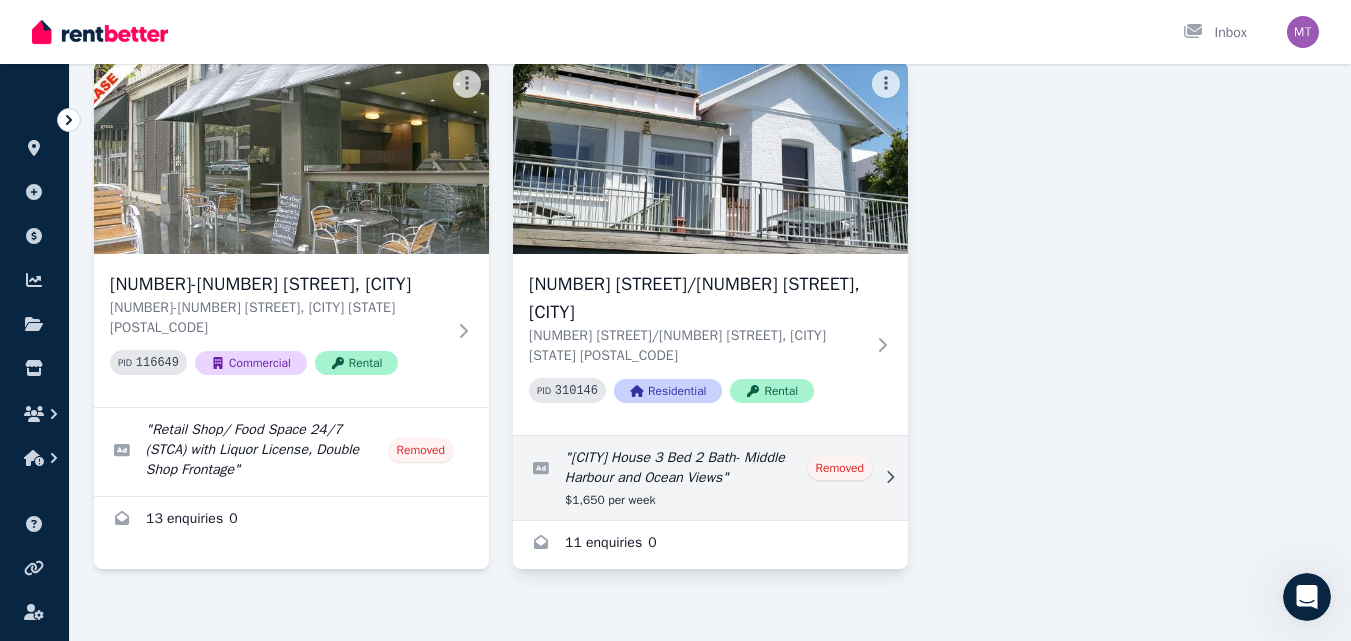 click at bounding box center [710, 478] 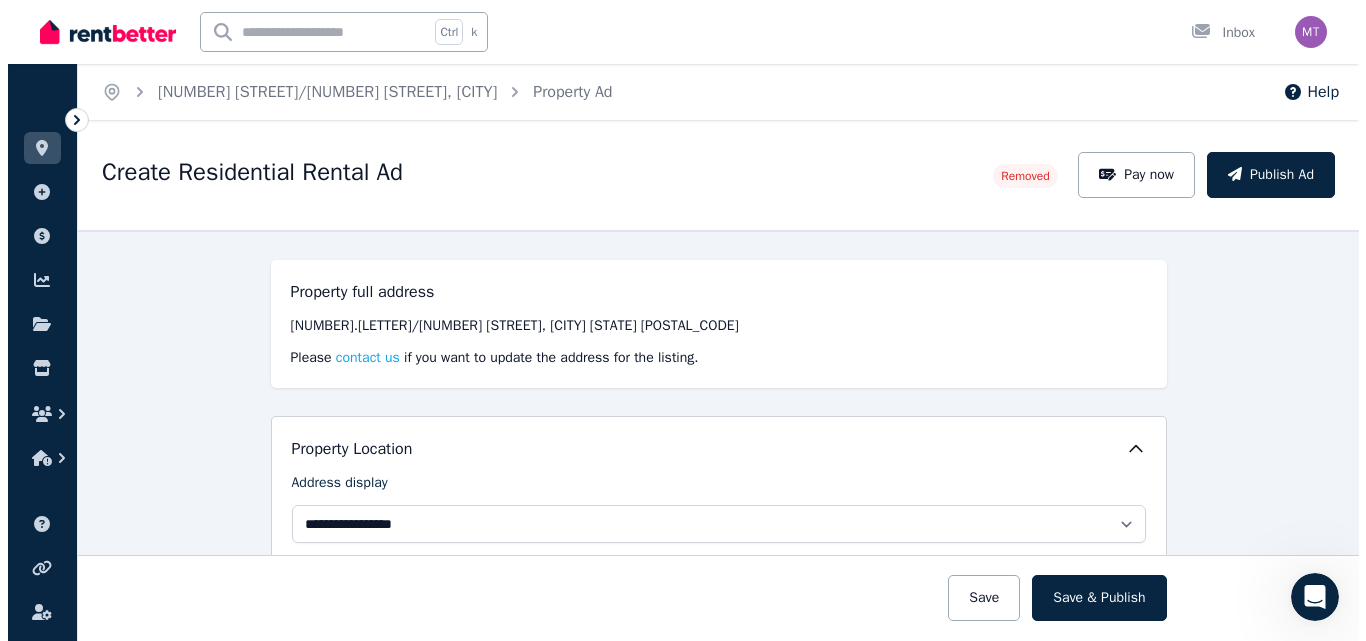 scroll, scrollTop: 0, scrollLeft: 0, axis: both 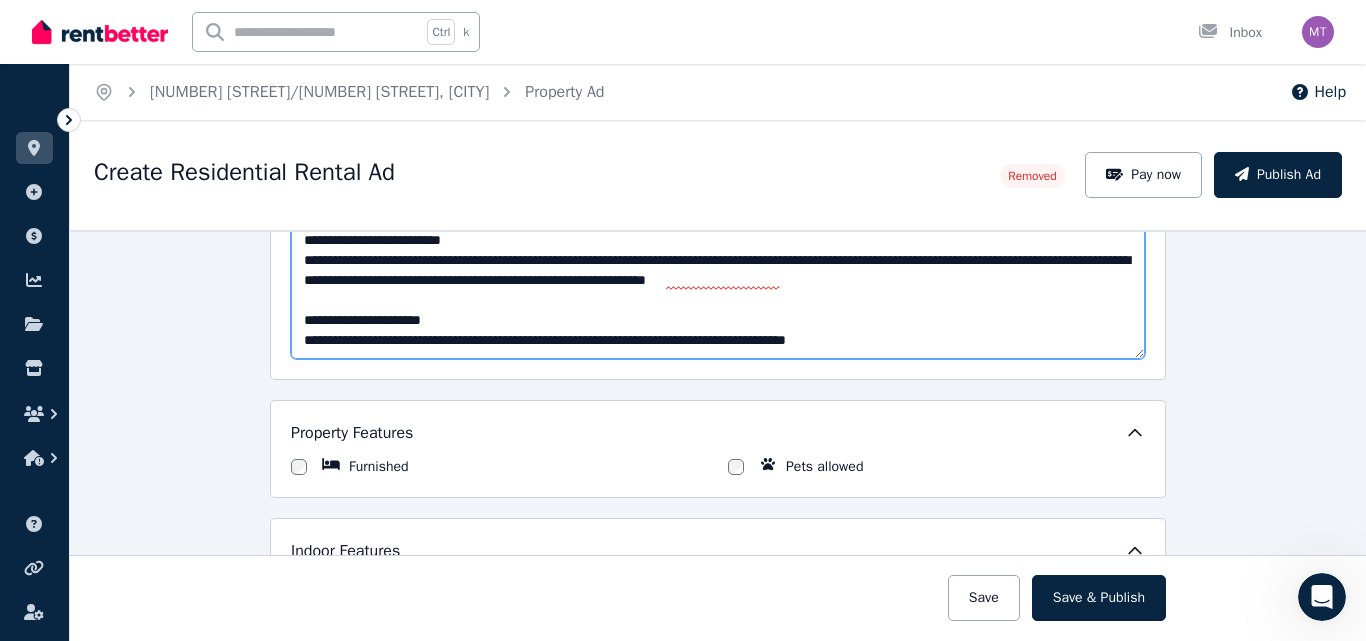 click on "Description" at bounding box center (718, 290) 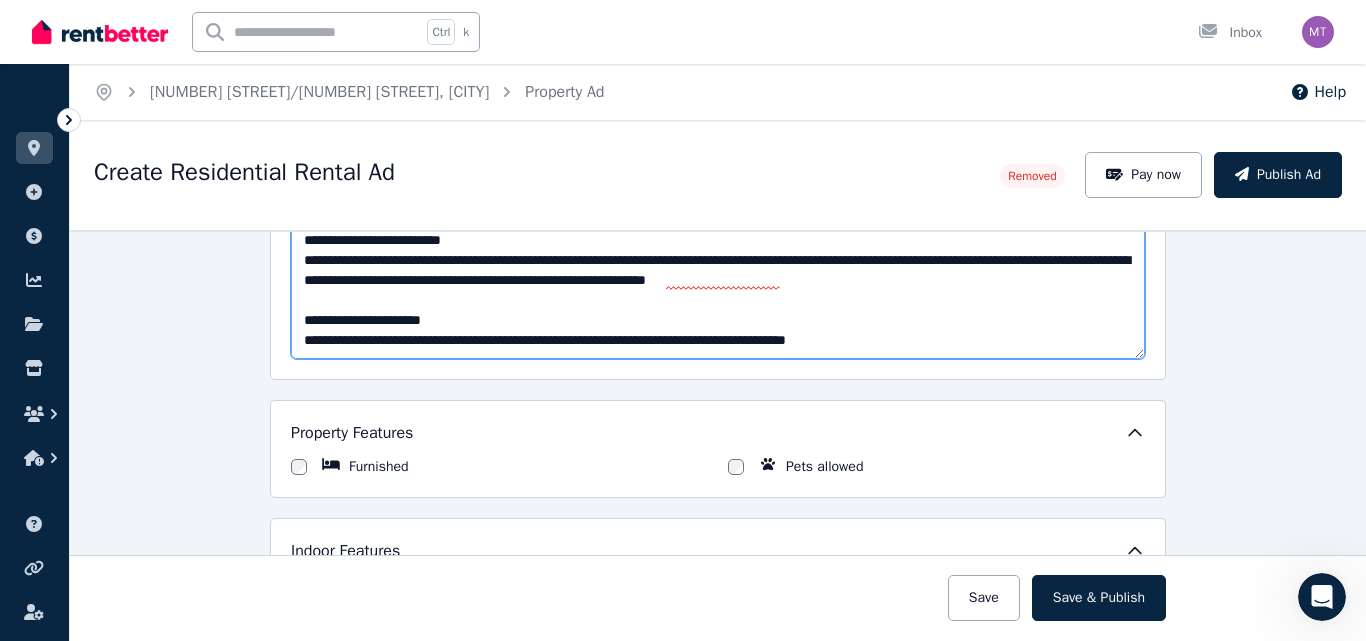 scroll, scrollTop: 380, scrollLeft: 0, axis: vertical 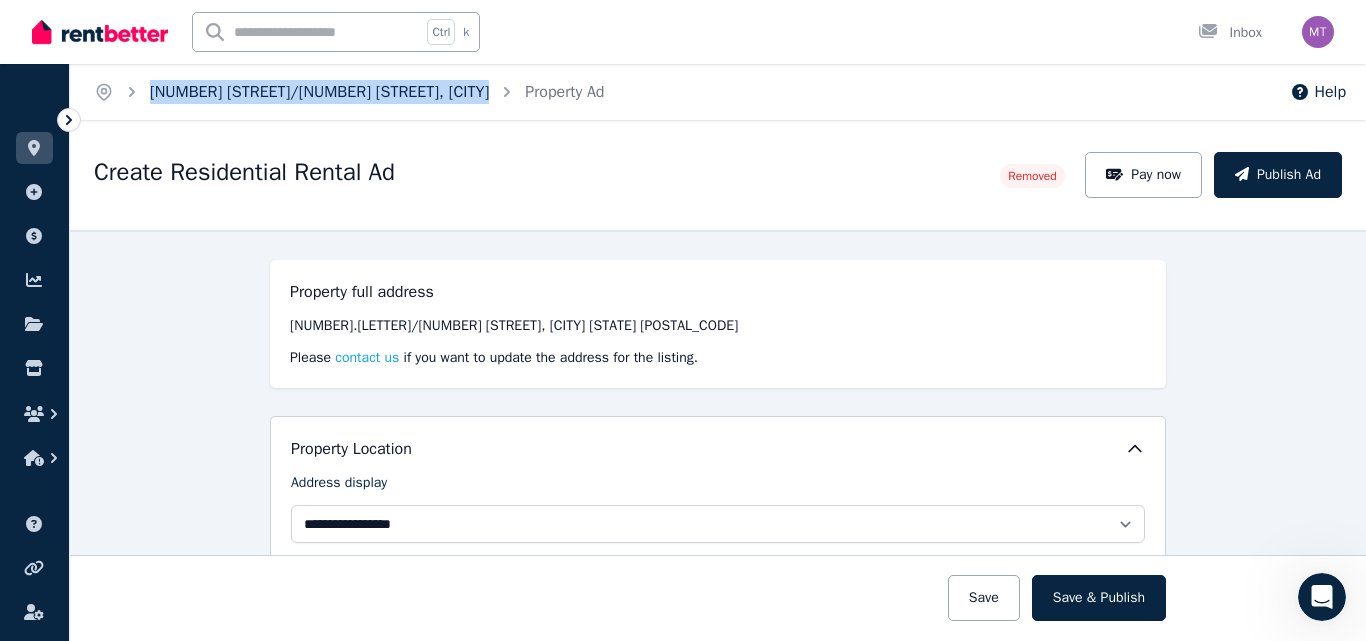 drag, startPoint x: 462, startPoint y: 88, endPoint x: 150, endPoint y: 96, distance: 312.10254 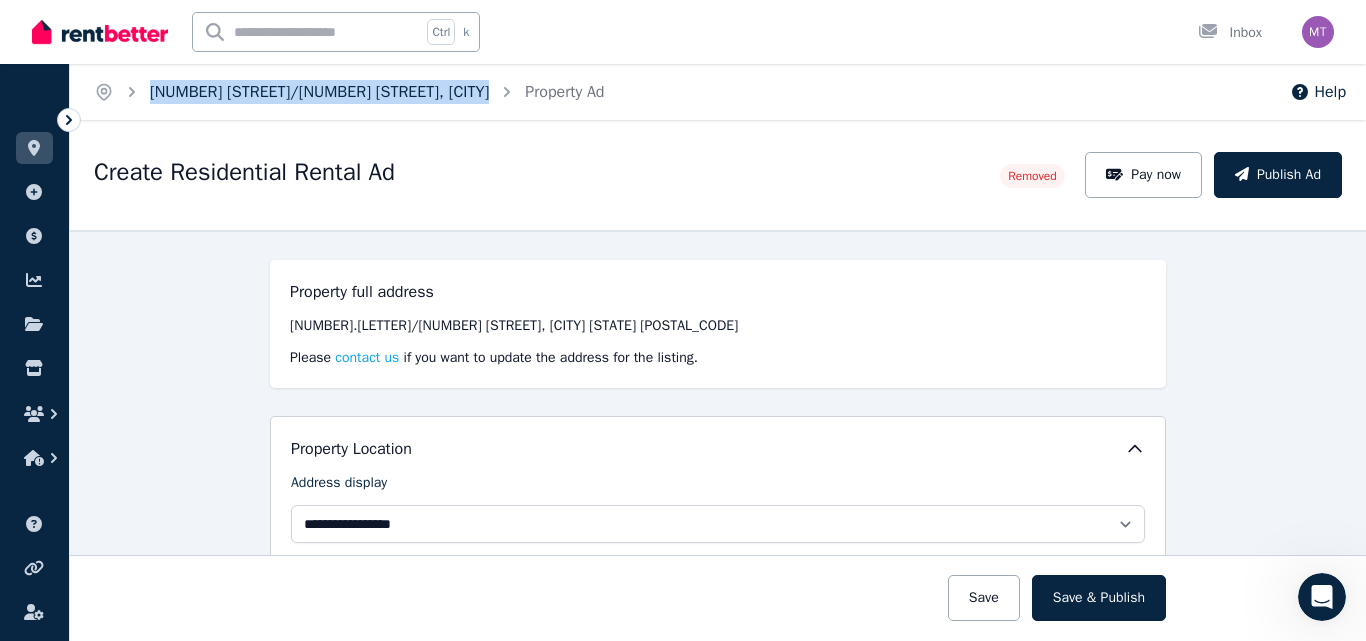 click on "Home [NUMBER].Quarry Steps/[NUMBER] [STREET], [CITY] Property Ad" at bounding box center (349, 92) 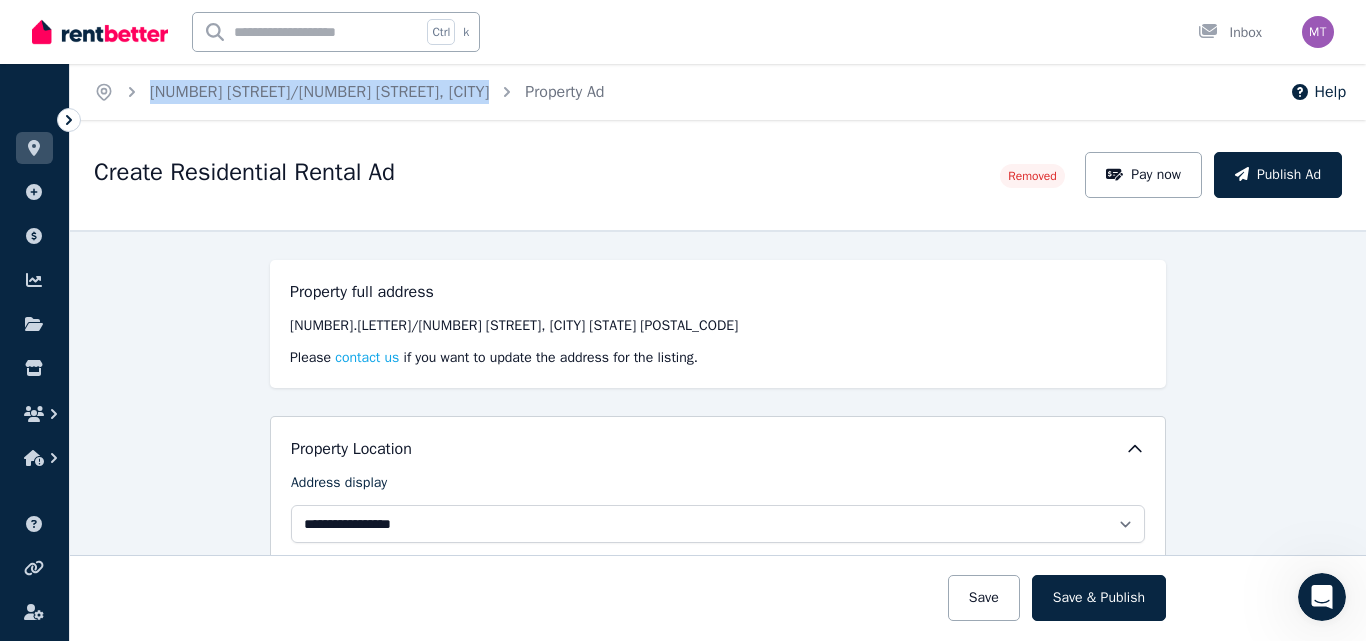 copy on "[NUMBER] [STREET]/[NUMBER] [STREET], [CITY]" 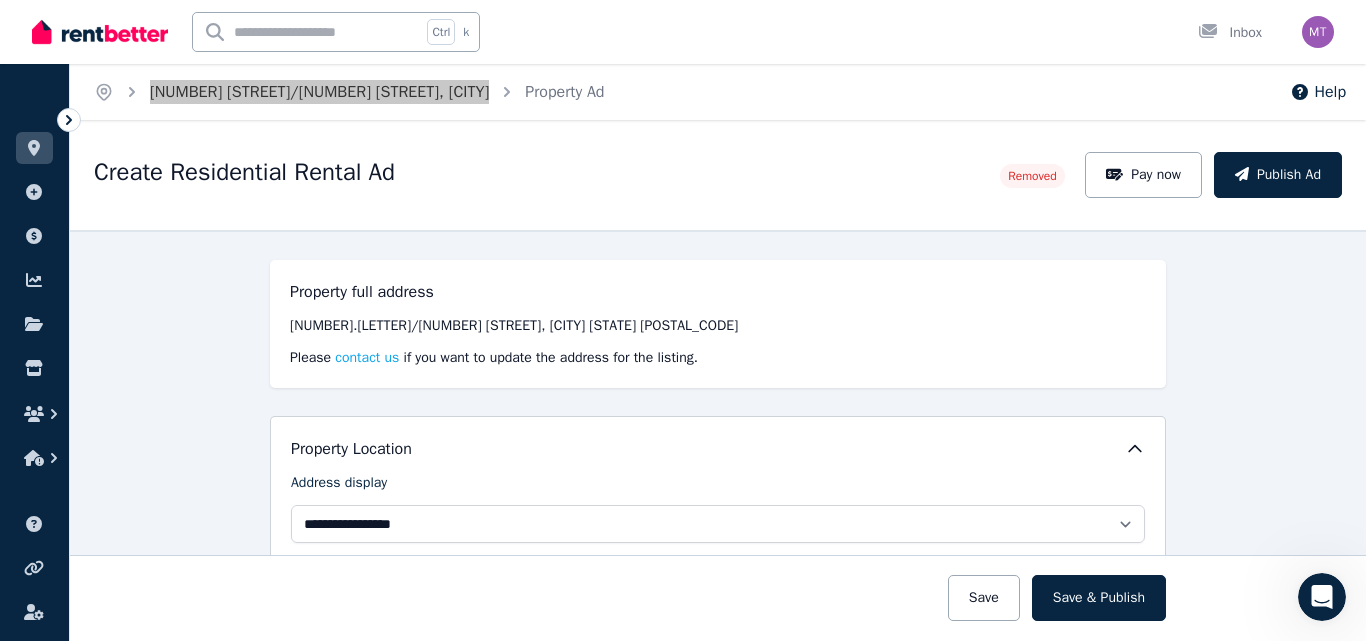click 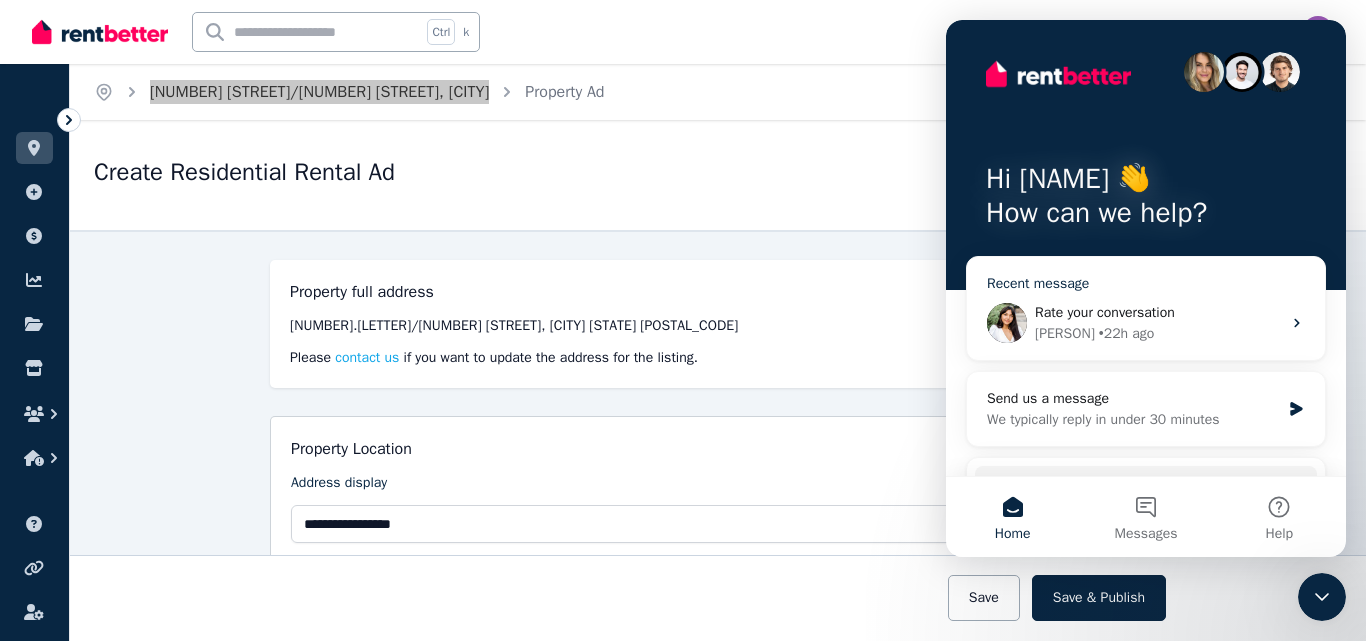 click 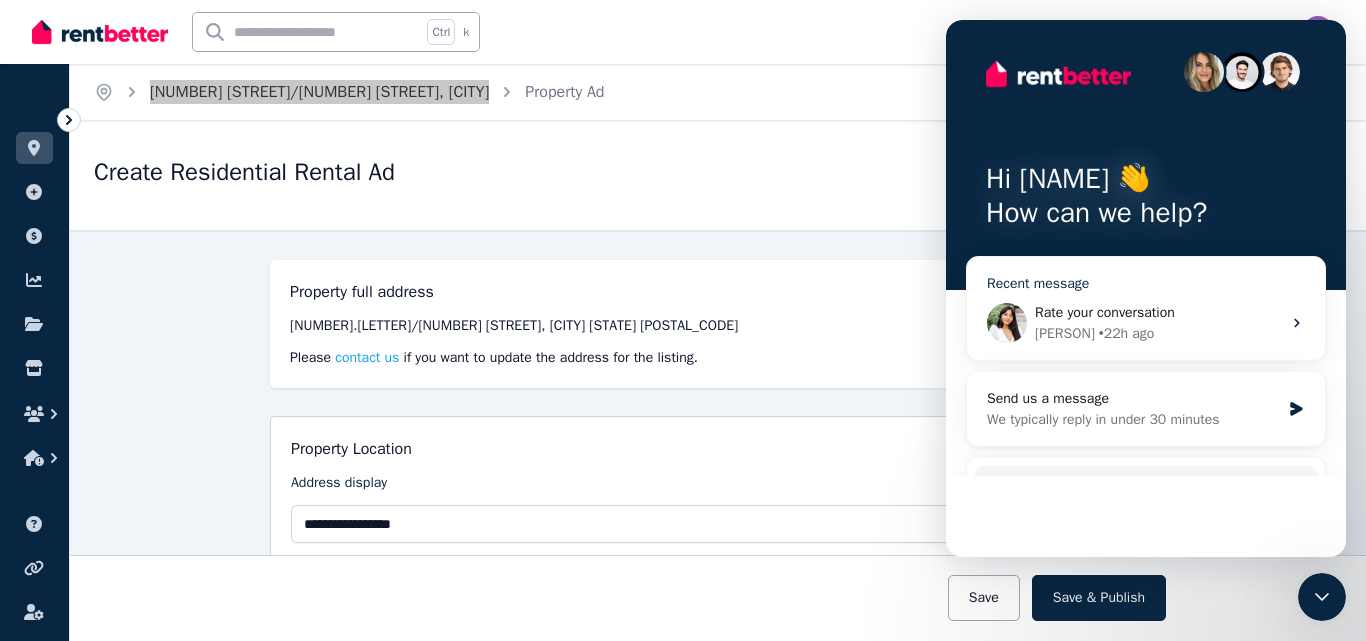 click on "Rate your conversation" at bounding box center (1105, 312) 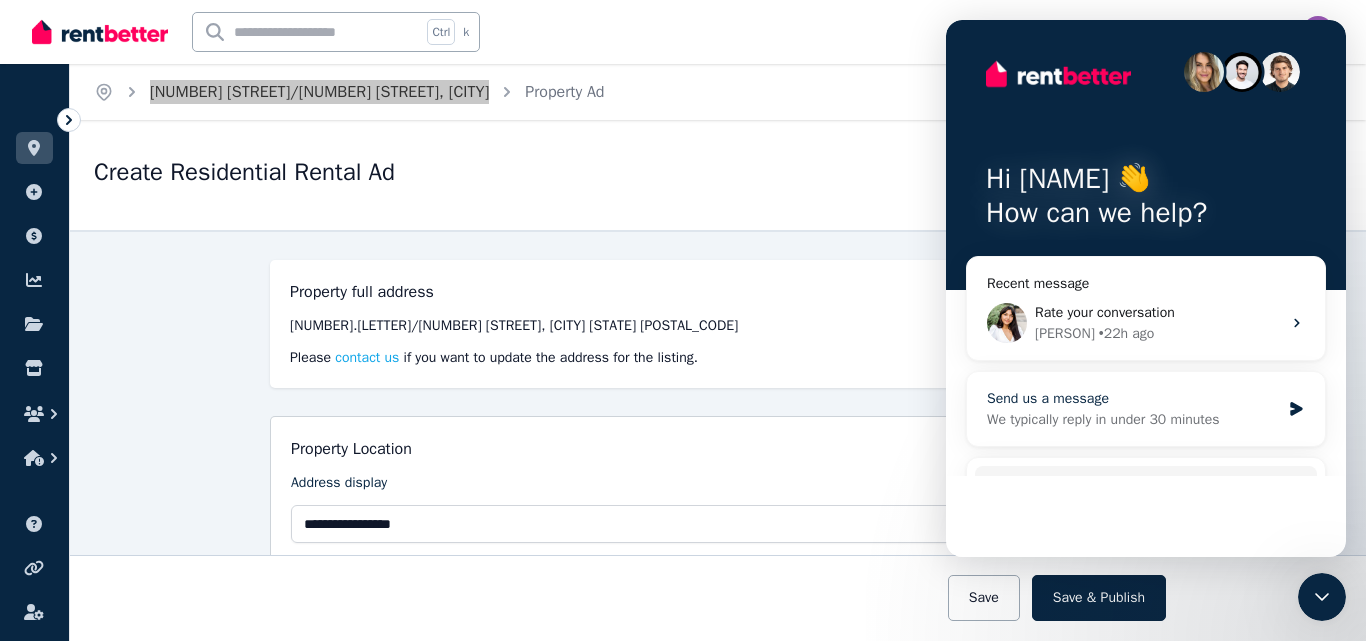 click 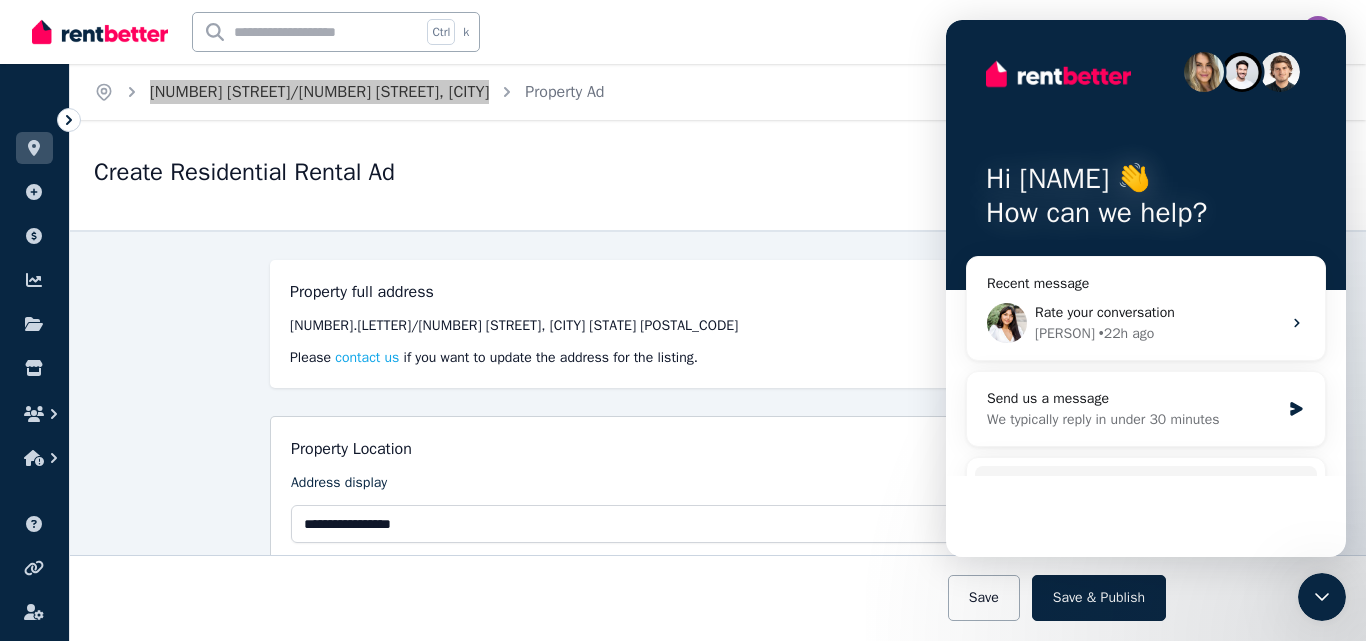 click on "Home" at bounding box center [1012, 517] 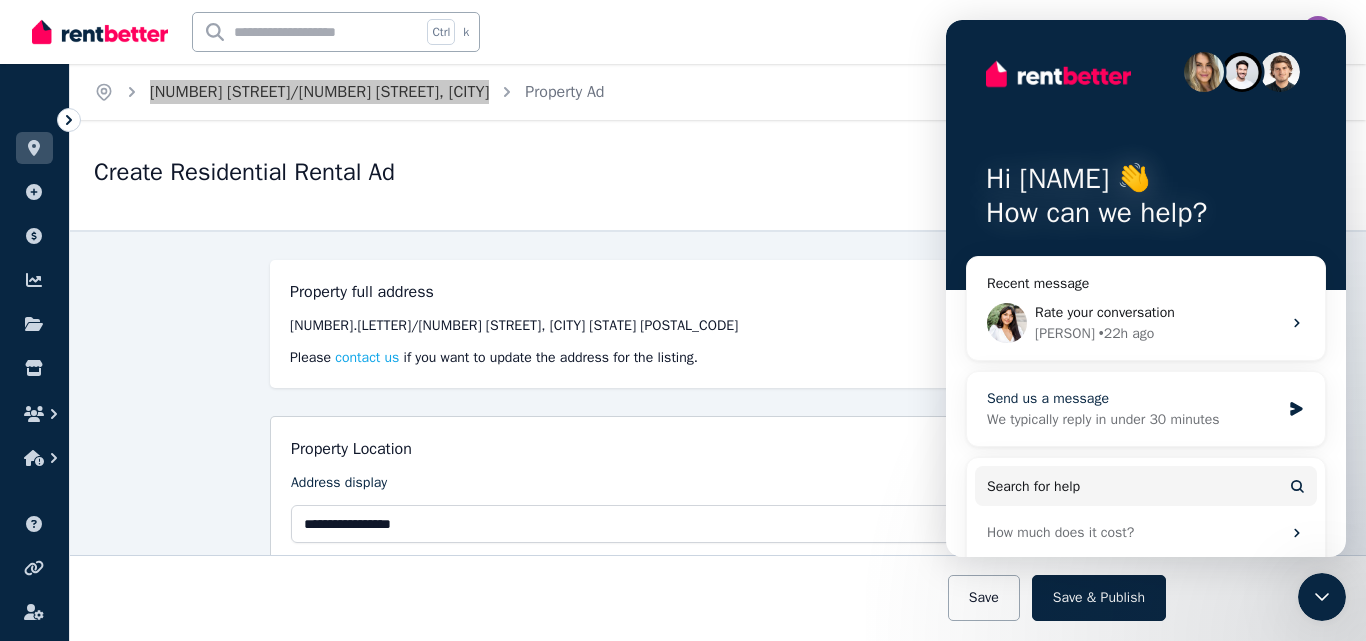 click on "Send us a message" at bounding box center (1133, 398) 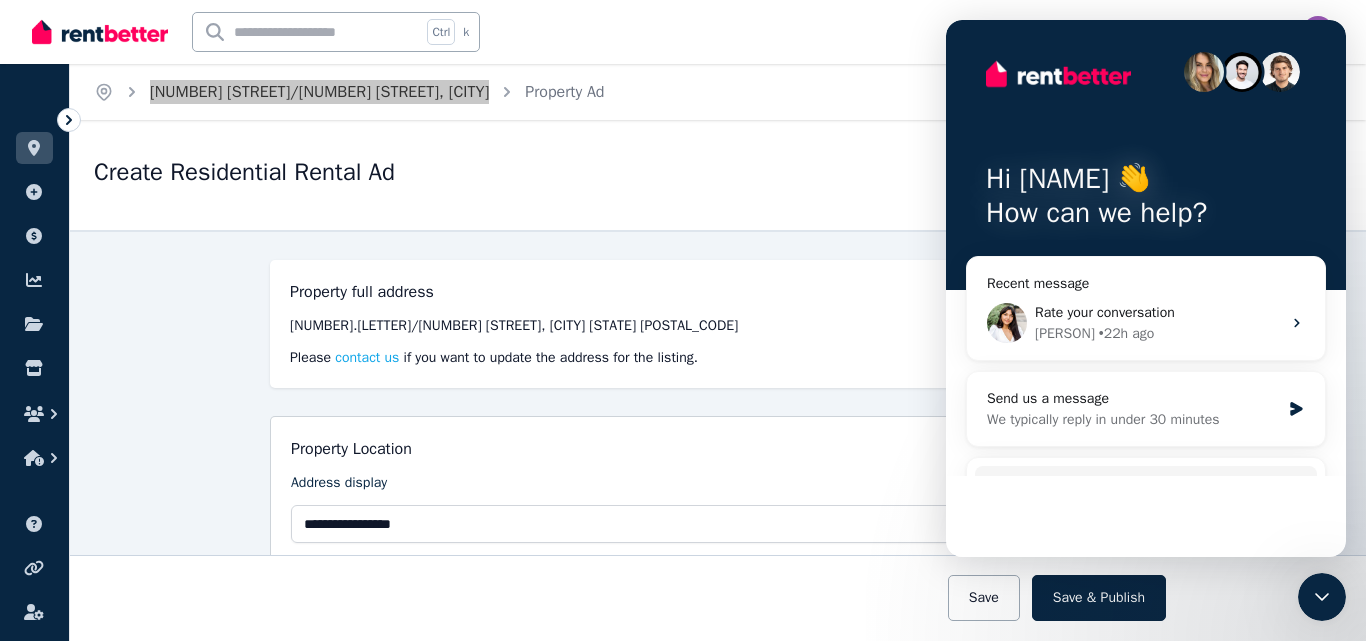 click on "Hi [PERSON] 👋 How can we help? Recent message Rate your conversation [PERSON] •  22h ago Send us a message We typically reply in under 30 minutes Search for help How much does it cost? Rental Payments - How They Work Creating and Managing Your Ad How Applications are Received and Managed" at bounding box center (1146, 350) 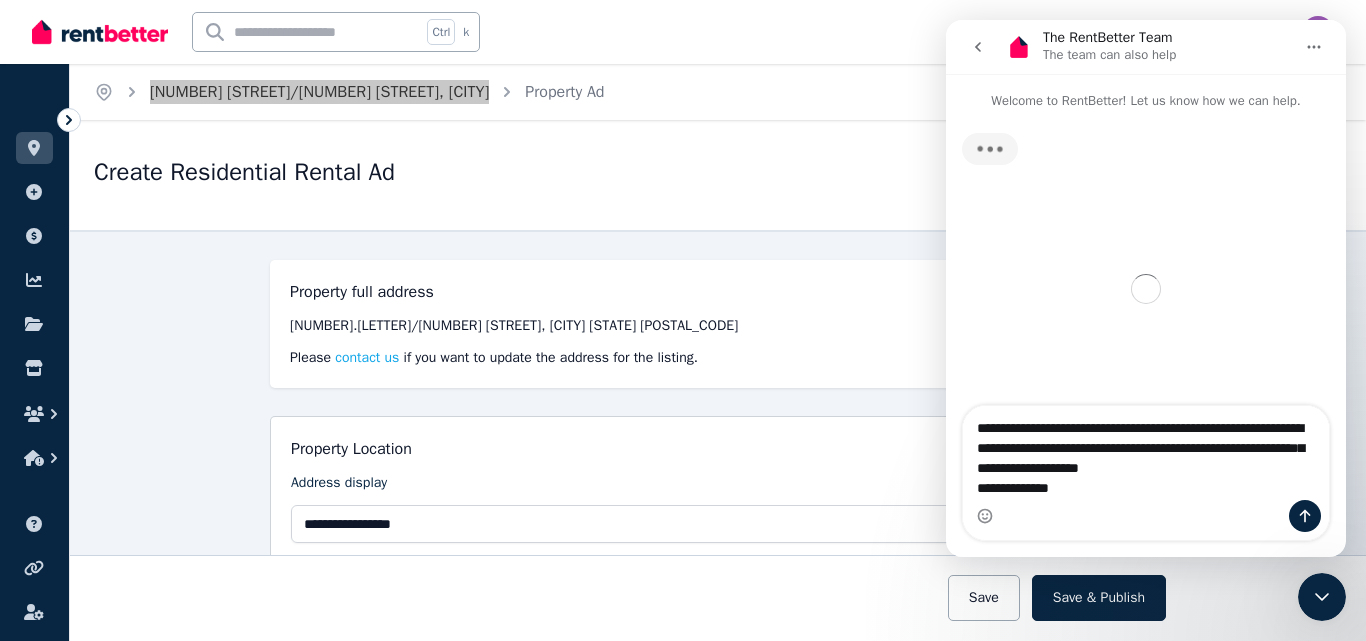 drag, startPoint x: 1342, startPoint y: 469, endPoint x: 2292, endPoint y: 497, distance: 950.41254 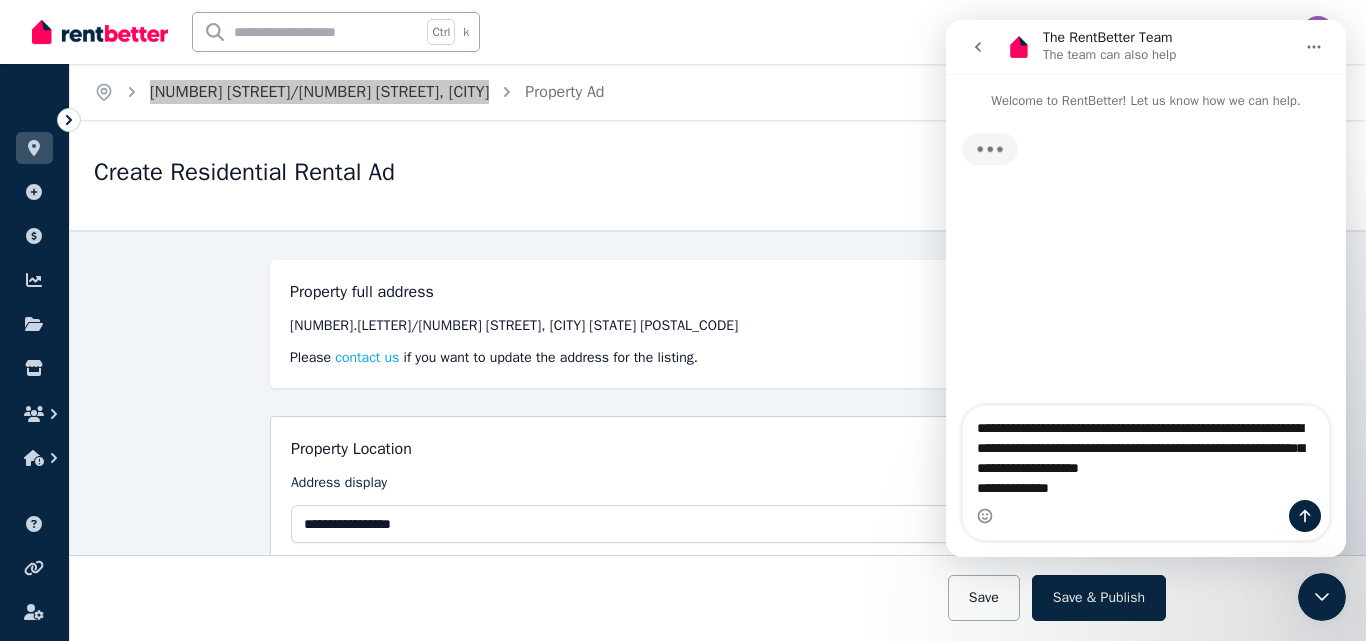 scroll, scrollTop: 124, scrollLeft: 0, axis: vertical 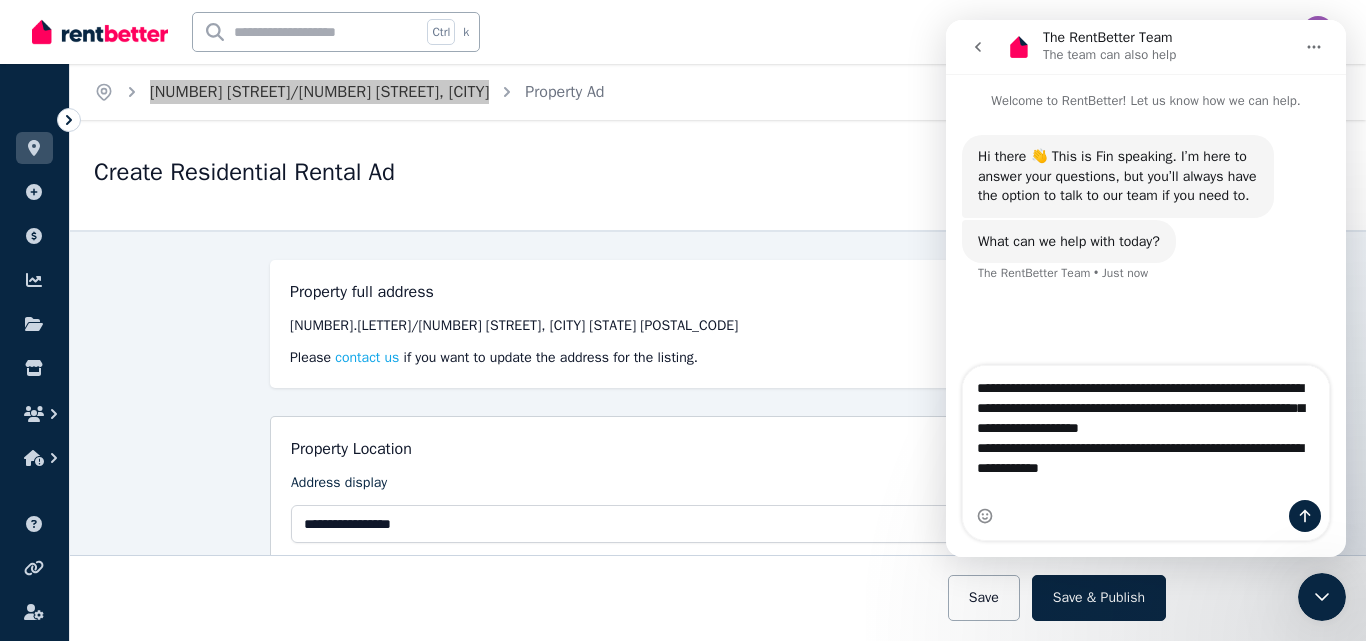 click on "**********" at bounding box center (1146, 423) 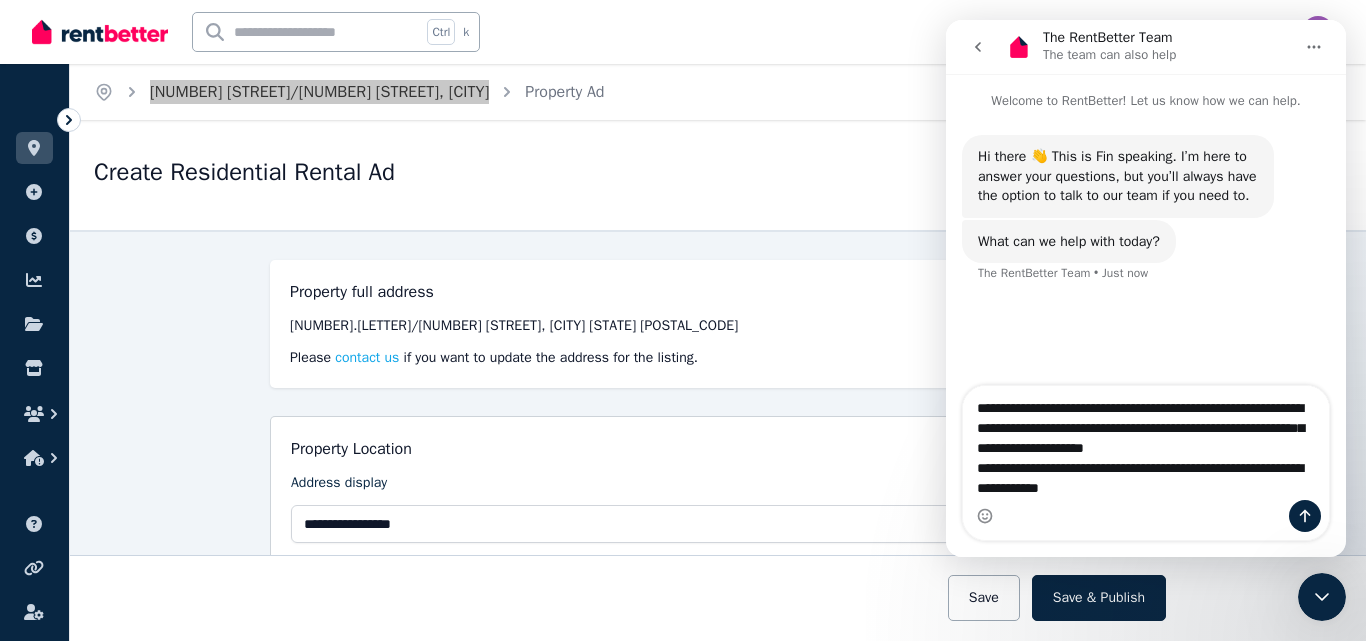 click on "**********" at bounding box center (1146, 443) 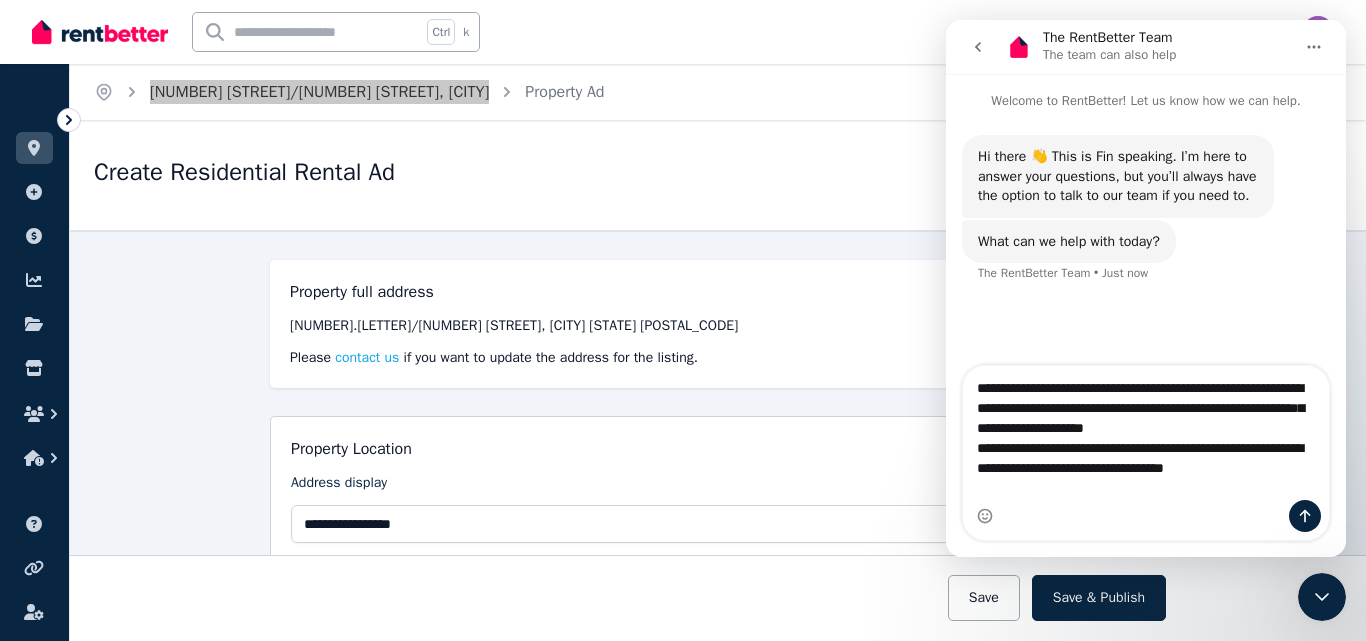 click on "**********" at bounding box center (1146, 423) 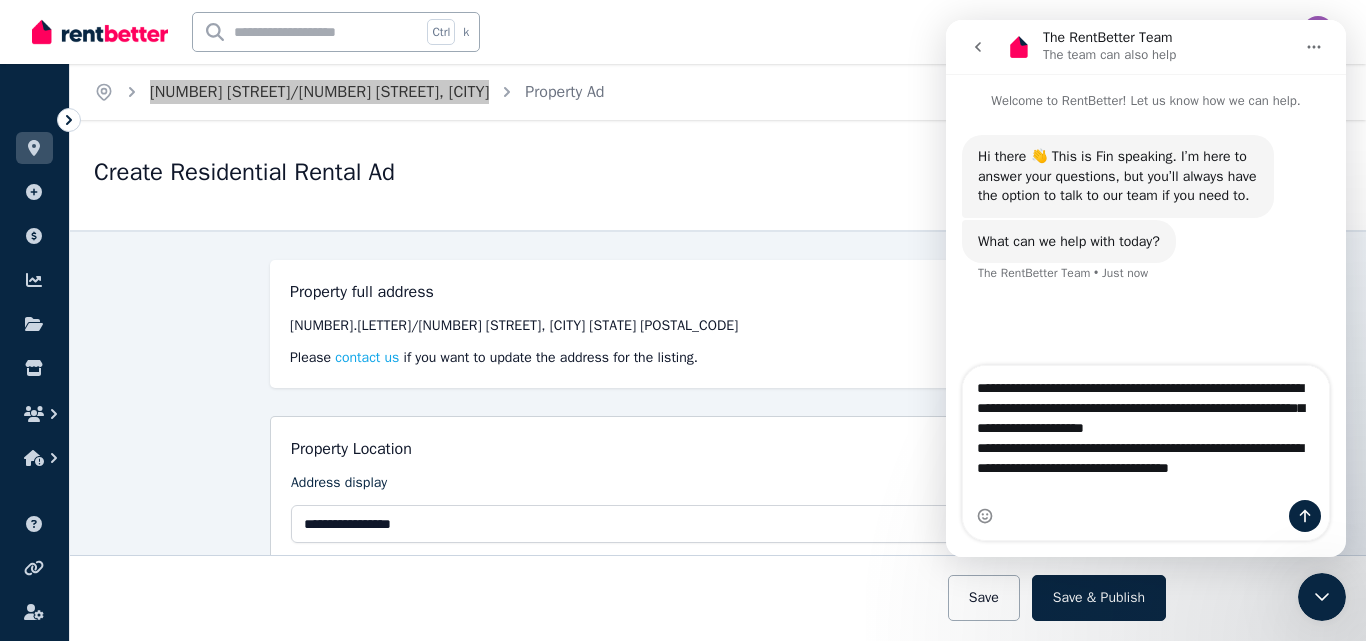 scroll, scrollTop: 37, scrollLeft: 0, axis: vertical 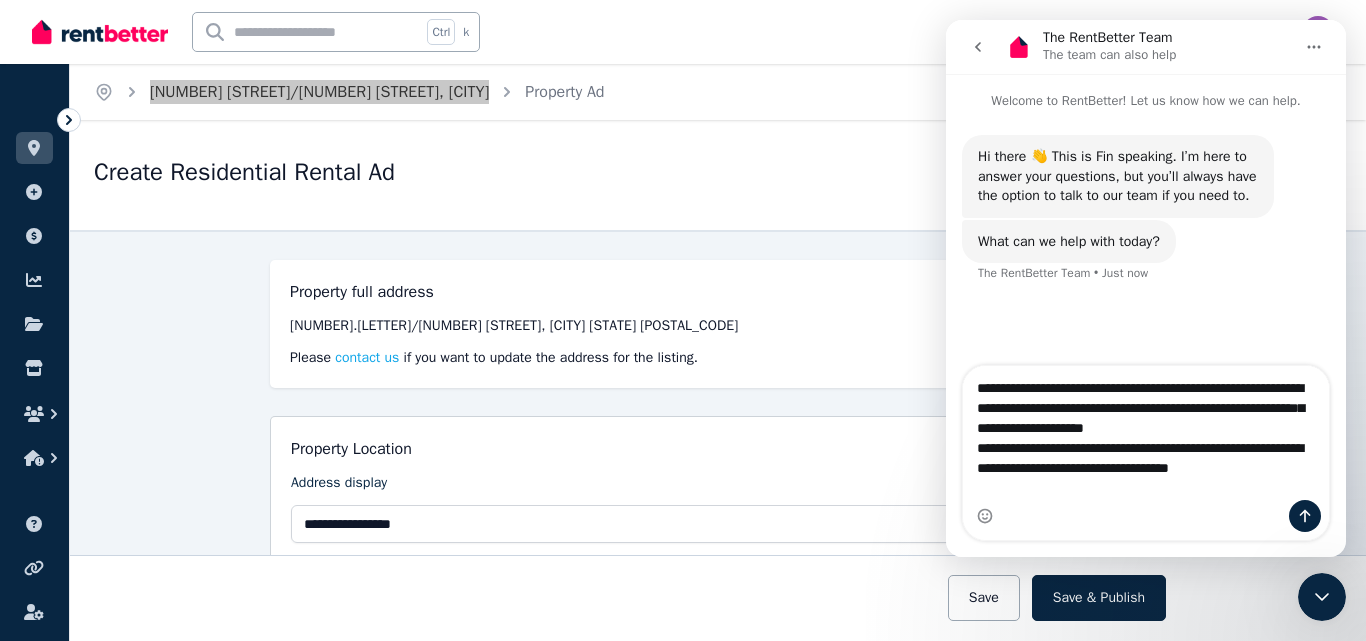type on "**********" 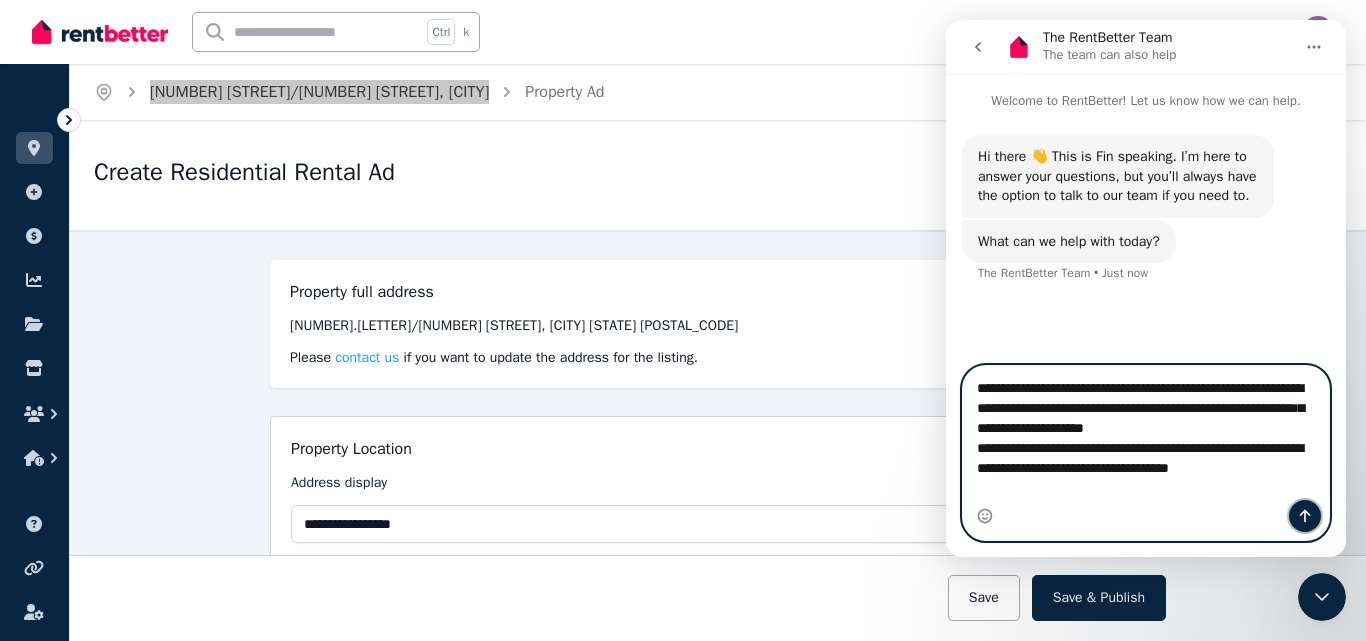 click 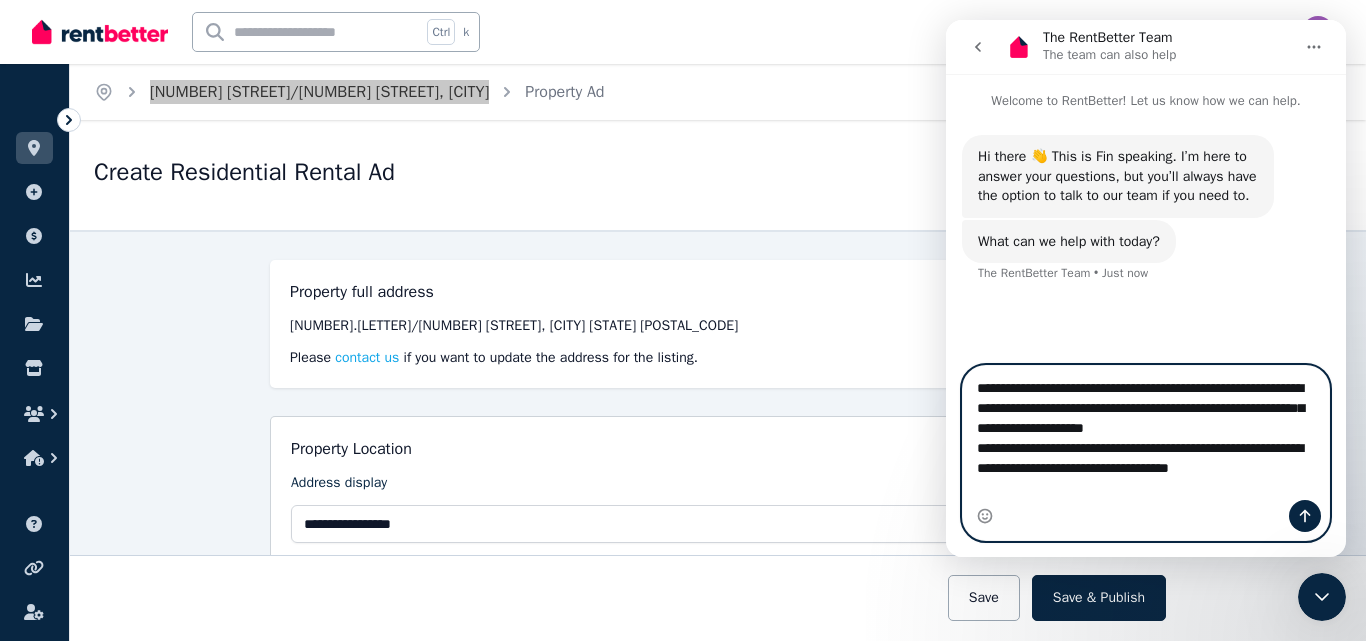 type 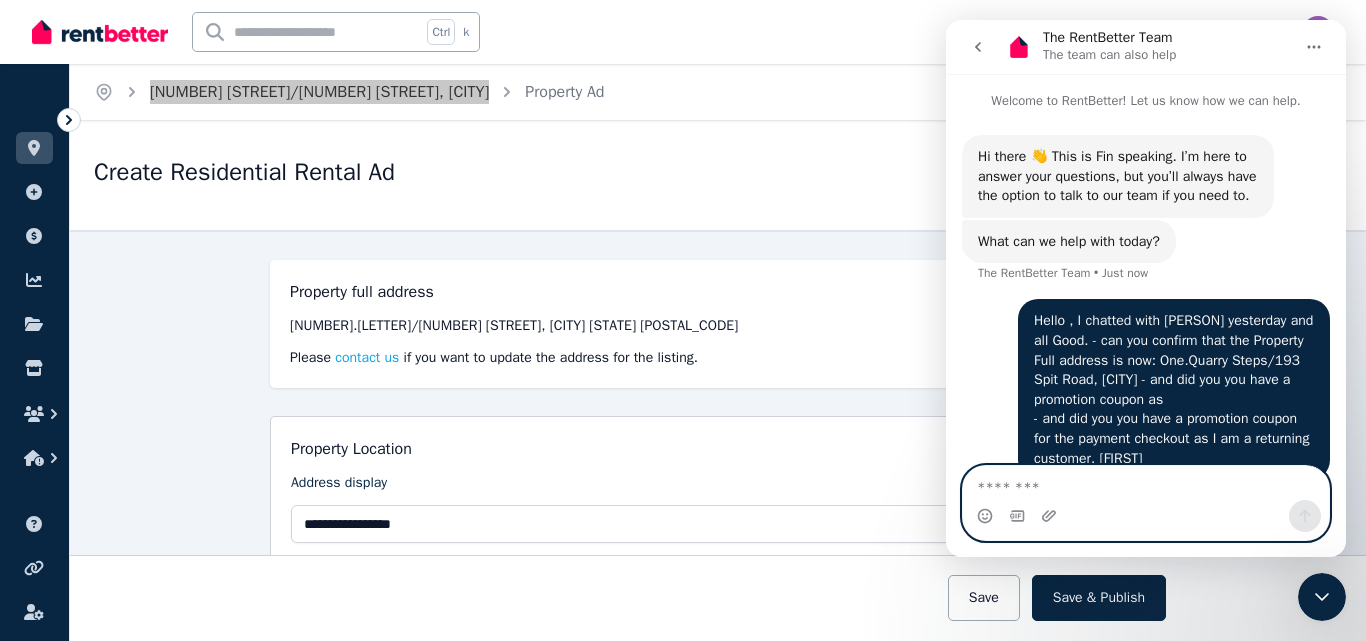 scroll, scrollTop: 0, scrollLeft: 0, axis: both 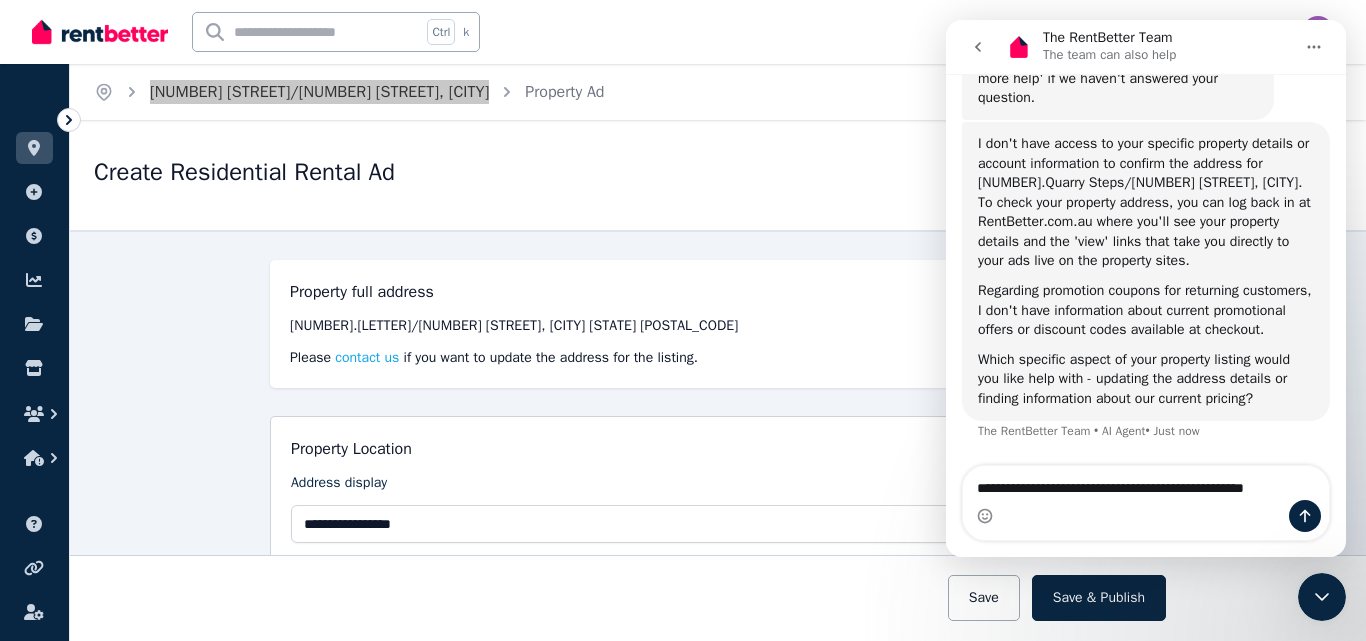 type on "**********" 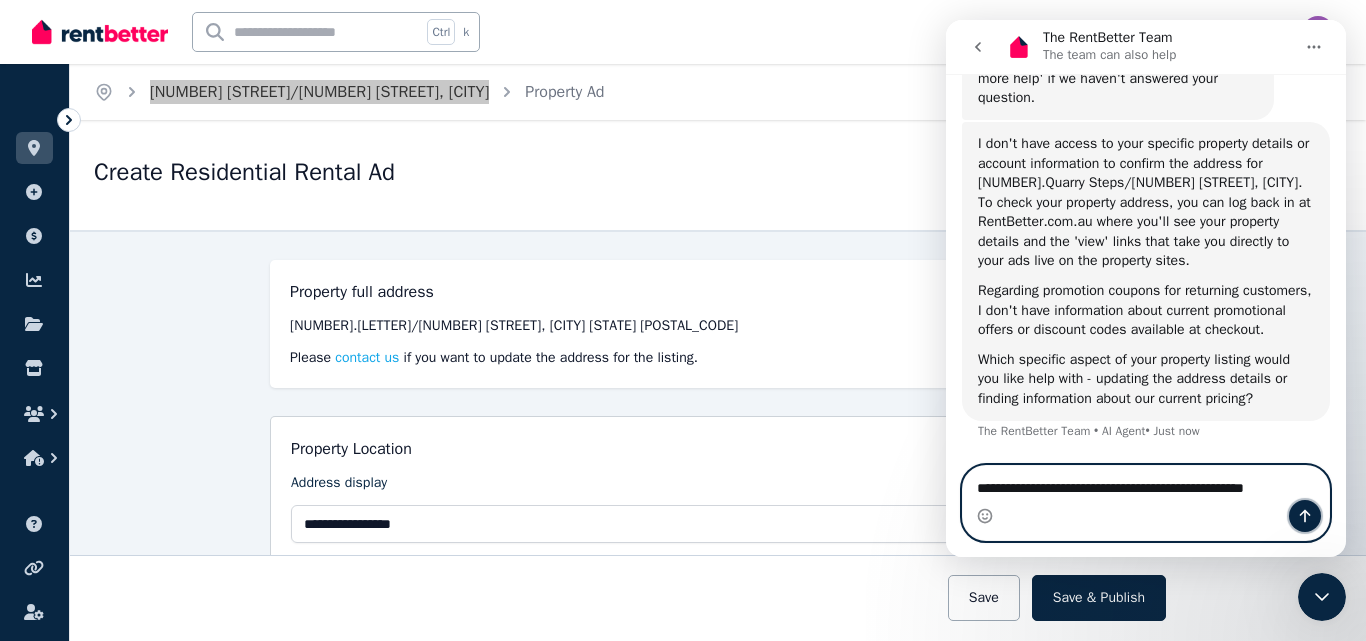click 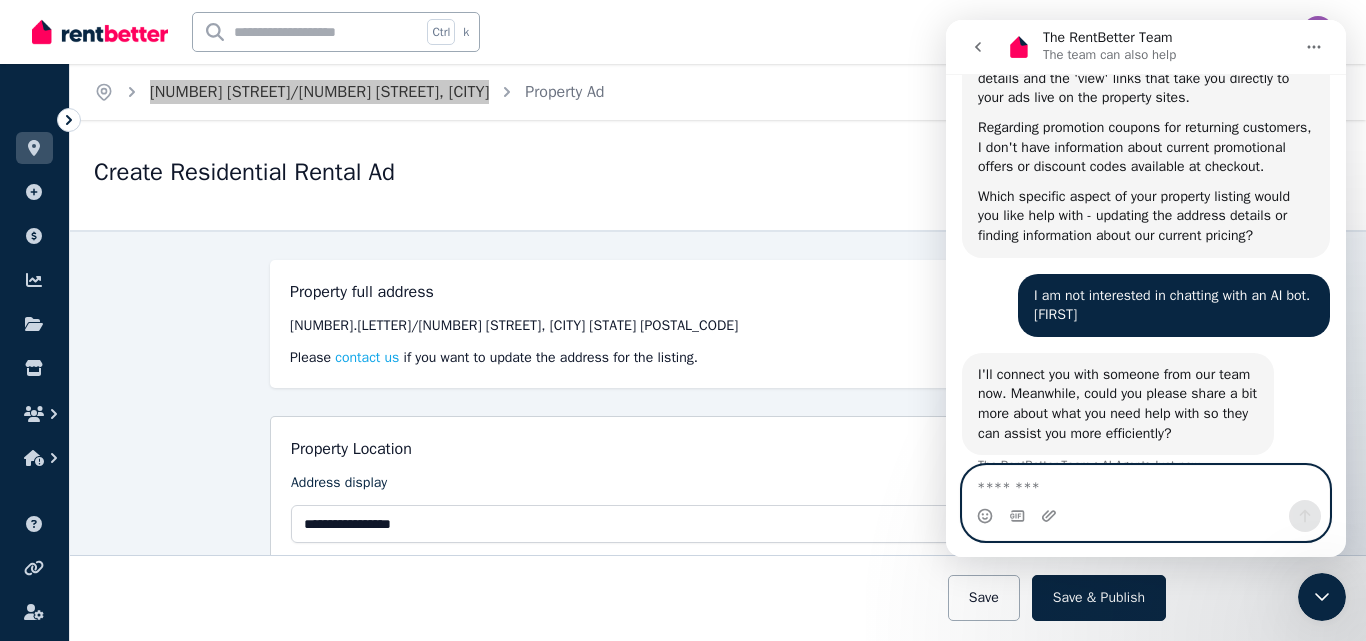 scroll, scrollTop: 653, scrollLeft: 0, axis: vertical 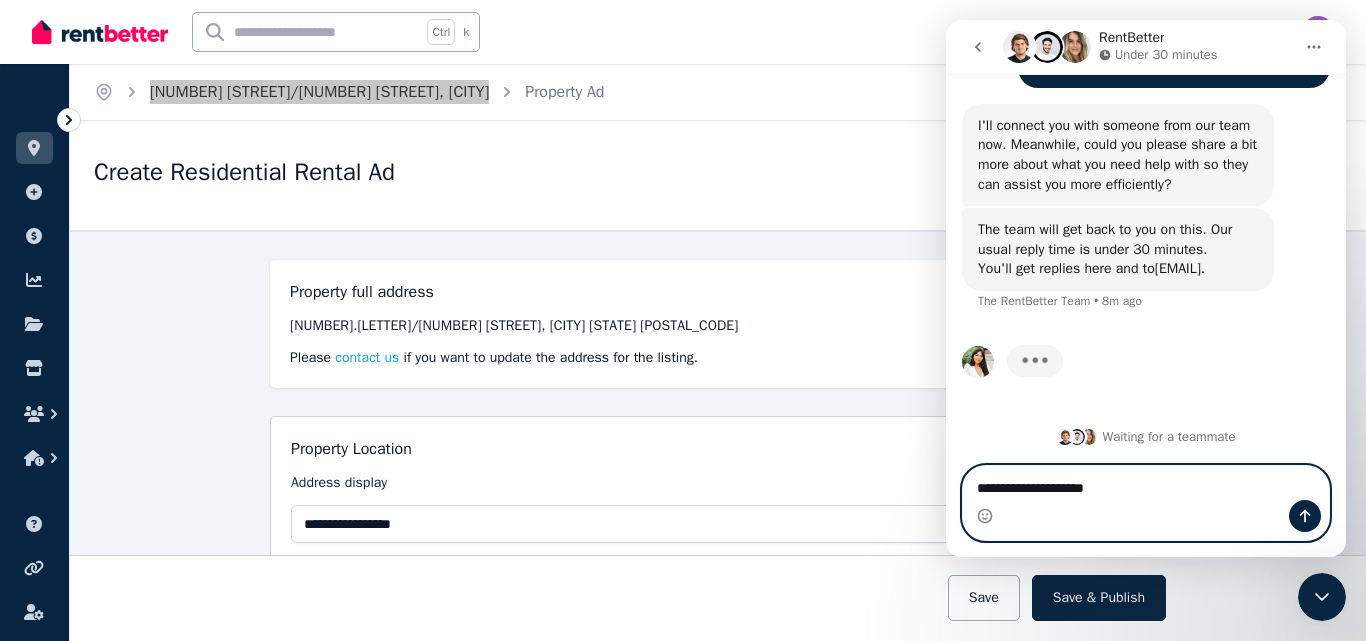 type on "**********" 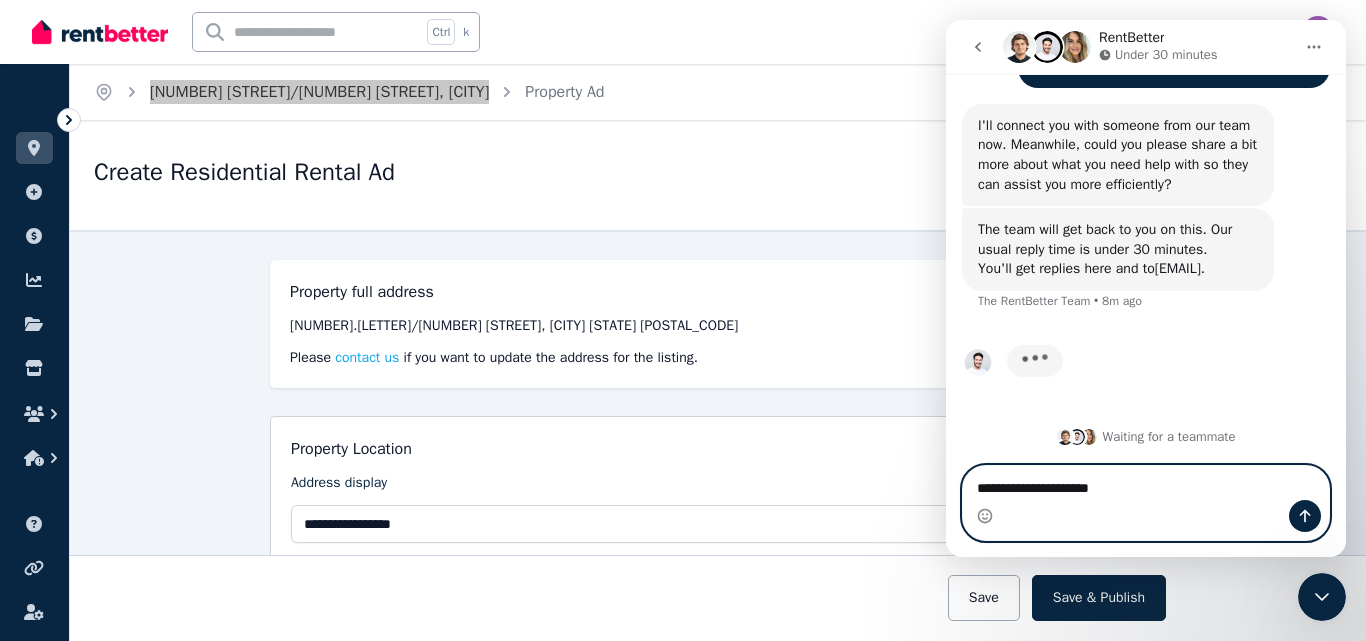 type 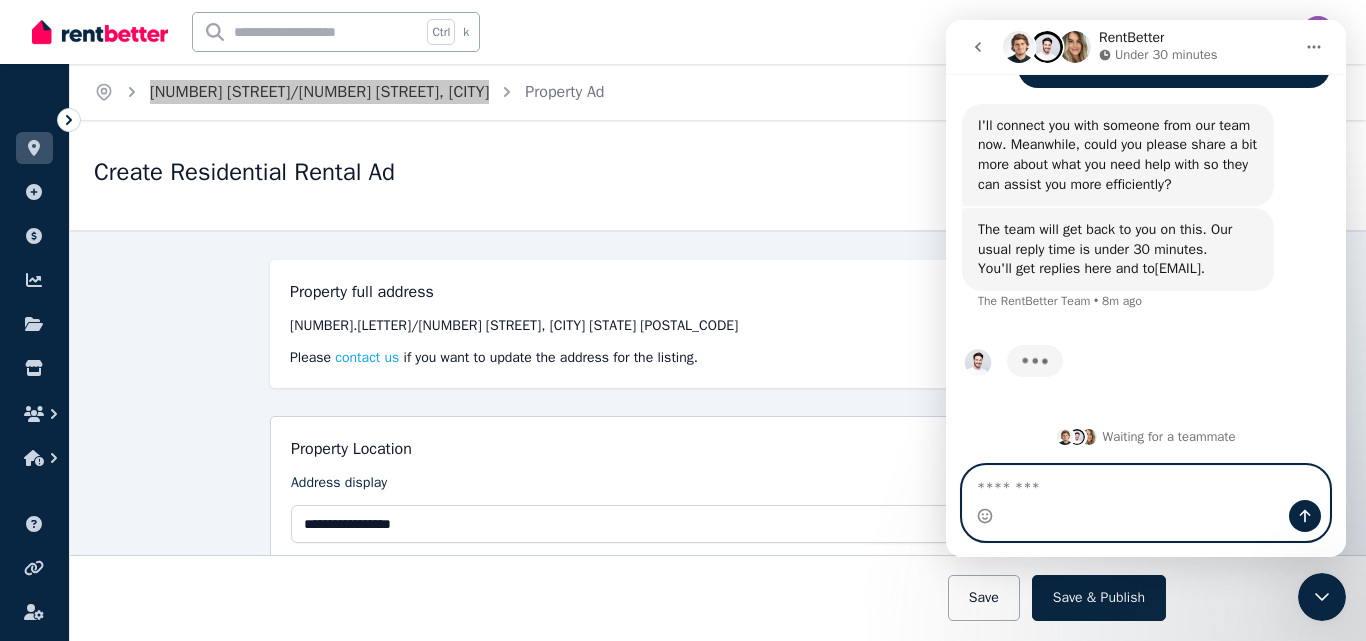 scroll, scrollTop: 950, scrollLeft: 0, axis: vertical 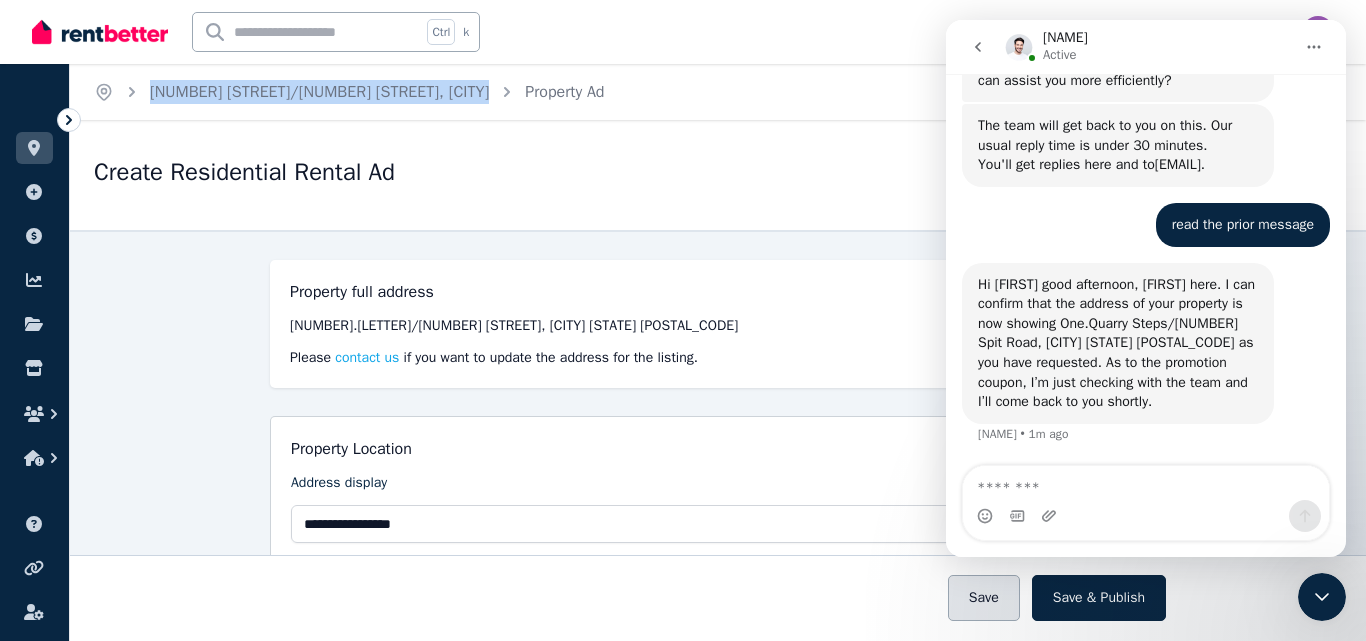 click on "Save" at bounding box center [984, 598] 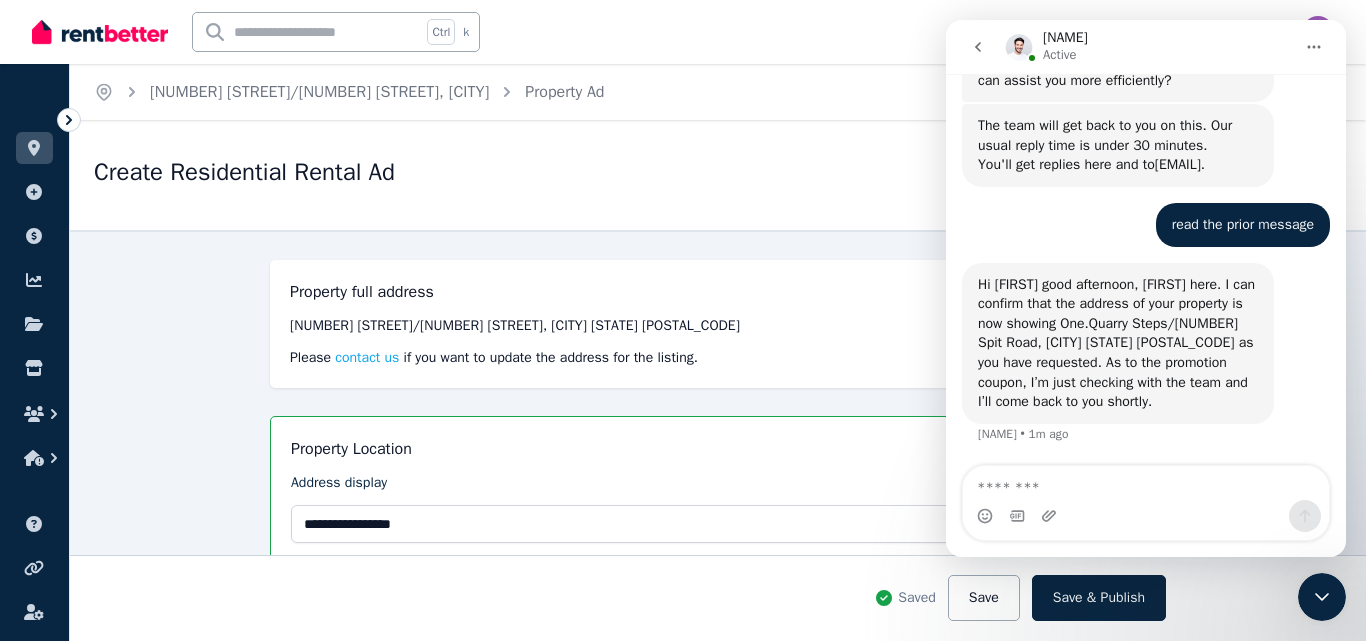 drag, startPoint x: 150, startPoint y: 321, endPoint x: 153, endPoint y: 339, distance: 18.248287 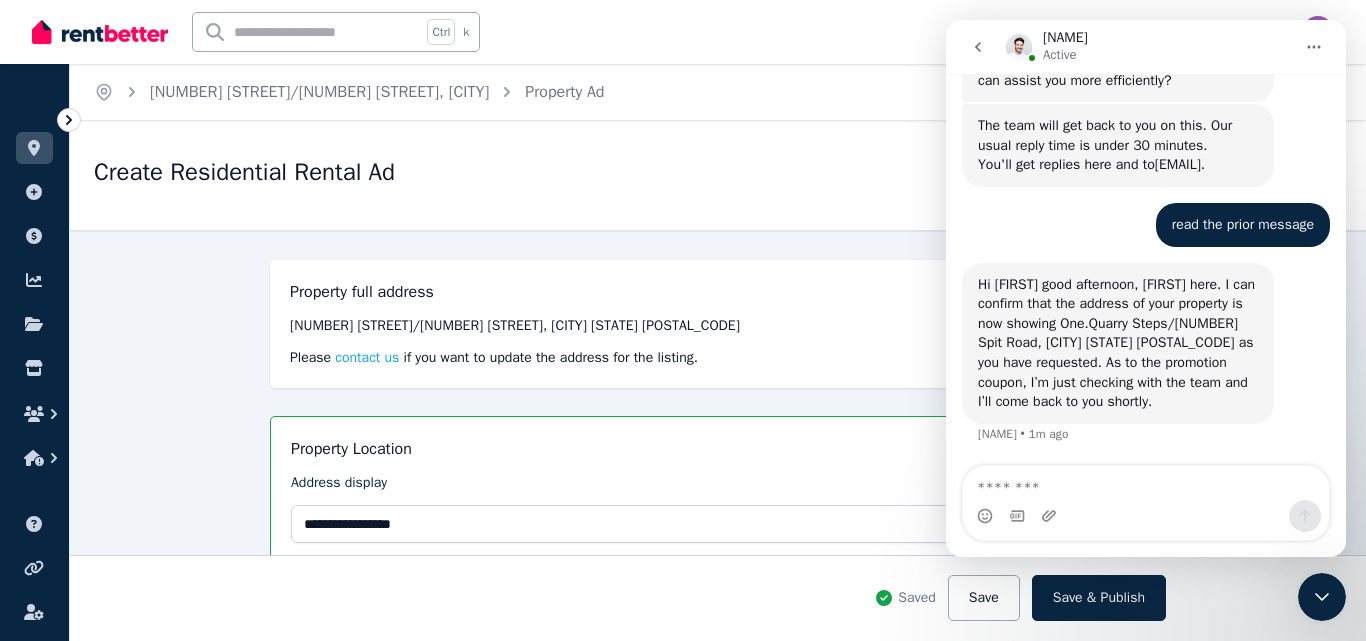 click on "**********" at bounding box center (718, 435) 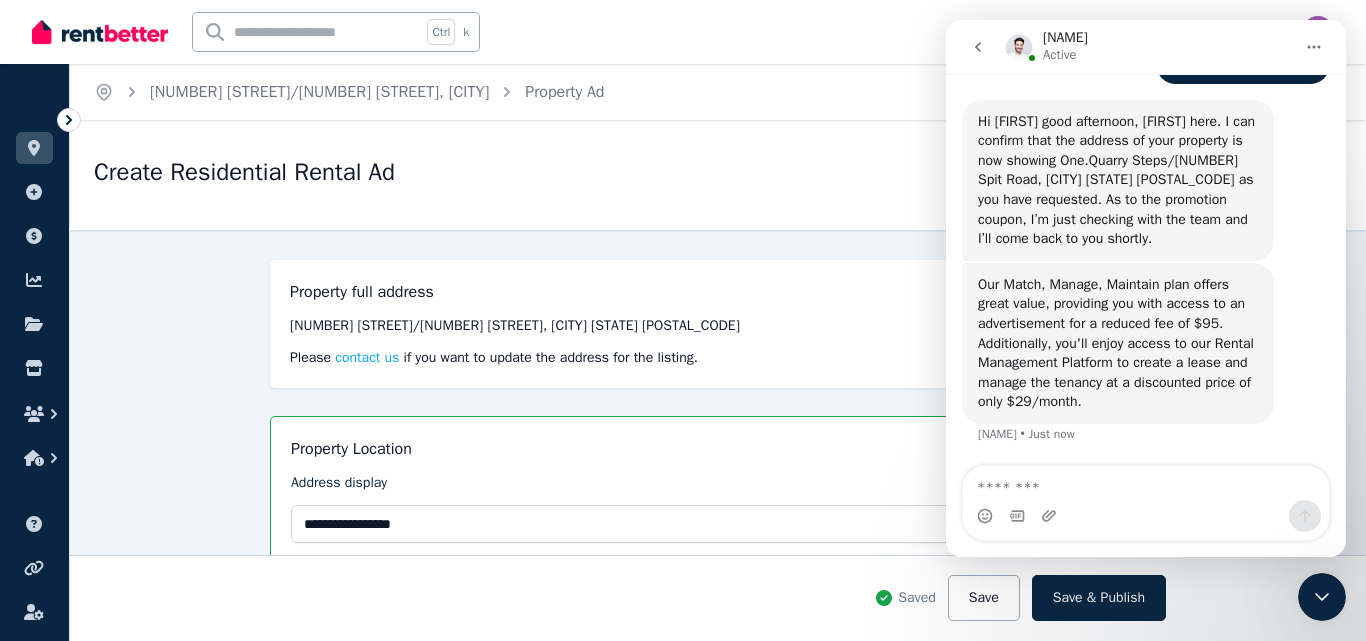 scroll, scrollTop: 1157, scrollLeft: 0, axis: vertical 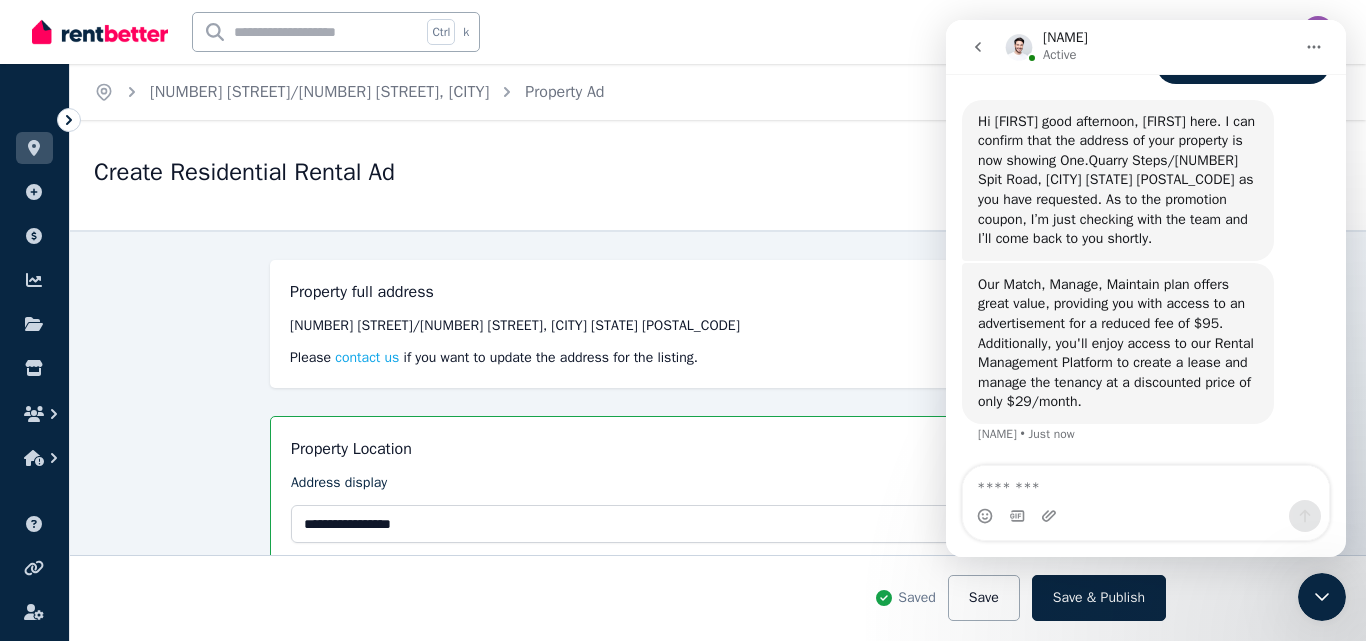 click on "Create Residential Rental Ad Removed Pay now Publish Ad" at bounding box center (718, 175) 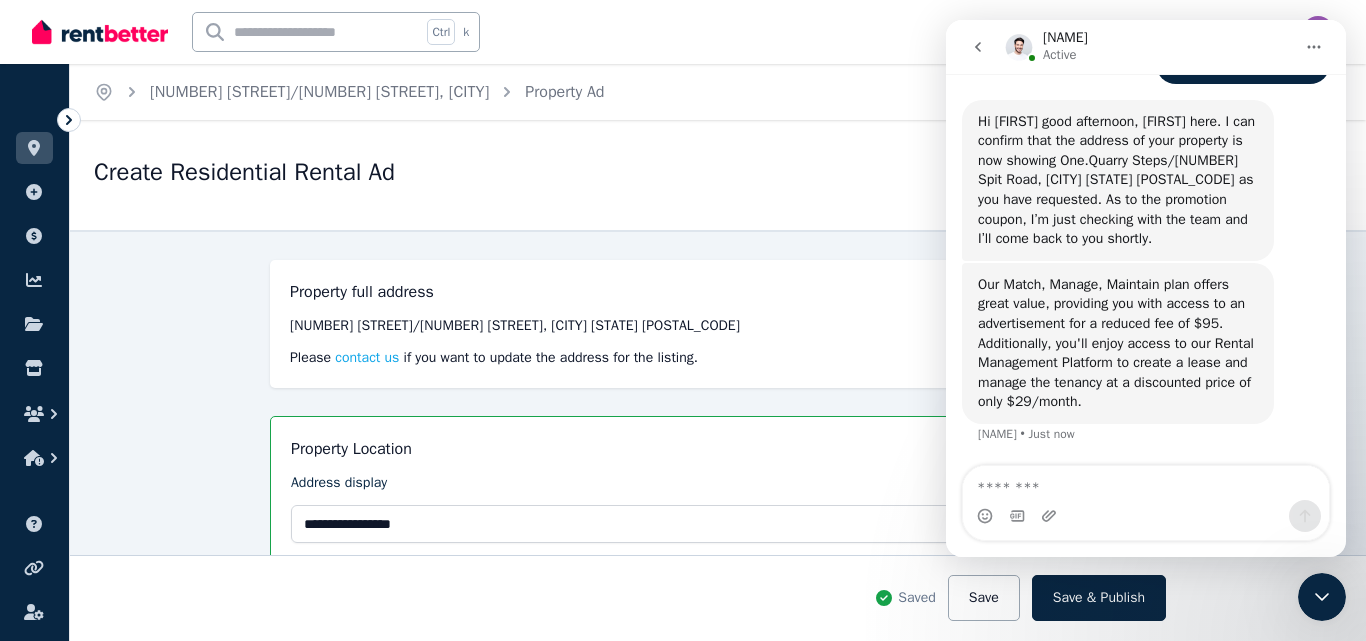 click 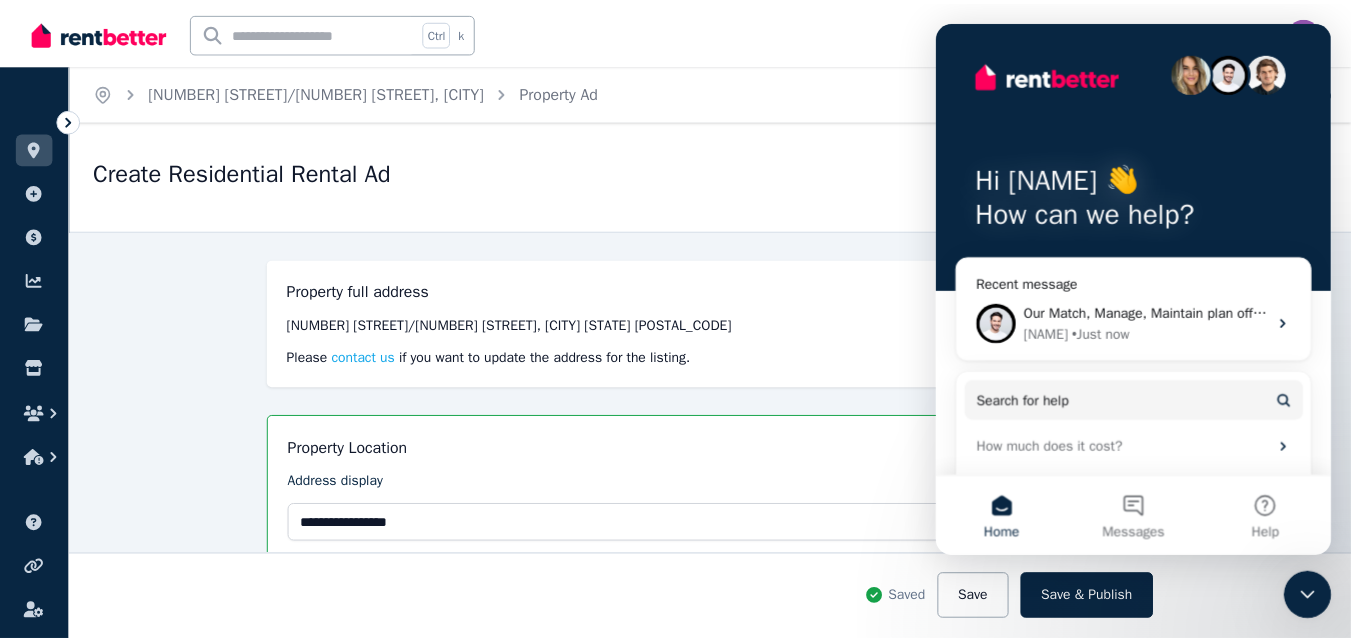 scroll, scrollTop: 0, scrollLeft: 0, axis: both 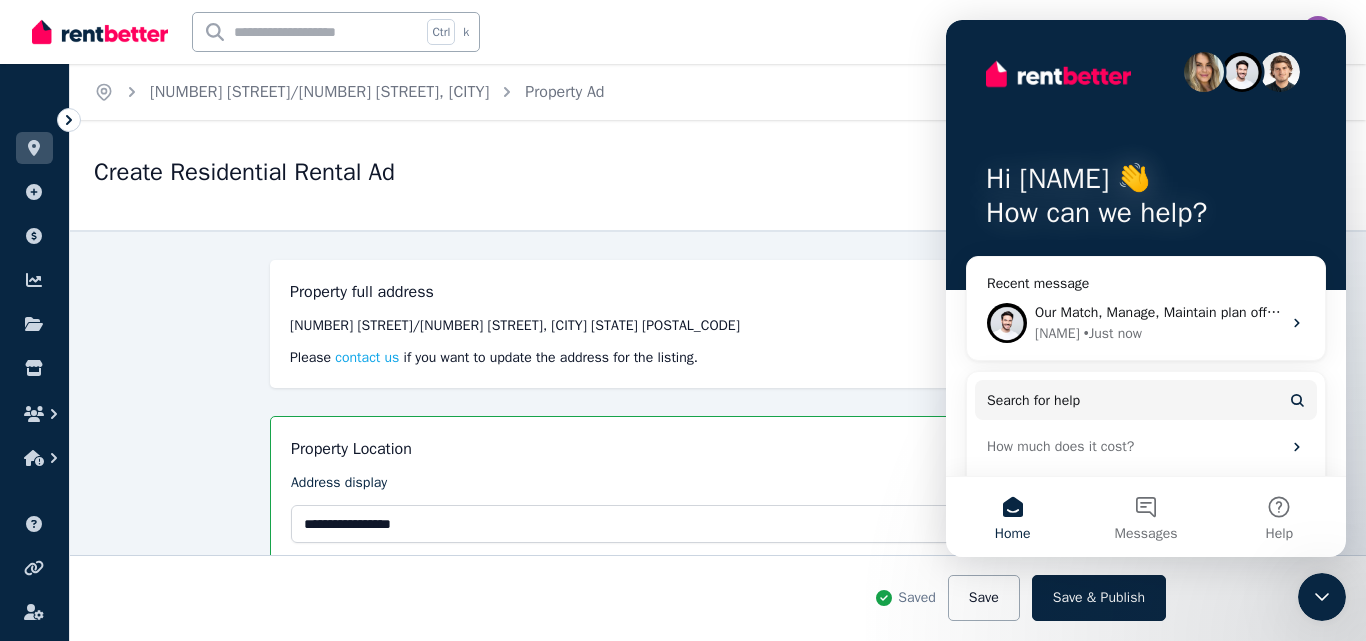 drag, startPoint x: 896, startPoint y: 27, endPoint x: 1, endPoint y: 17, distance: 895.05585 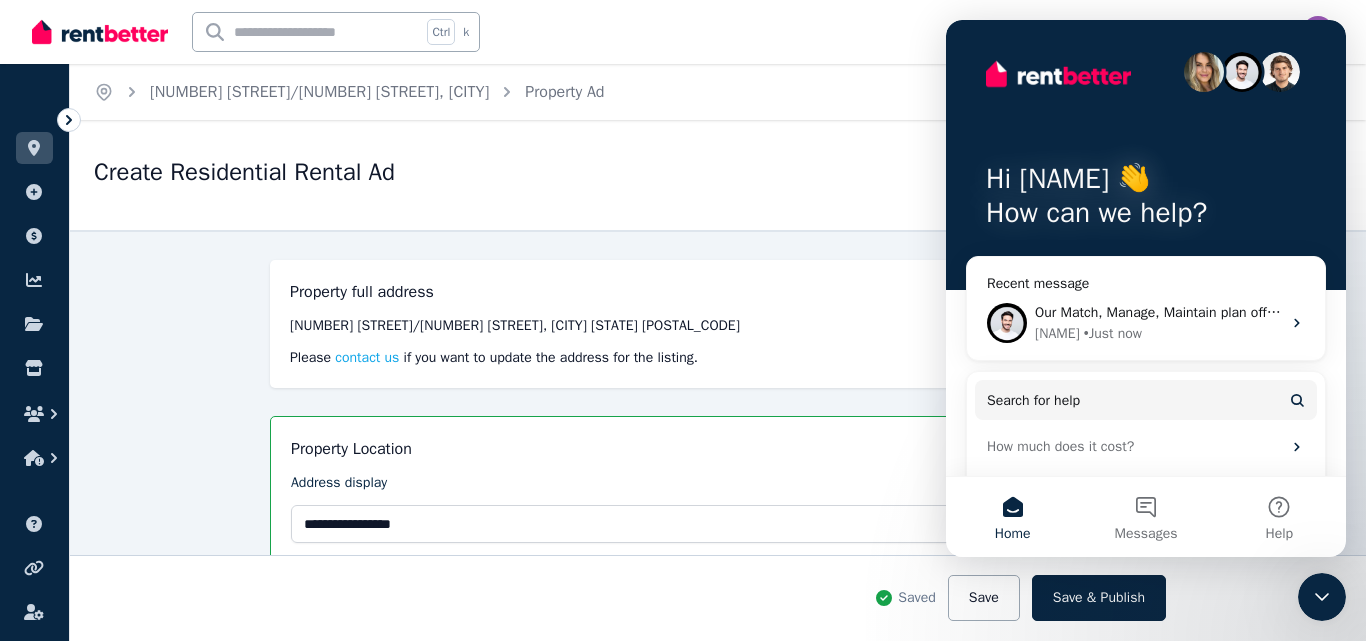 click on "Ctrl k Inbox" at bounding box center [649, 32] 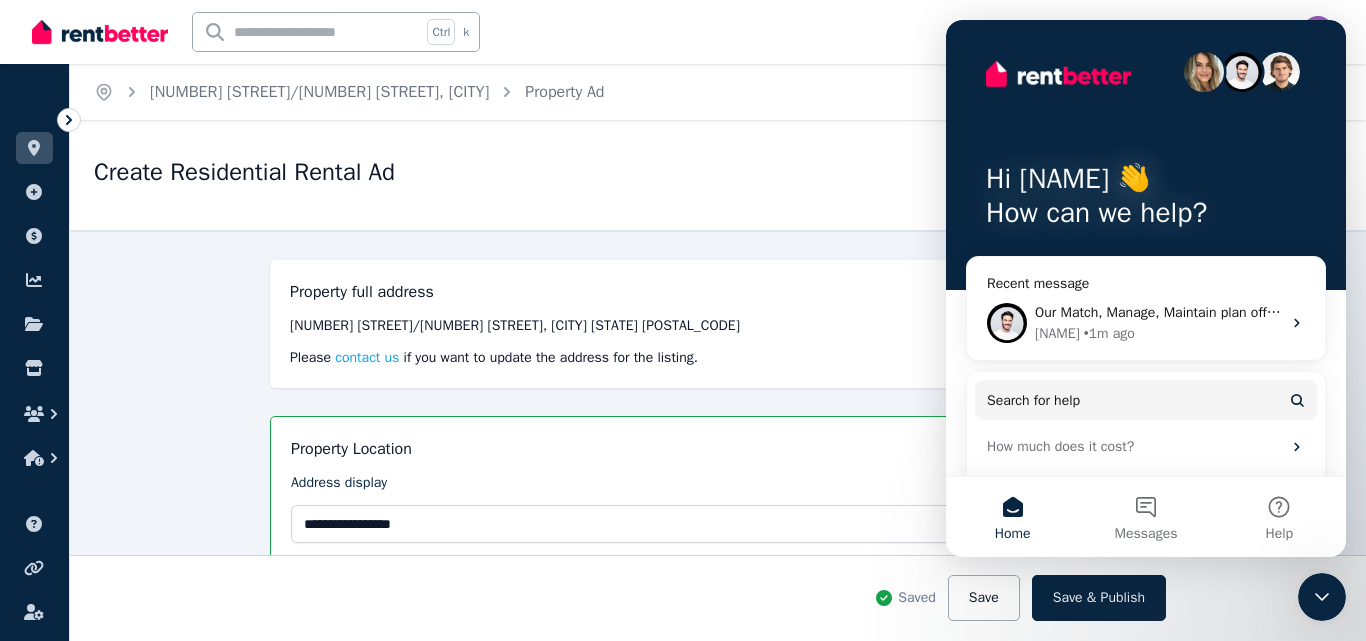 click at bounding box center (1146, 72) 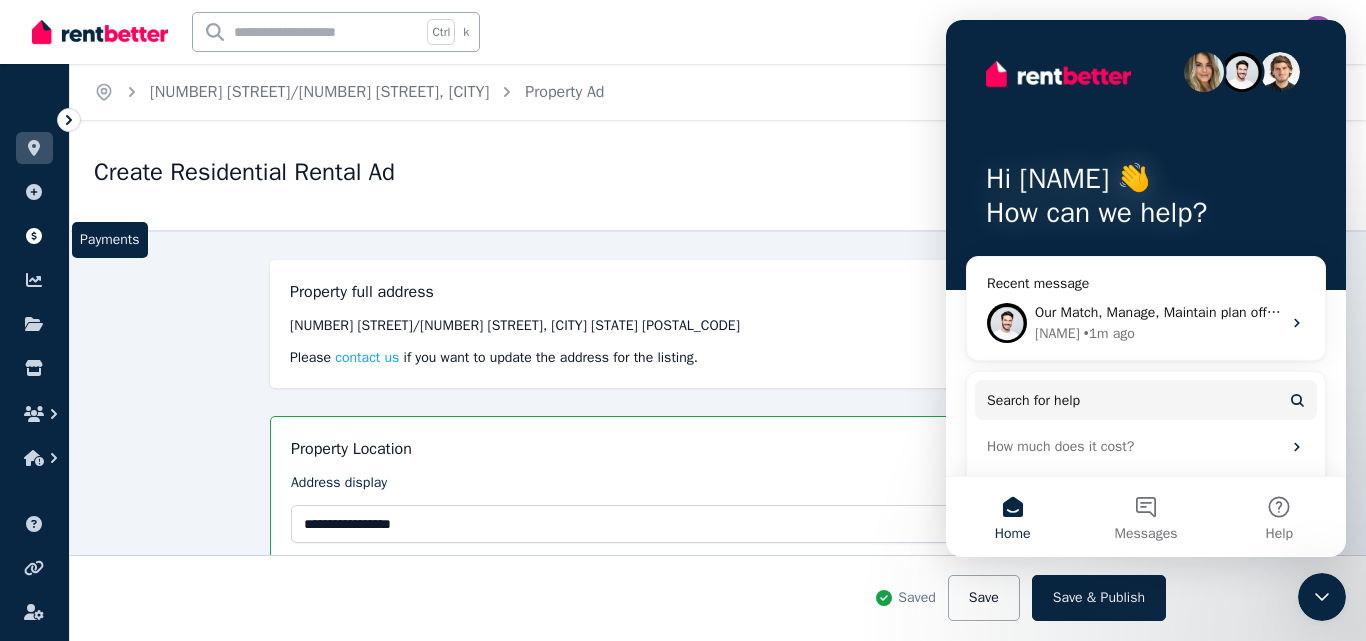 click 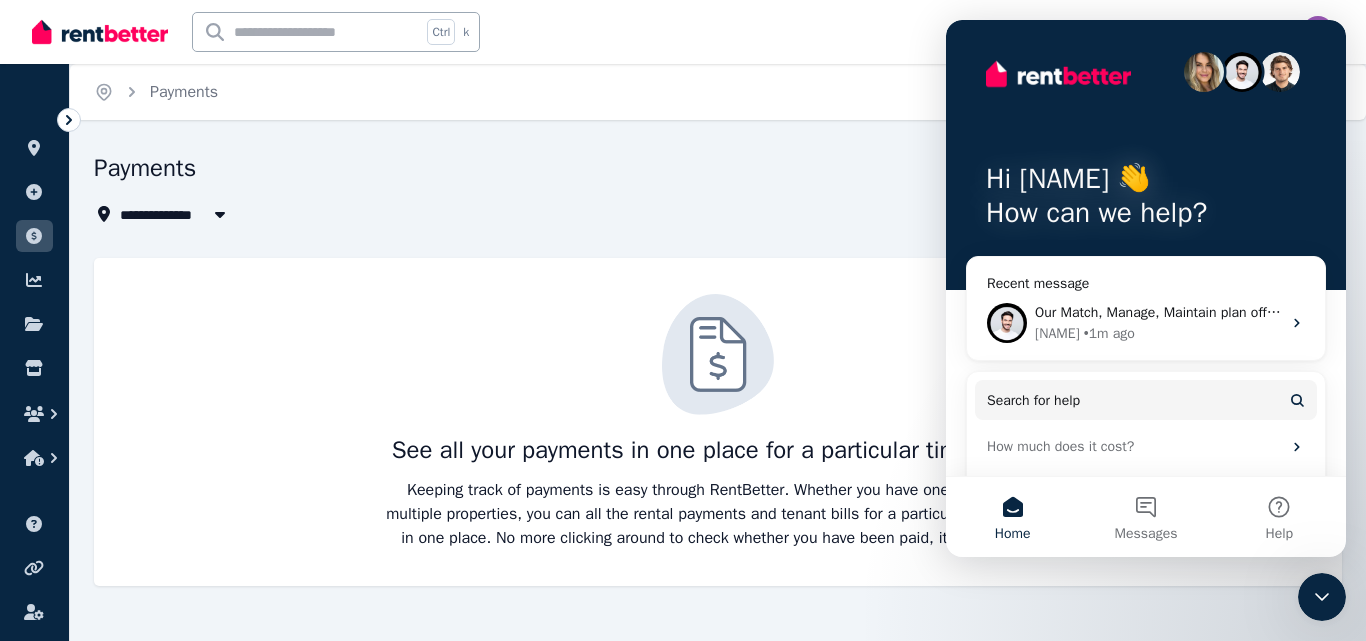 click on "Hi [PERSON] 👋 How can we help?" at bounding box center [1146, 155] 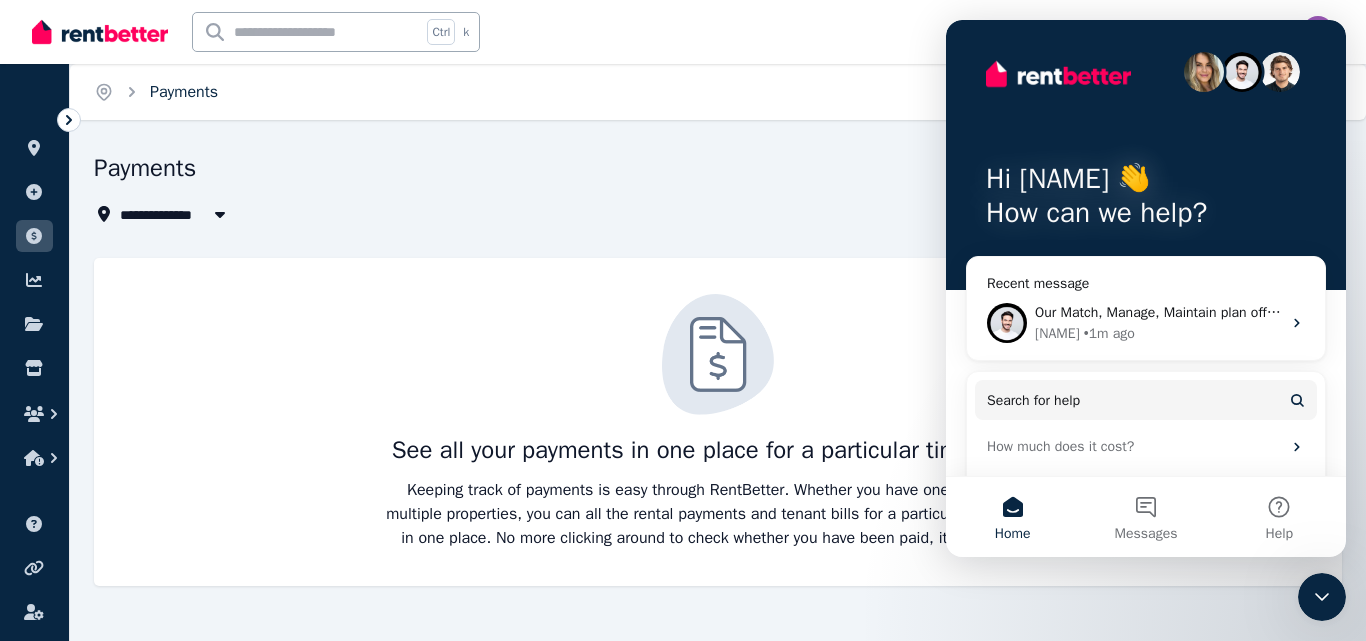 click on "Payments" at bounding box center (184, 92) 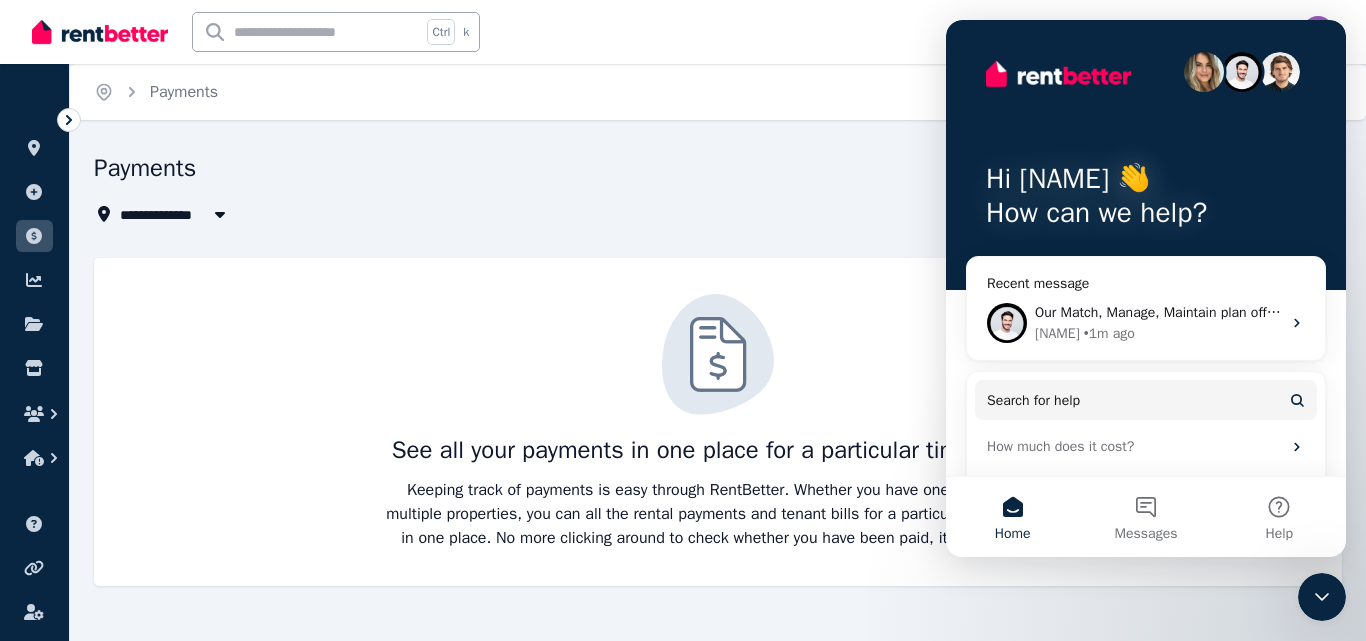 click 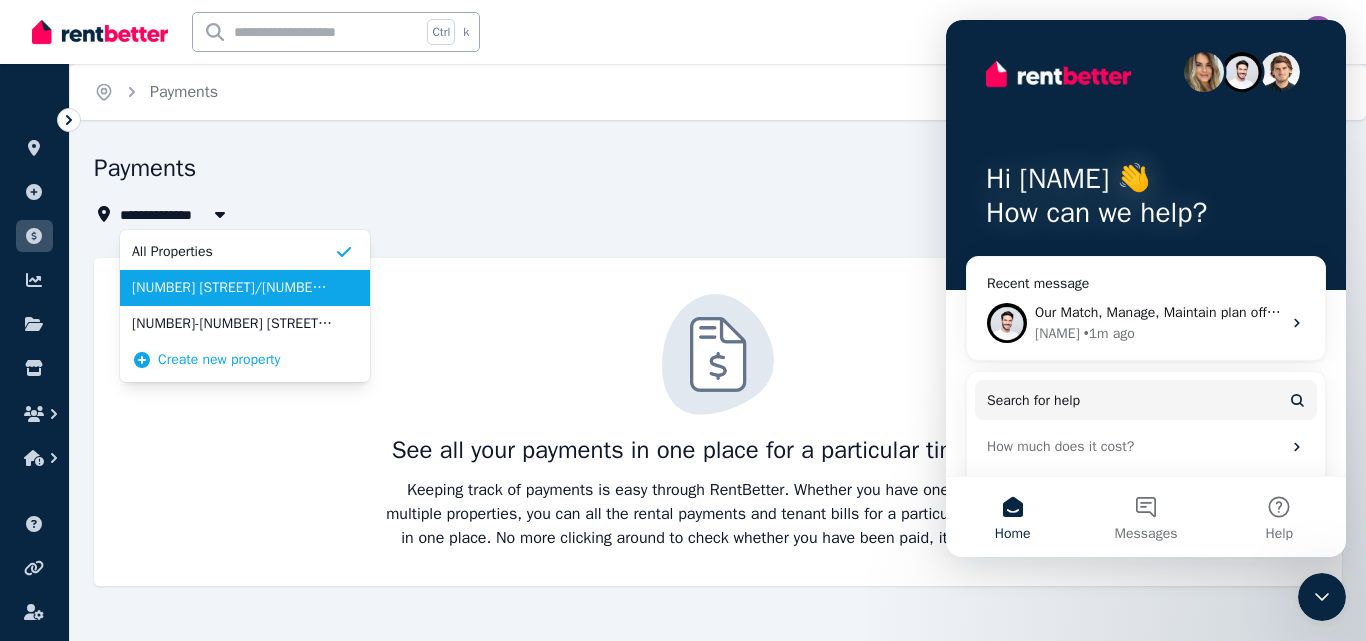 click on "[NUMBER] [STREET]/[NUMBER] [STREET], [CITY]" at bounding box center (233, 288) 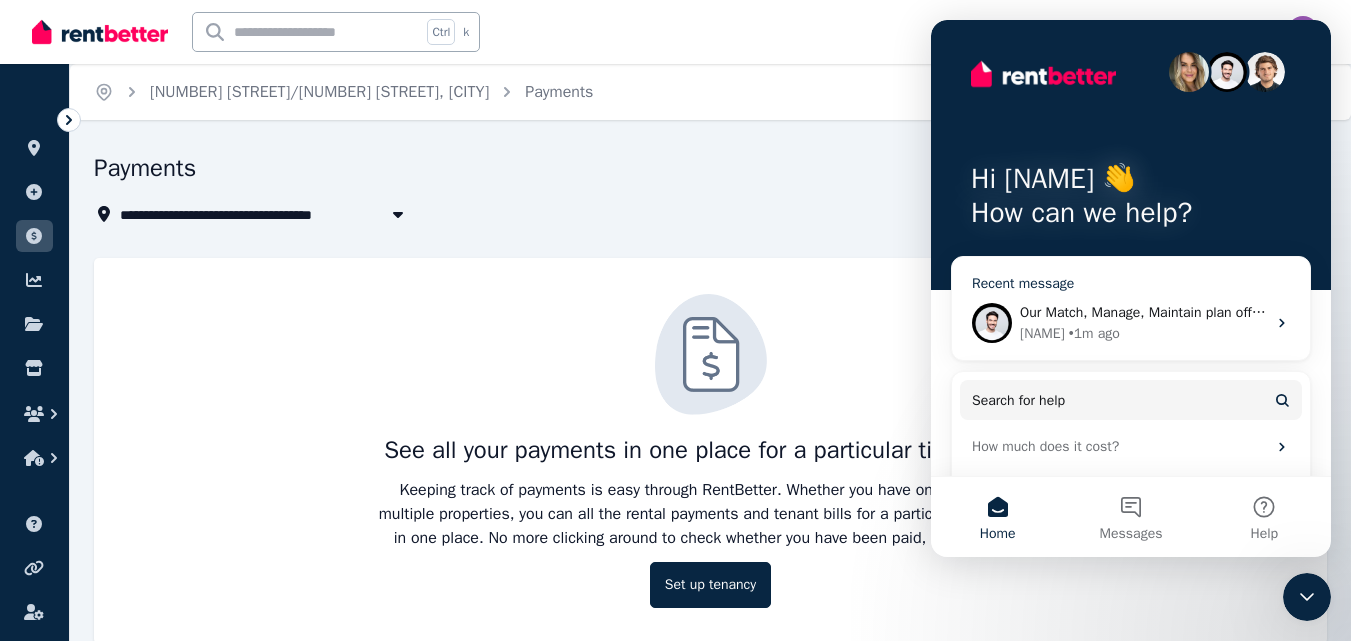 click on "Our Match, Manage, Maintain plan offers great value, providing you with access to an advertisement for a reduced fee of $95. Additionally, you'll enjoy access to our Rental Management Platform to create a lease and manage the tenancy at a discounted price of only $29/month." at bounding box center (1875, 312) 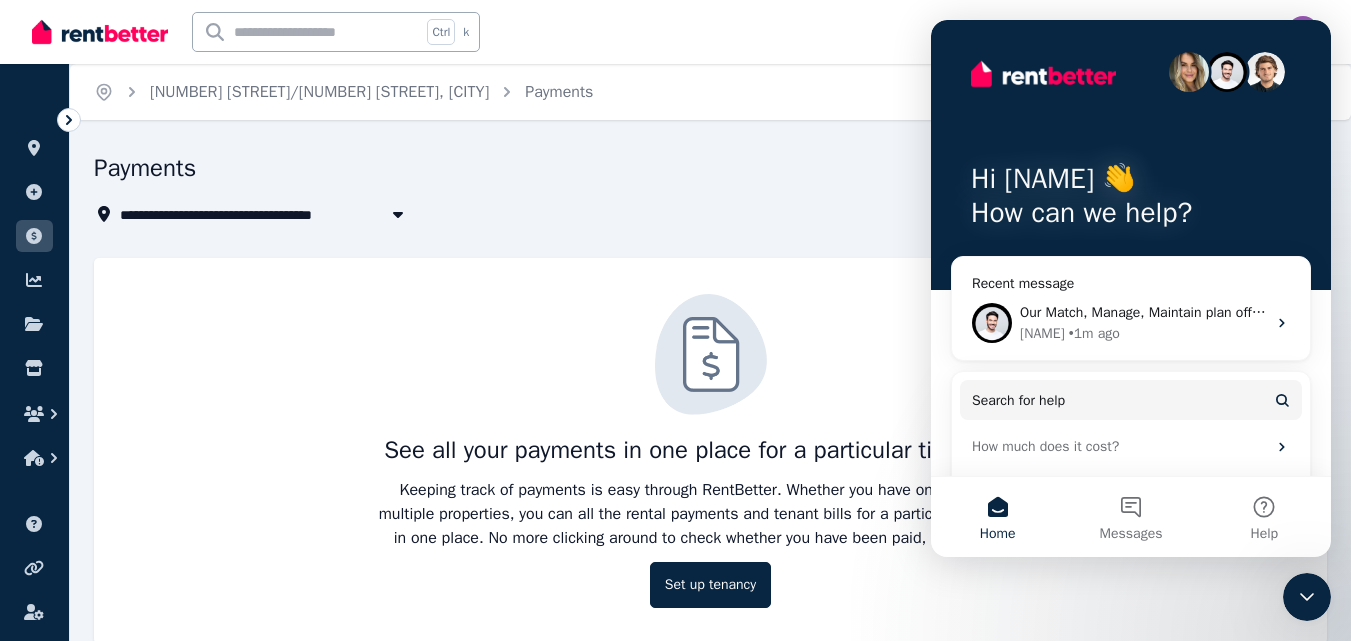 click on "See all your payments in one place for a particular time period Keeping track of payments is easy through RentBetter. Whether you have one property or multiple properties, you can all the rental payments and tenant bills for a particular time period in one place. No more clicking around to check whether you have been paid, it's that easy! Set up tenancy" at bounding box center [710, 451] 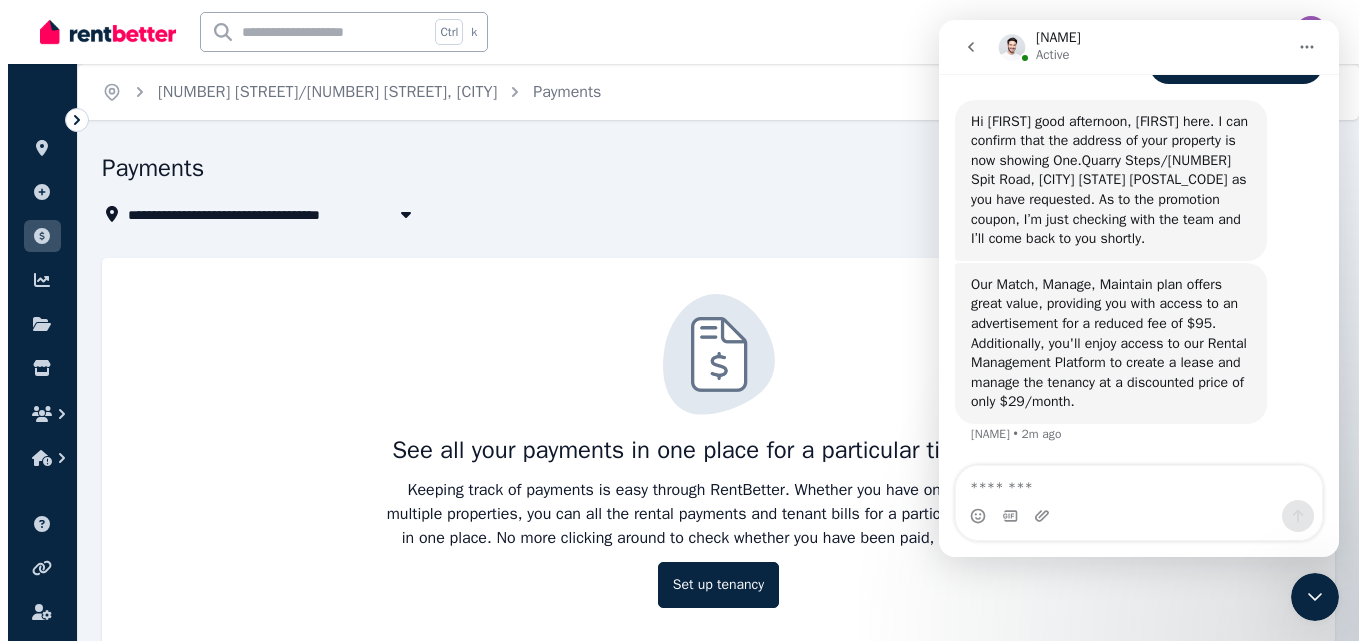 scroll, scrollTop: 1157, scrollLeft: 0, axis: vertical 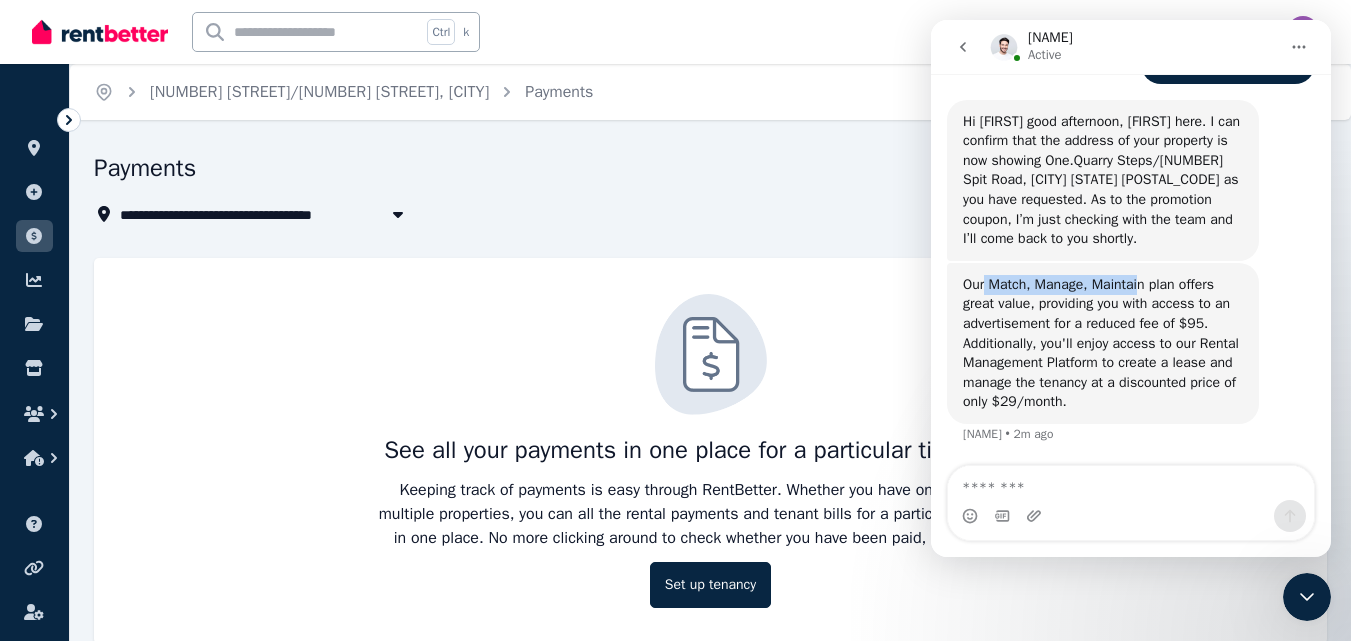 drag, startPoint x: 1133, startPoint y: 284, endPoint x: 988, endPoint y: 286, distance: 145.0138 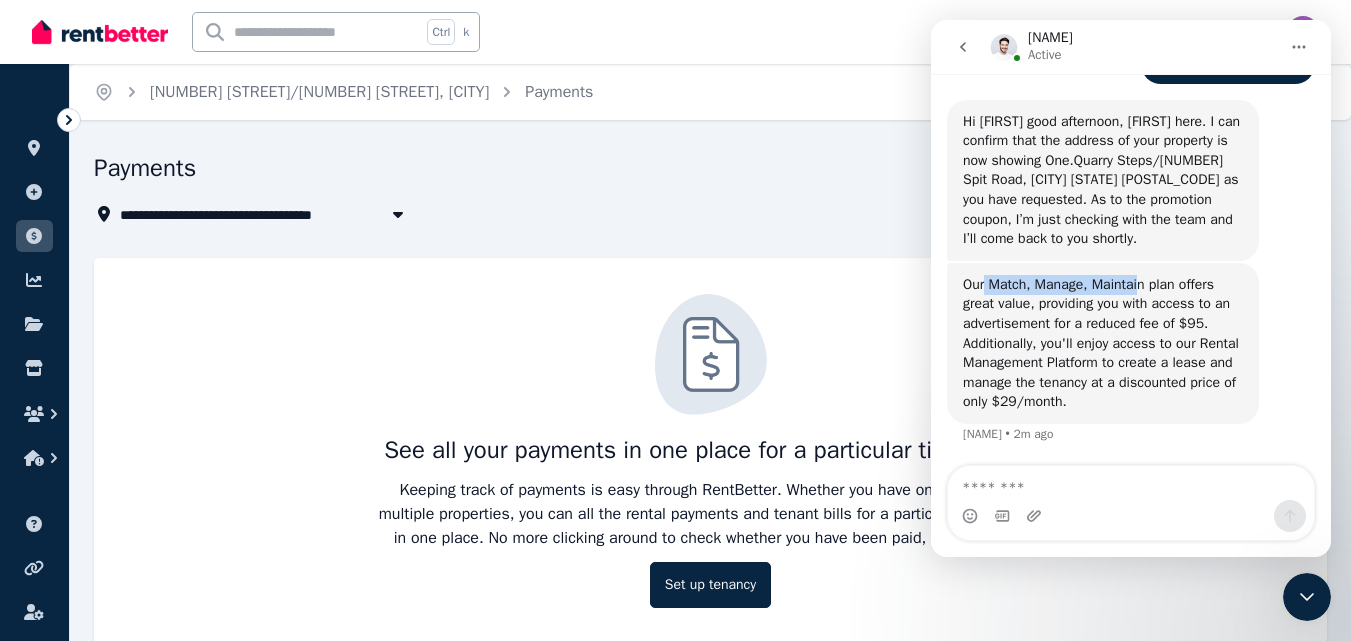 click on "Our Match, Manage, Maintain plan offers great value, providing you with access to an advertisement for a reduced fee of $95. Additionally, you'll enjoy access to our Rental Management Platform to create a lease and manage the tenancy at a discounted price of only $29/month." at bounding box center [1103, 343] 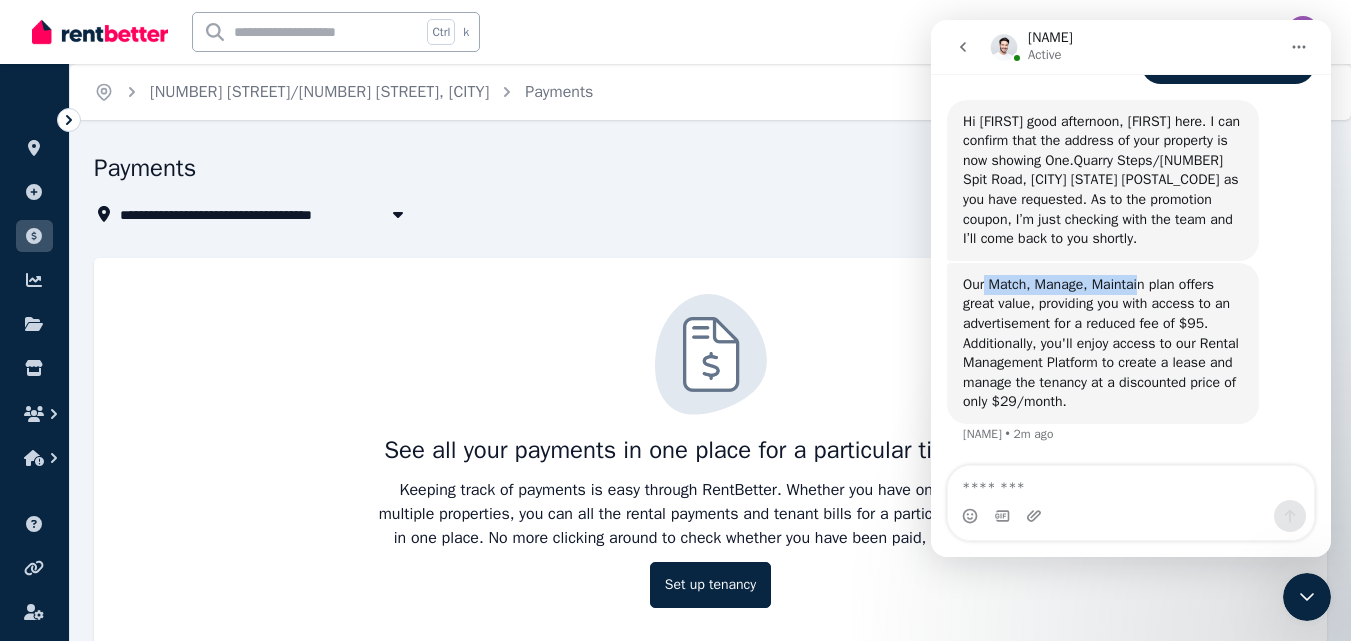 copy on "Match, Manage, Maintai" 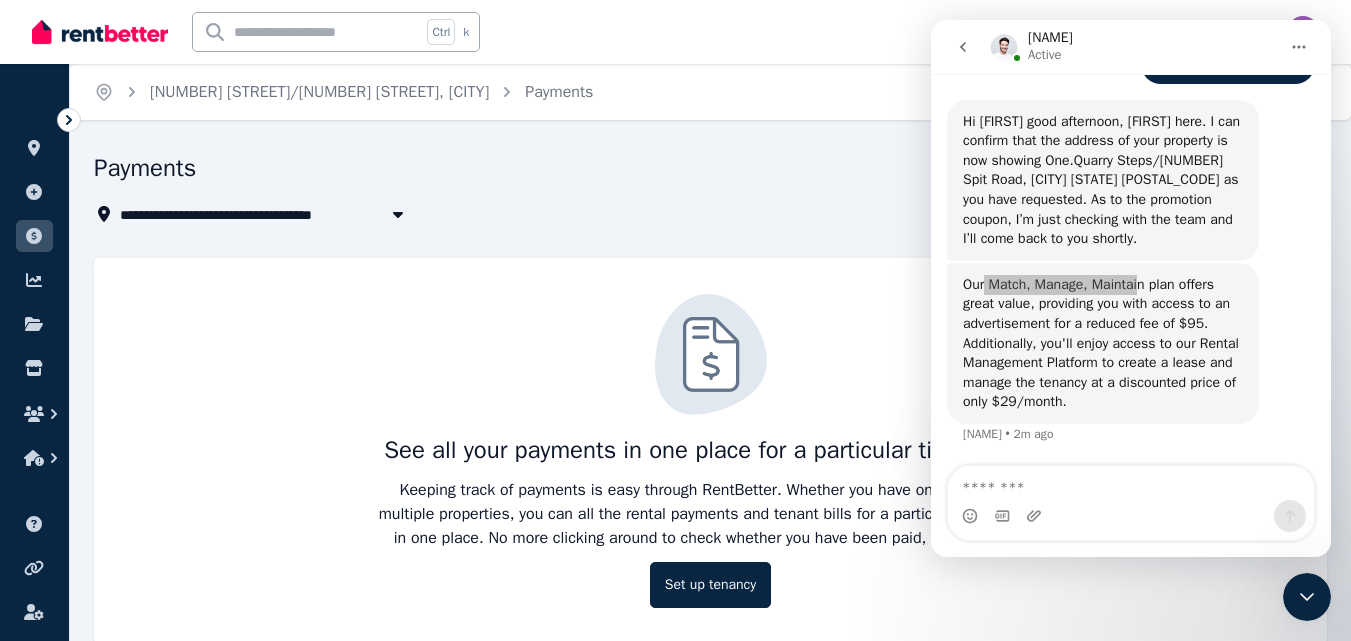click 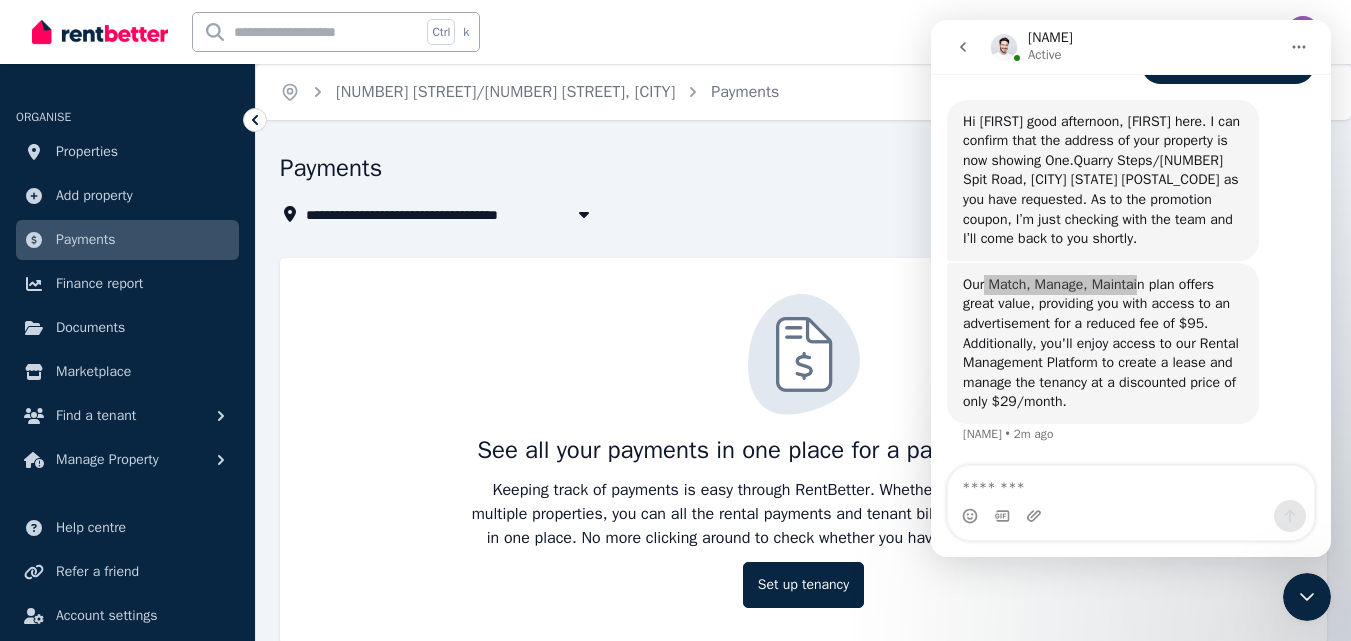 click on "Payments" at bounding box center (86, 240) 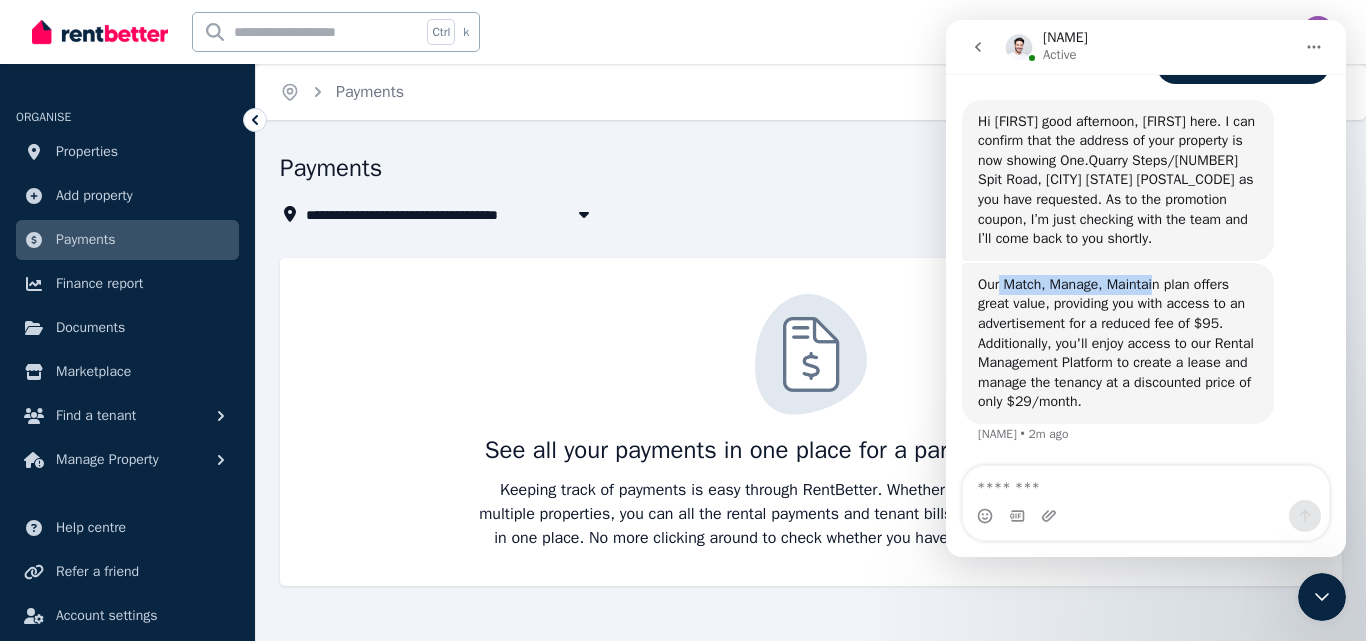 click 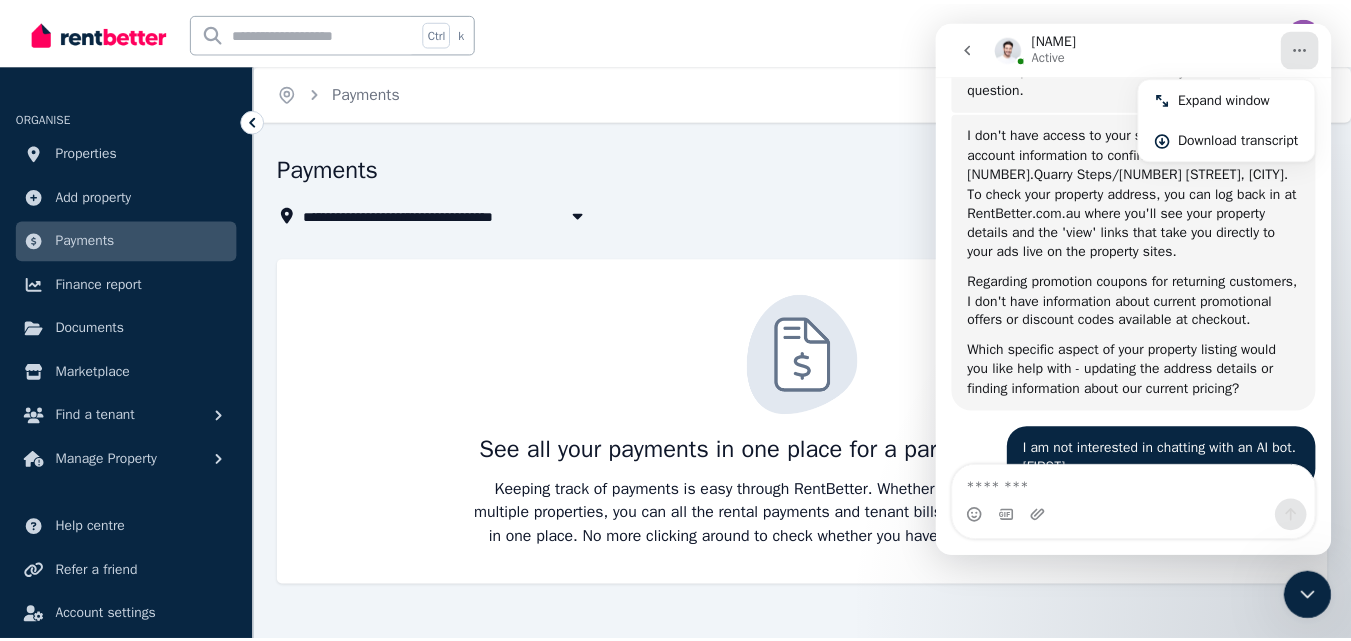 scroll, scrollTop: 0, scrollLeft: 0, axis: both 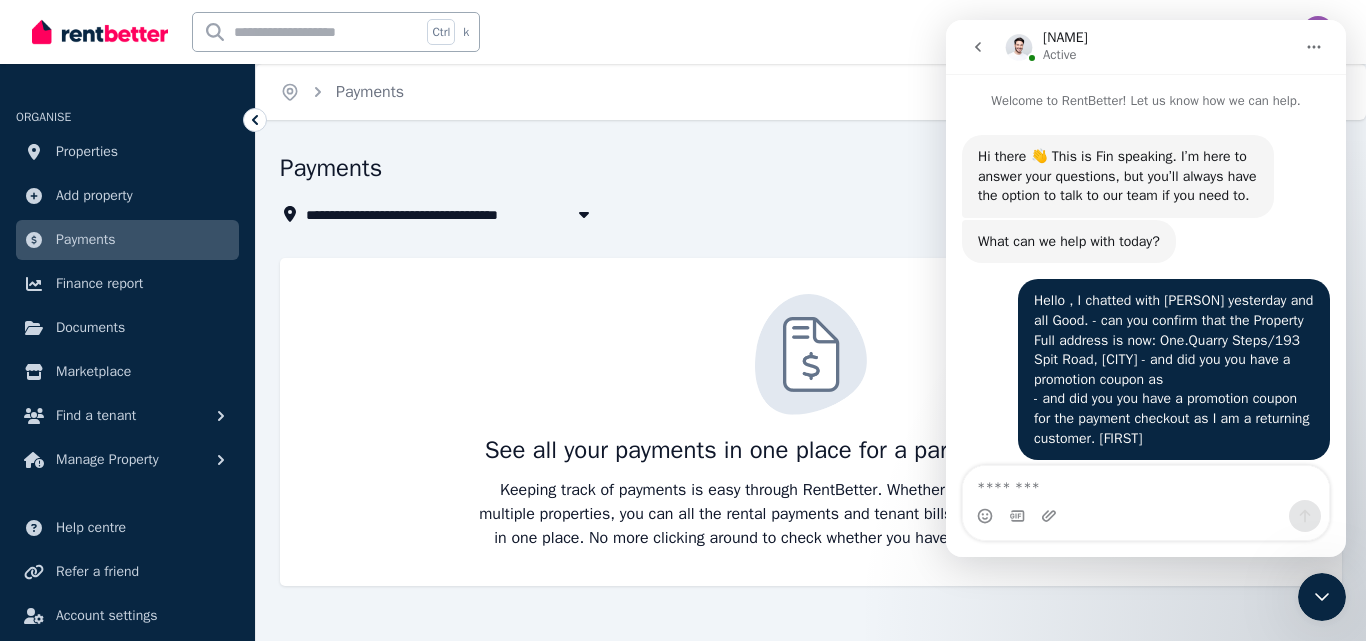 click 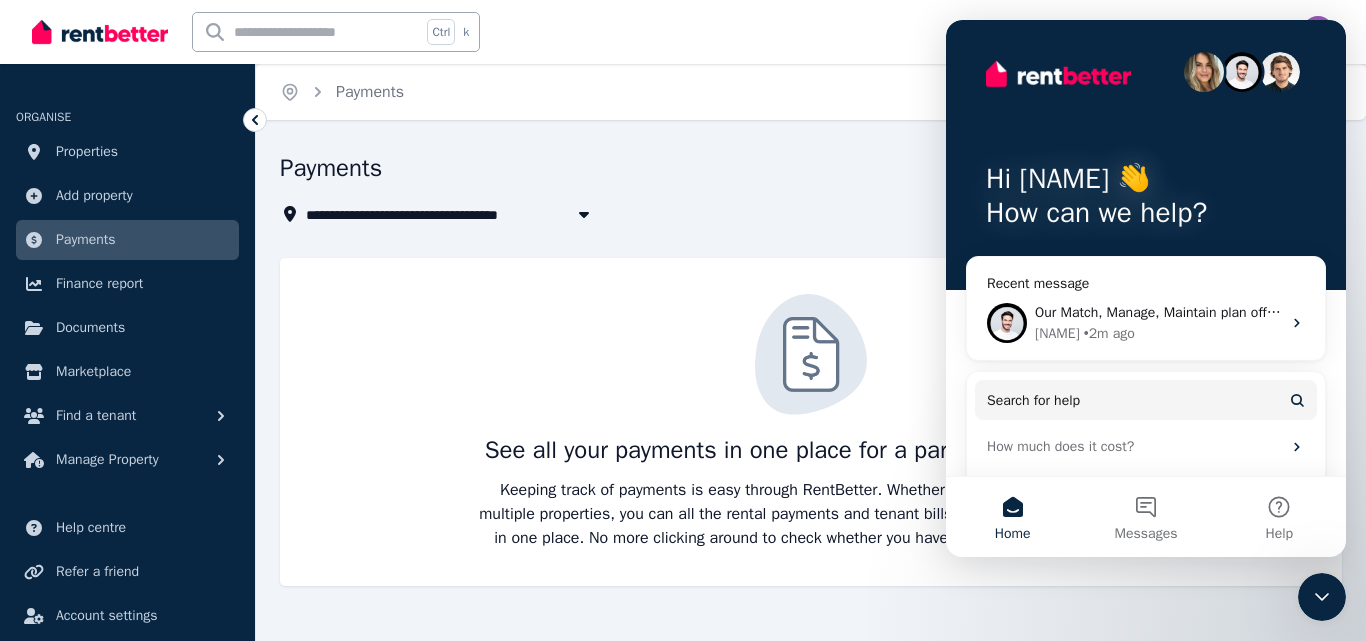 click on "Home" at bounding box center [1012, 517] 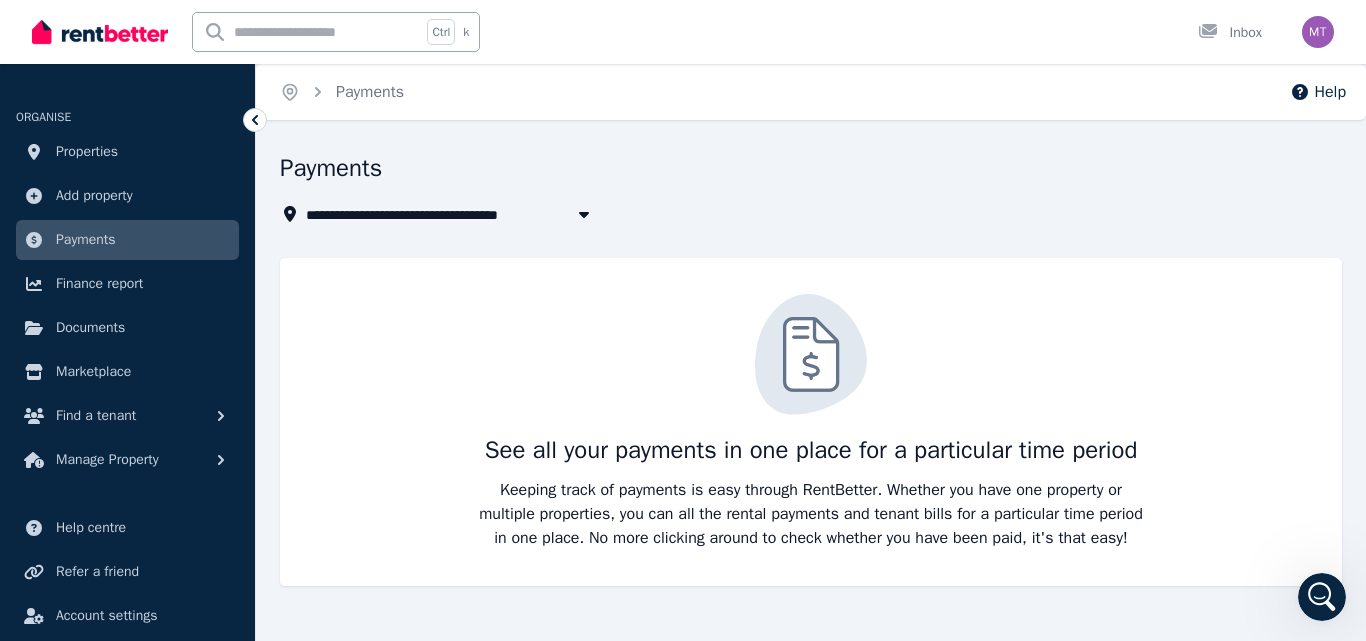 click on "See all your payments in one place for a particular time period Keeping track of payments is easy through RentBetter. Whether you have one property or multiple properties, you can all the rental payments and tenant bills for a particular time period in one place. No more clicking around to check whether you have been paid, it's that easy!" at bounding box center (811, 422) 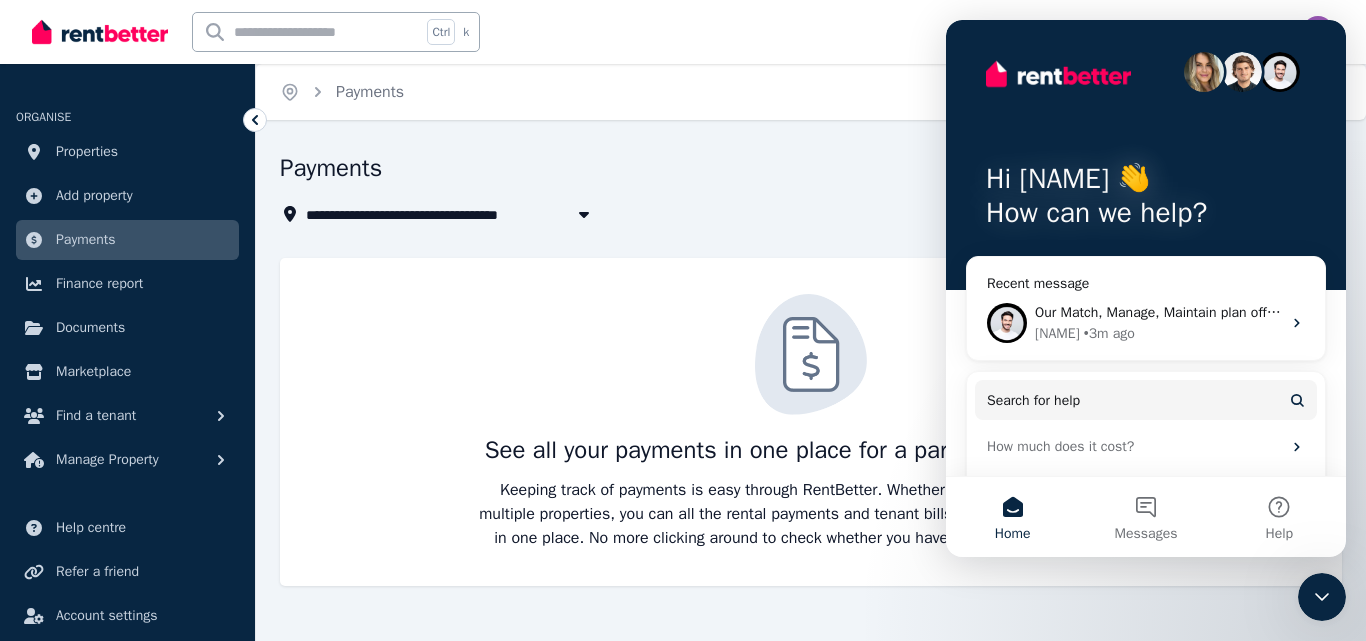 click 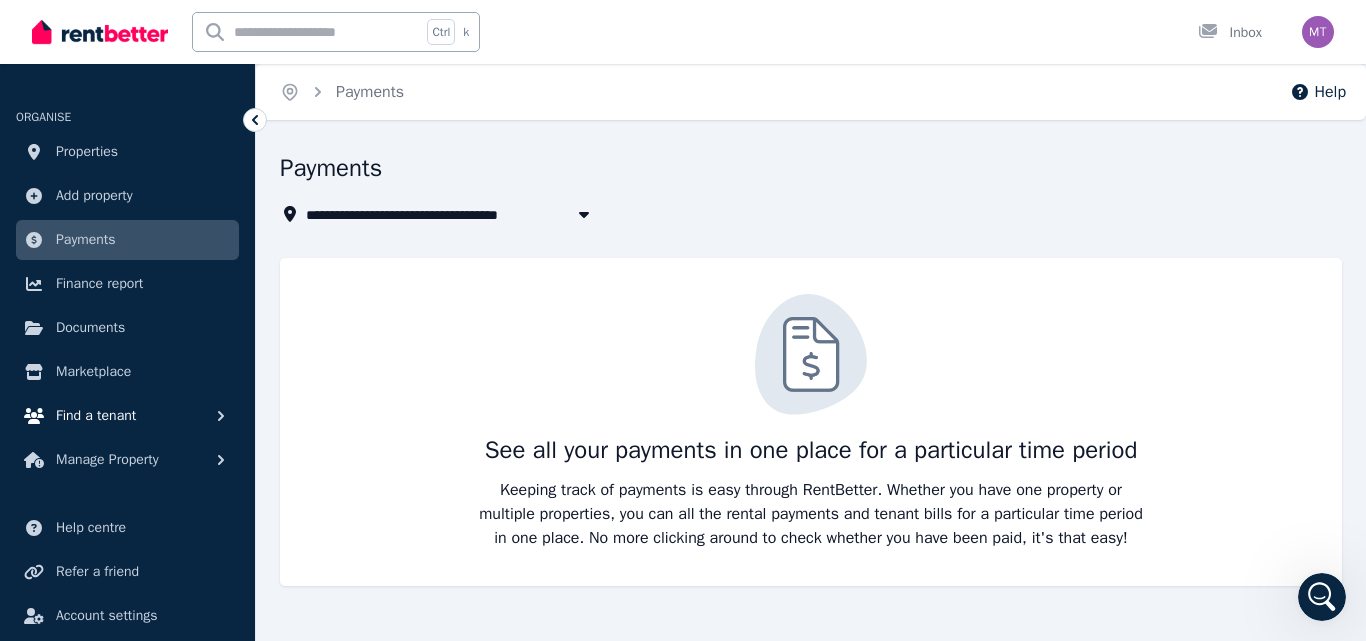 click on "Find a tenant" at bounding box center [96, 416] 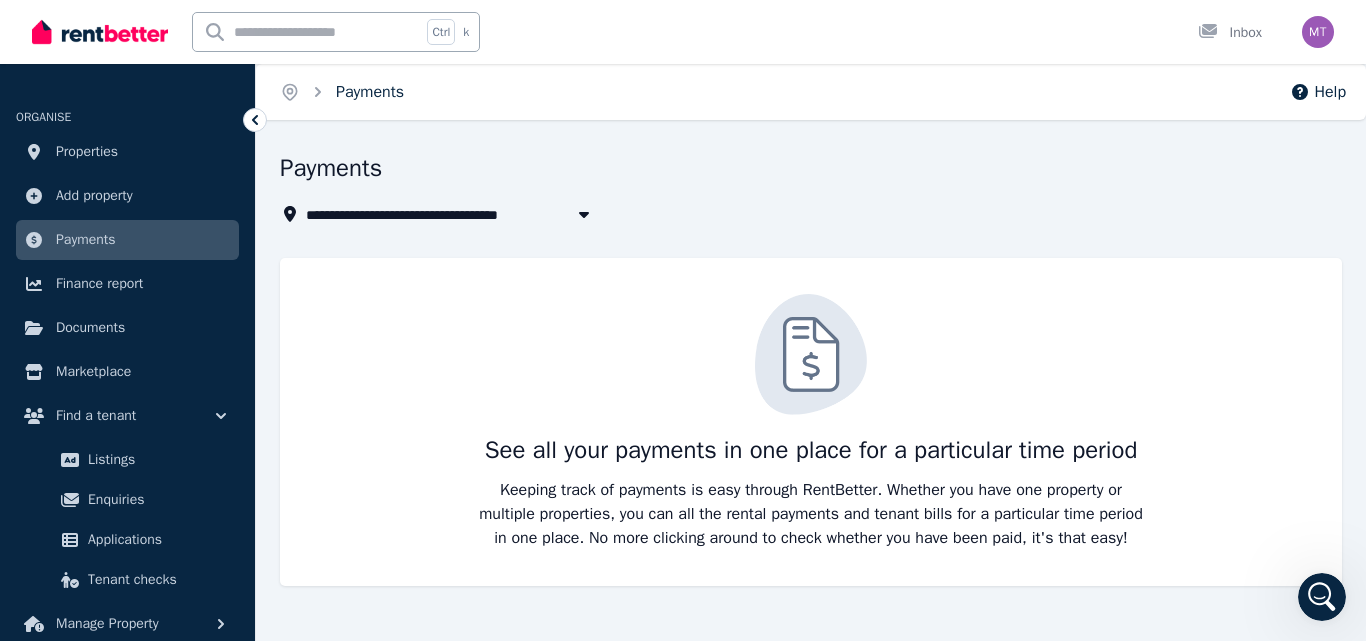 click on "Payments" at bounding box center (370, 92) 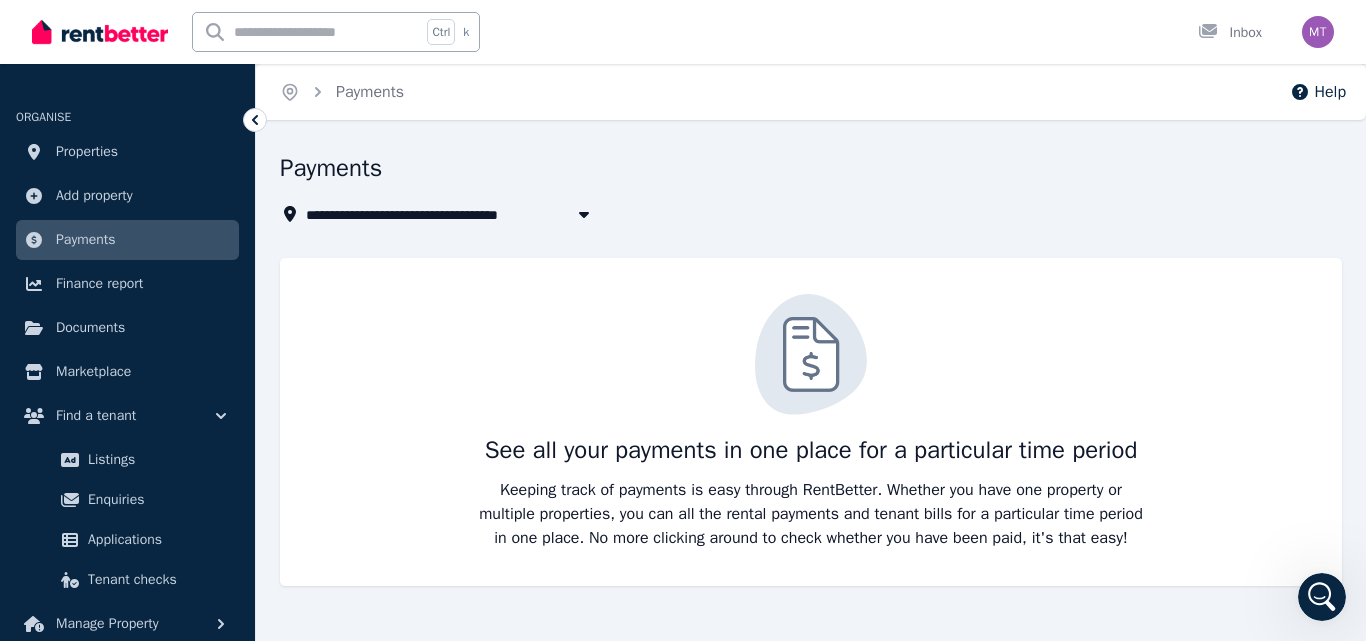 click on "[NUMBER] [STREET]/[NUMBER] [STREET], [CITY]" at bounding box center [472, 214] 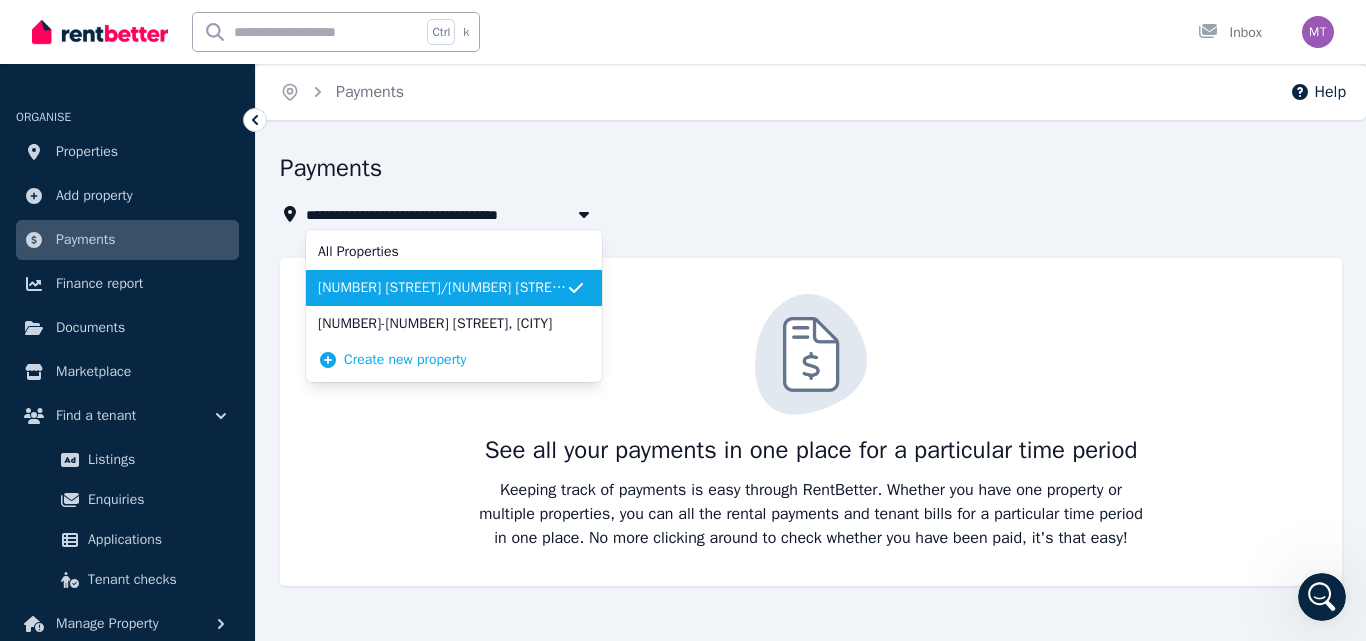 click on "[NUMBER] [STREET]/[NUMBER] [STREET], [CITY]" at bounding box center [442, 288] 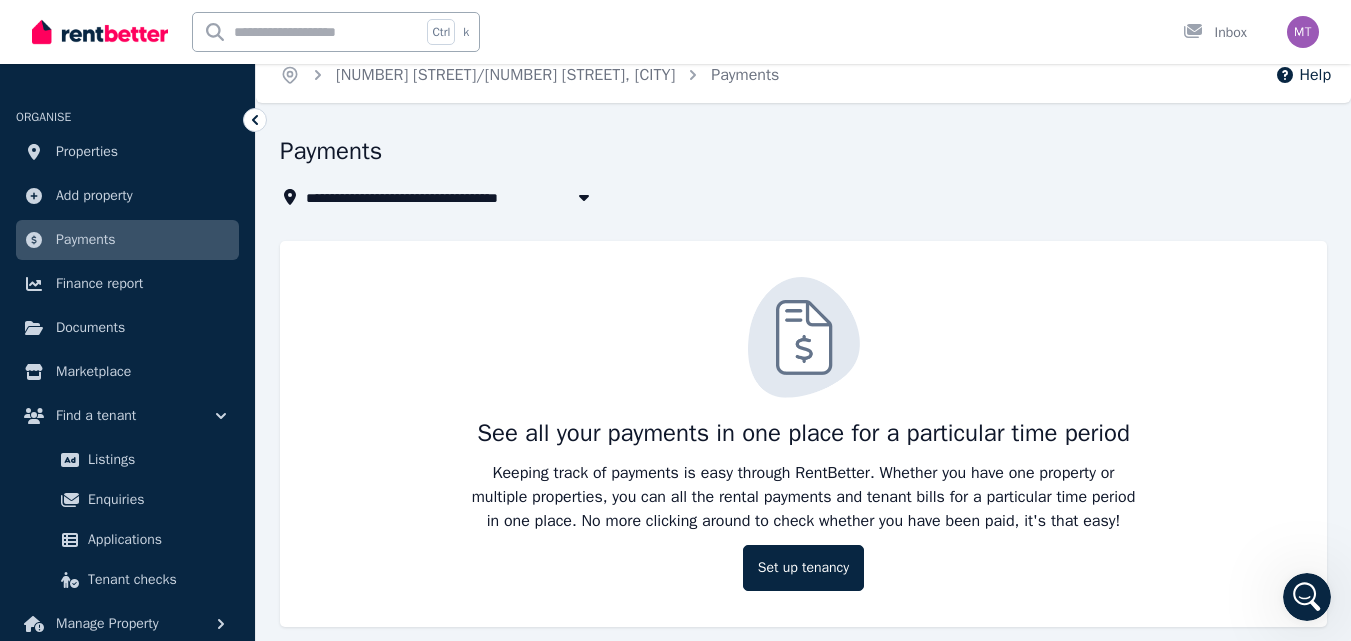 scroll, scrollTop: 38, scrollLeft: 0, axis: vertical 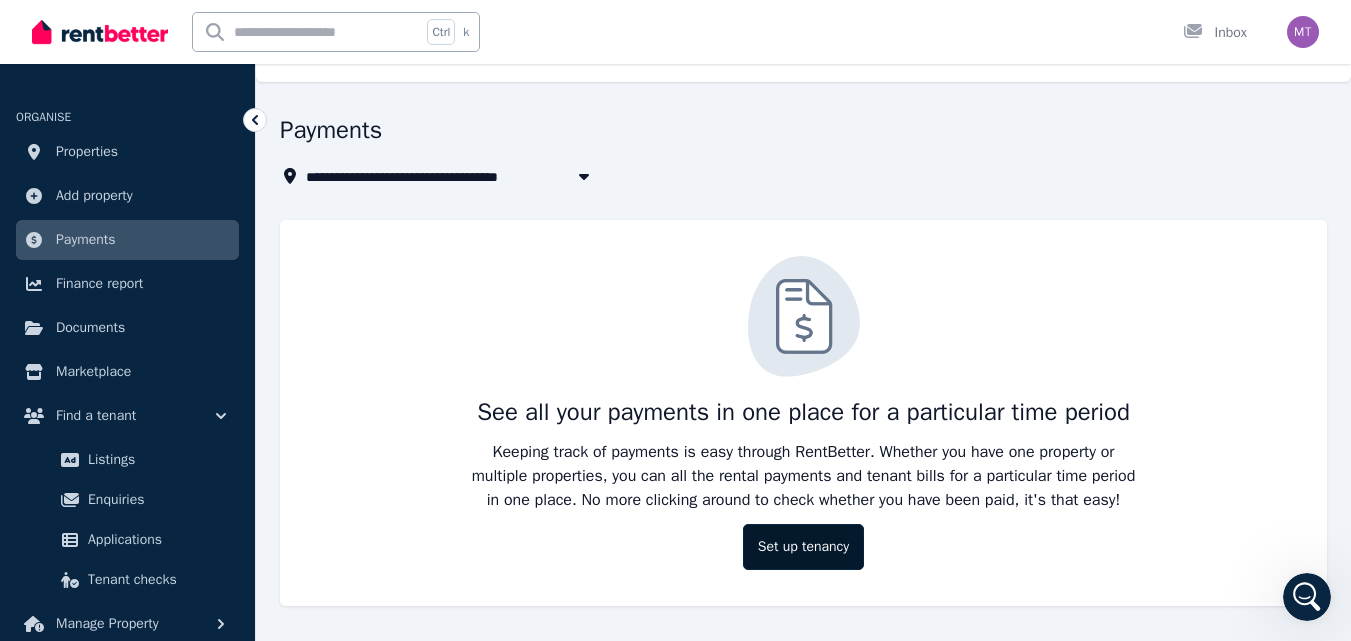 click on "Set up tenancy" at bounding box center [803, 547] 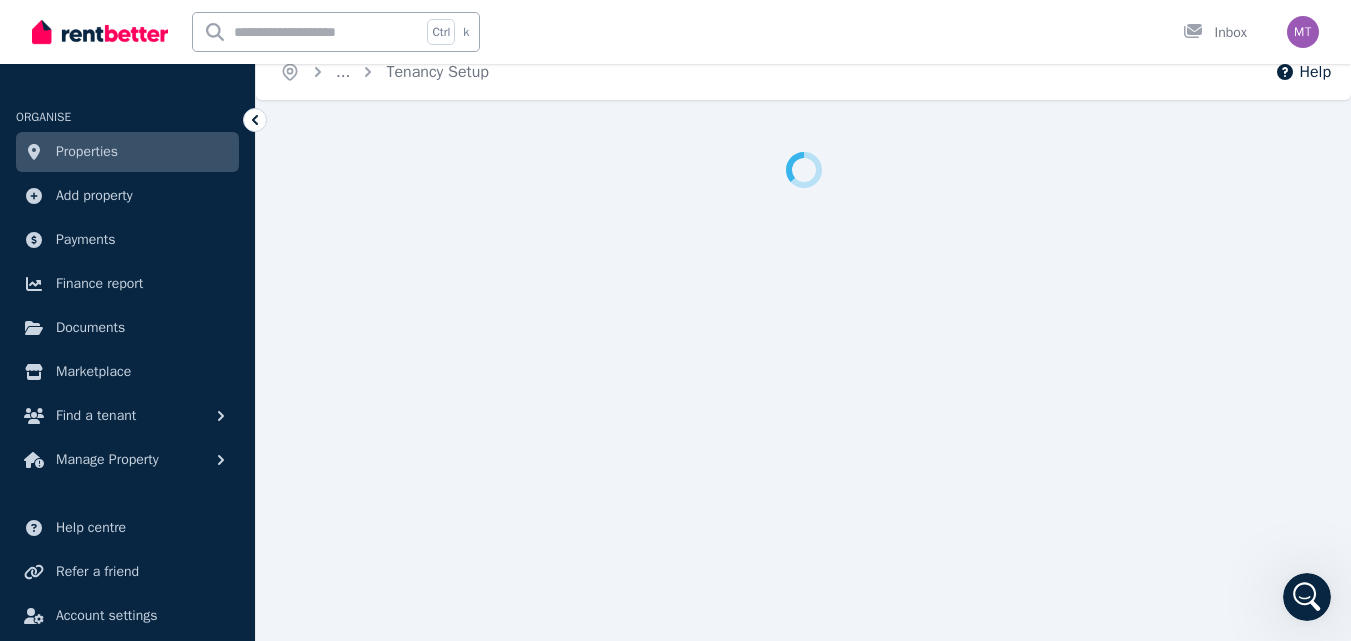 scroll, scrollTop: 0, scrollLeft: 0, axis: both 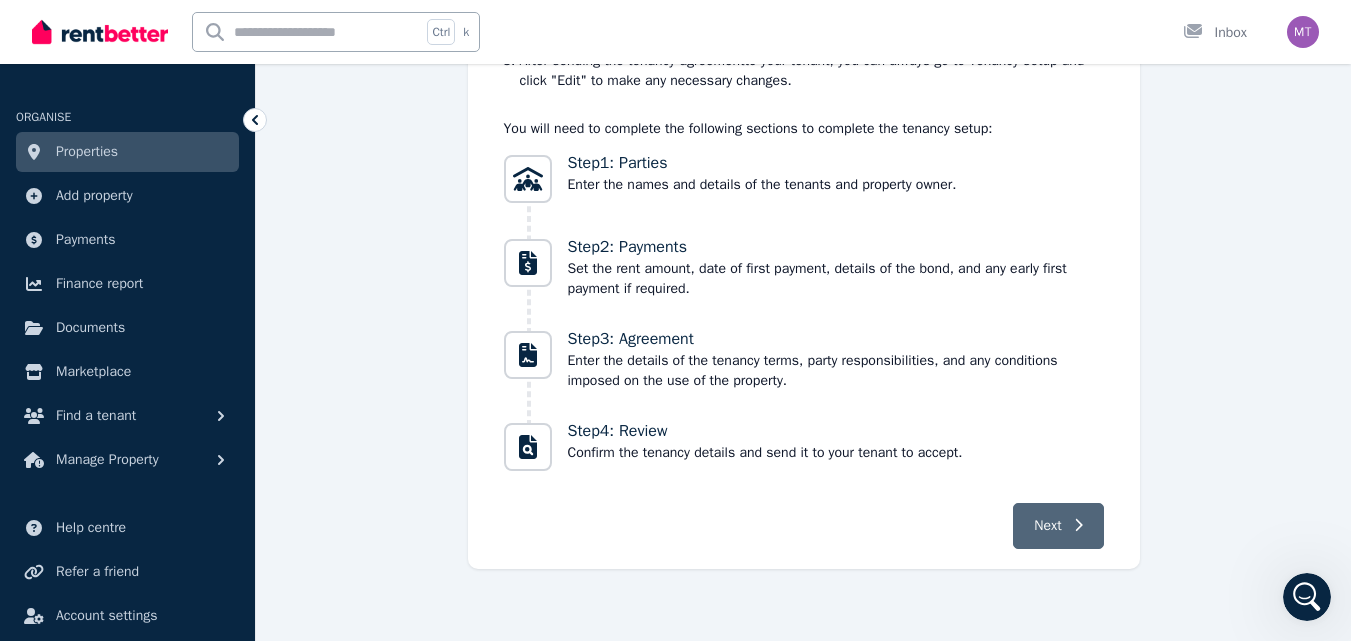 click on "Next" at bounding box center [1047, 526] 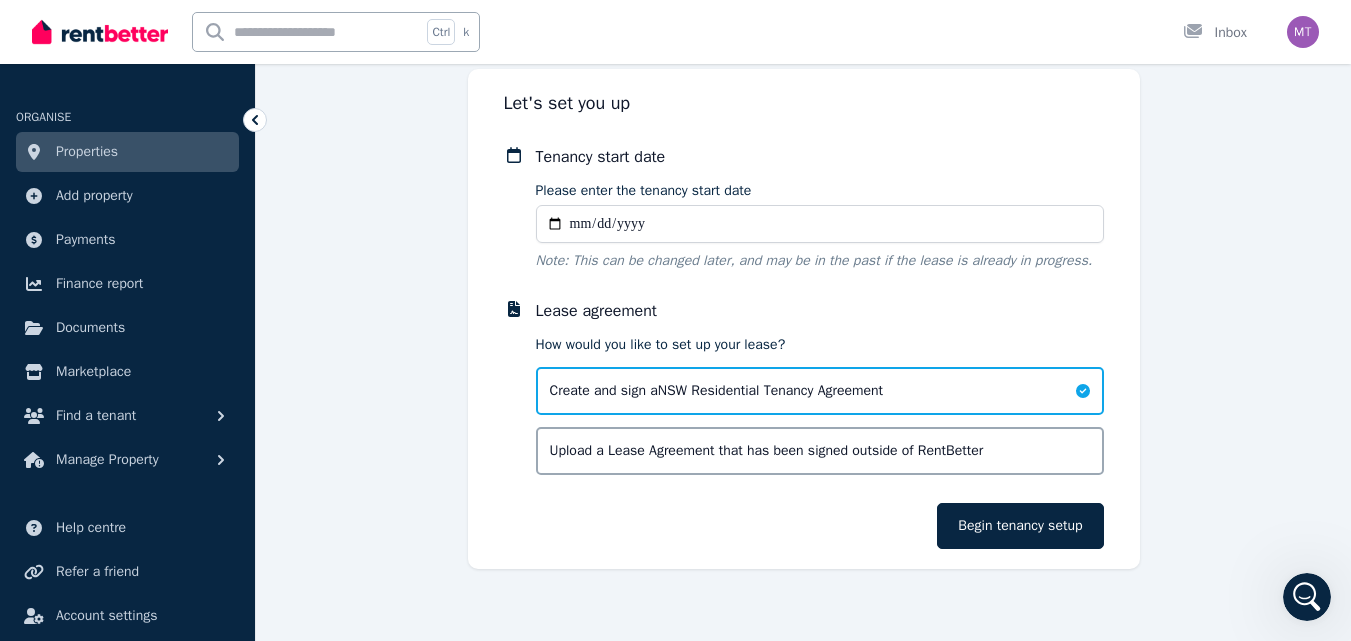 scroll, scrollTop: 119, scrollLeft: 0, axis: vertical 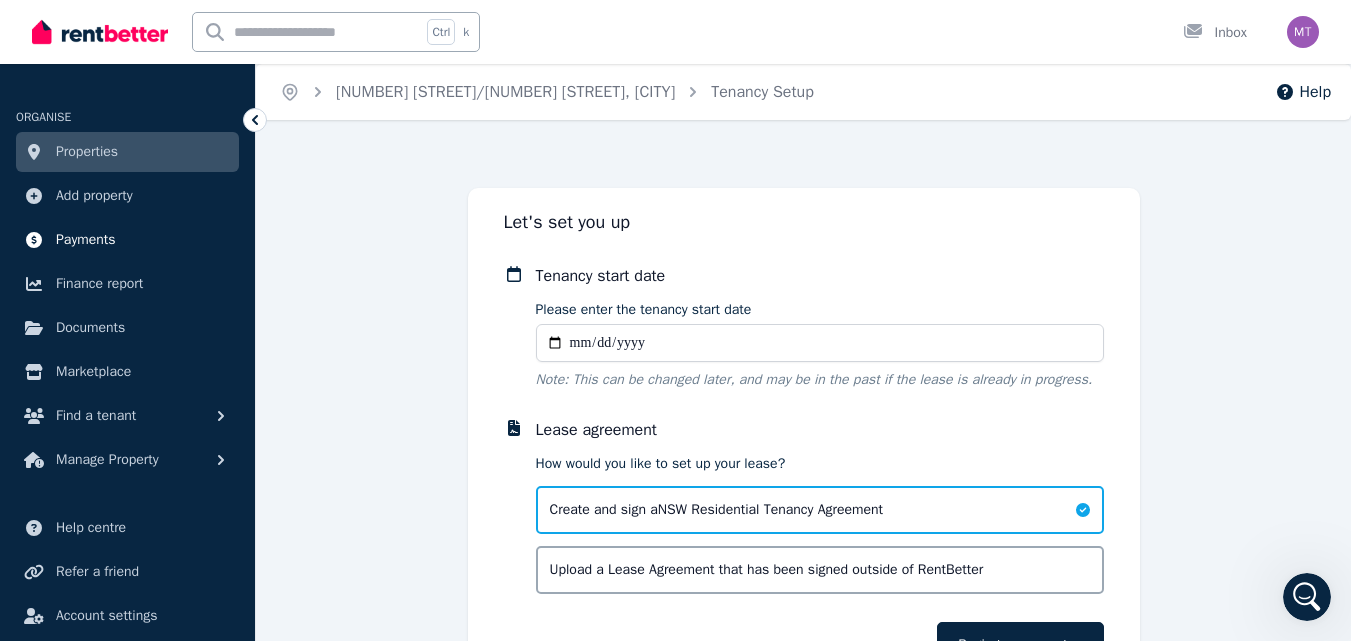 click on "Payments" at bounding box center (86, 240) 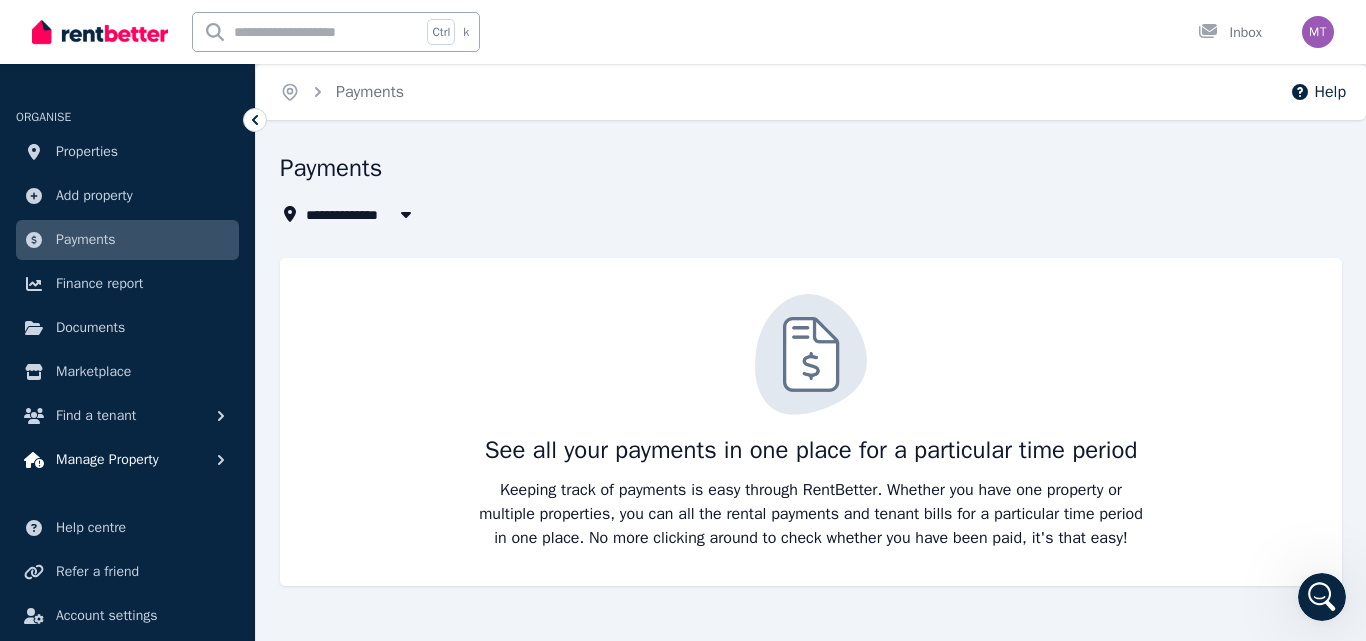 click on "Manage Property" at bounding box center (107, 460) 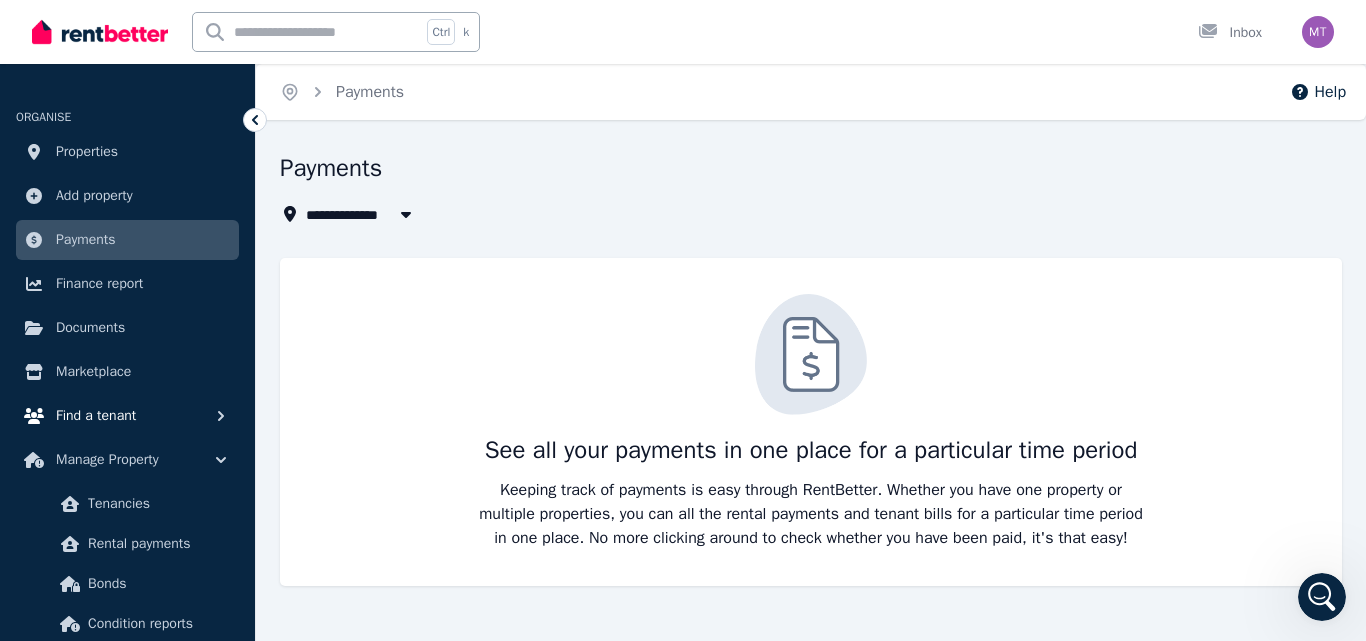 click on "Find a tenant" at bounding box center (127, 416) 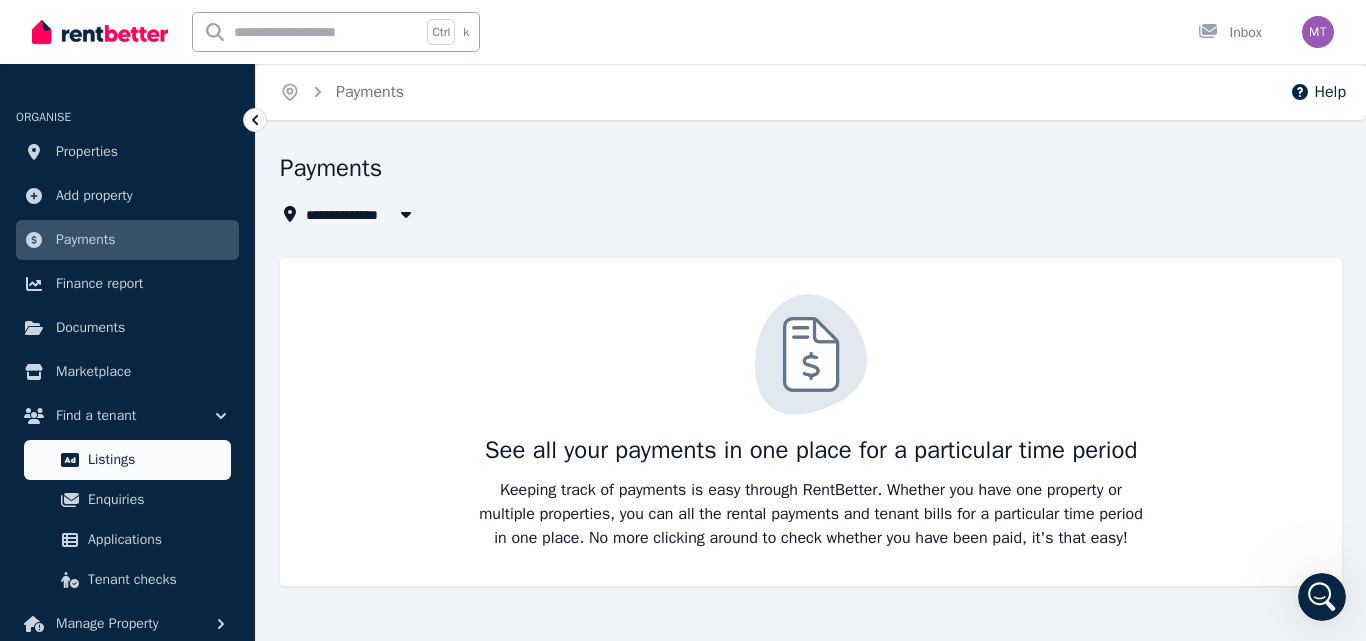 click on "Listings" at bounding box center (155, 460) 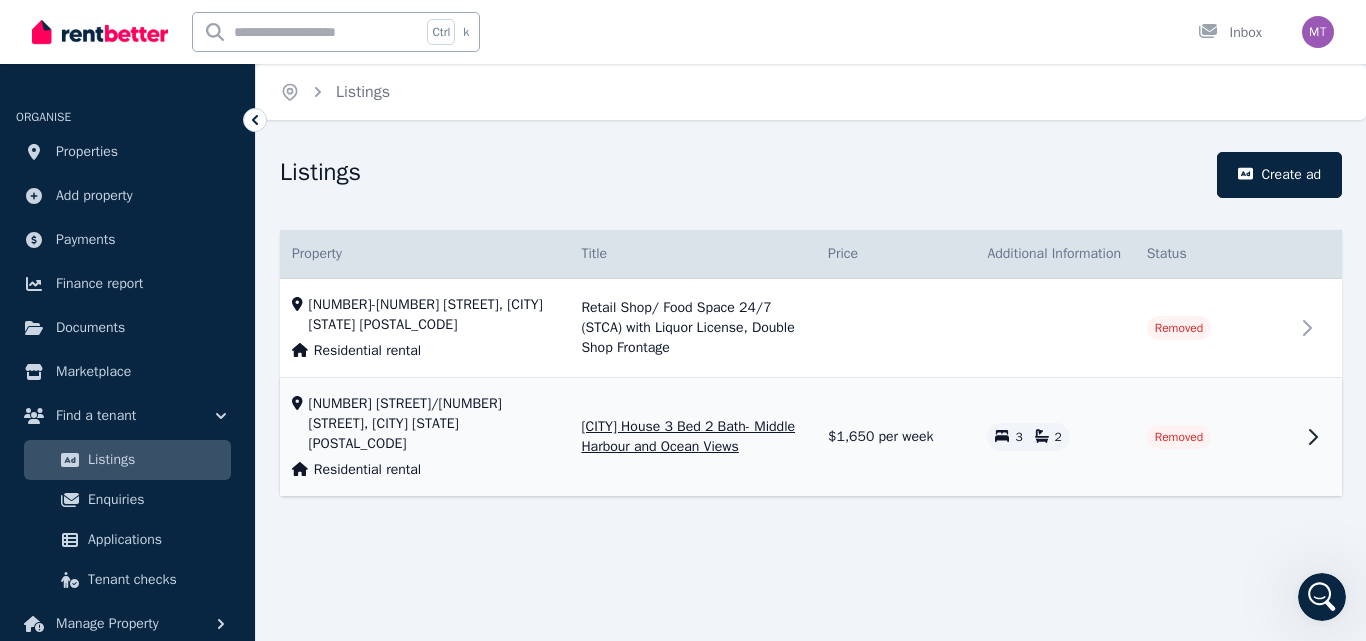 click 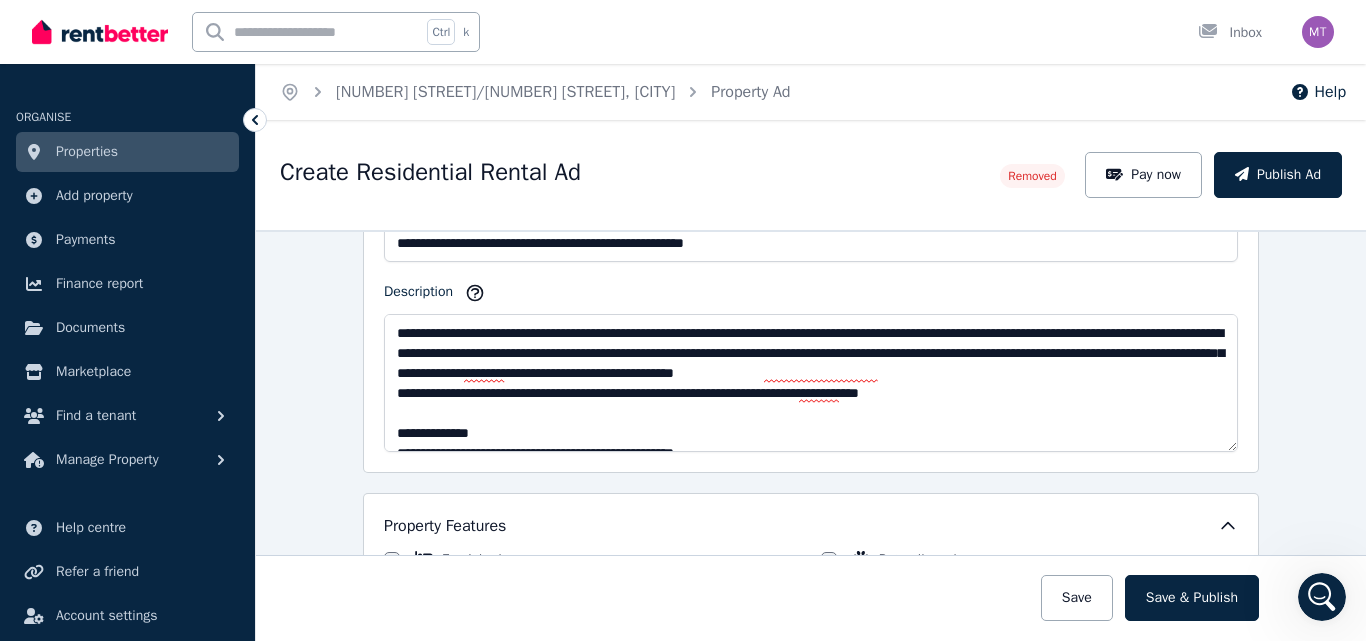 scroll, scrollTop: 976, scrollLeft: 0, axis: vertical 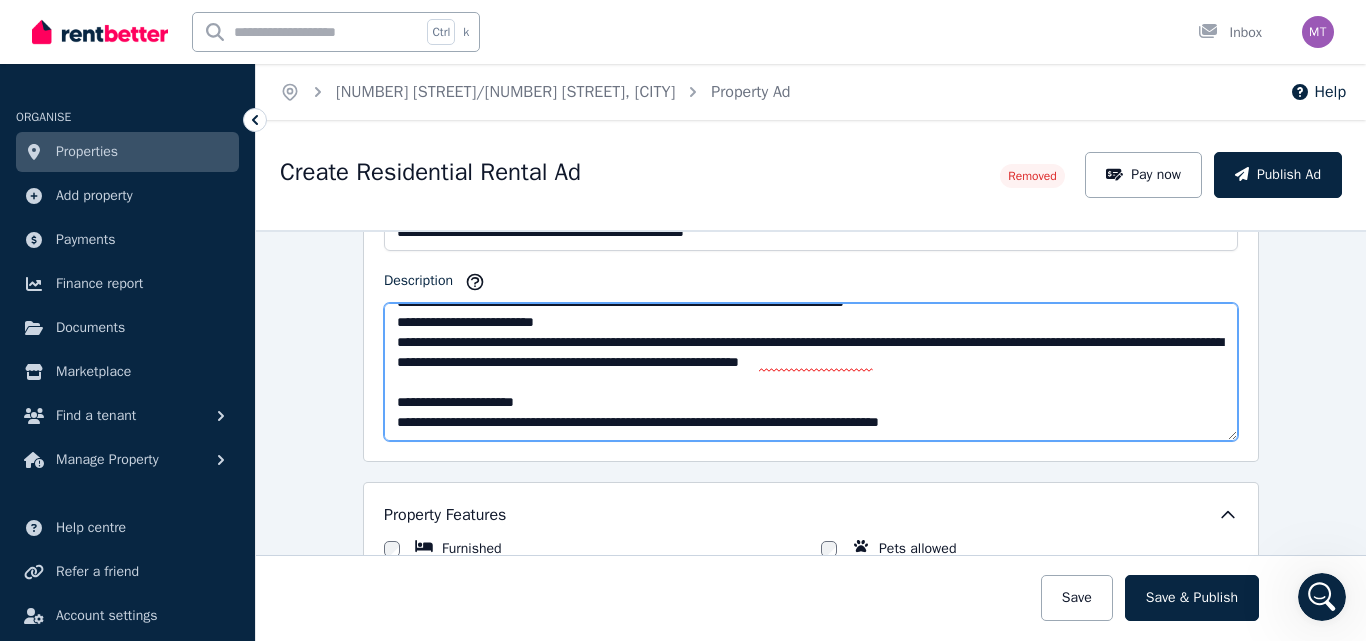 click on "Description" at bounding box center [811, 372] 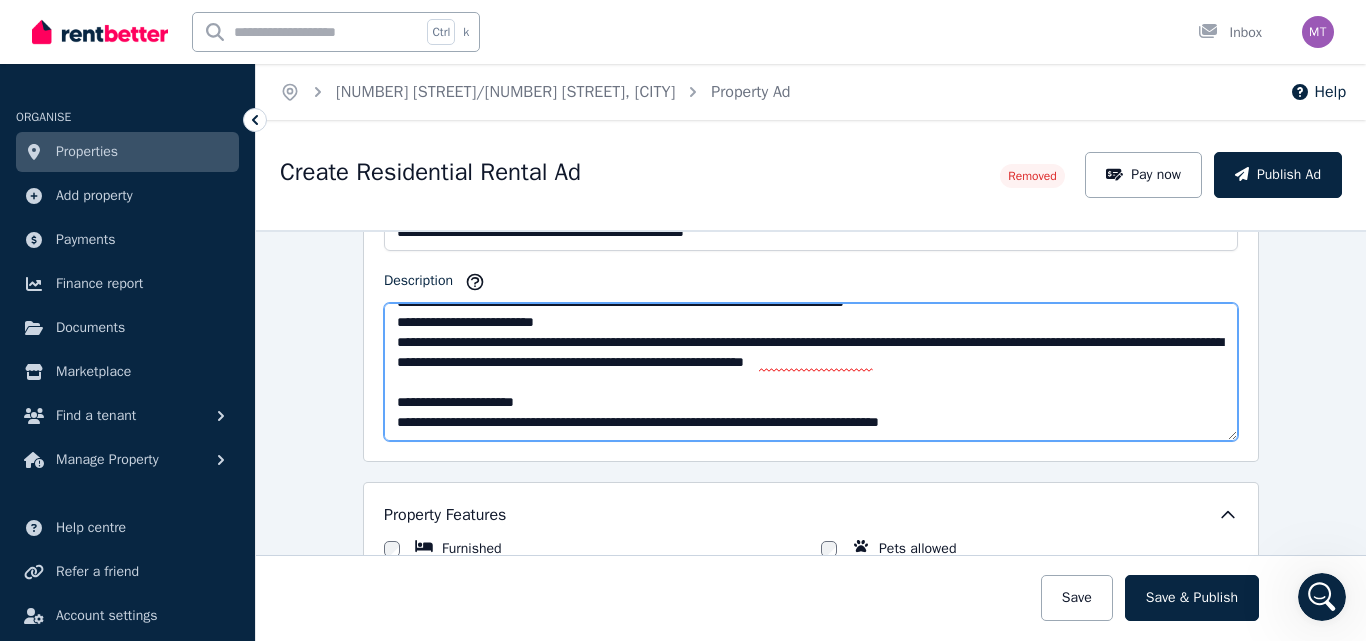 scroll, scrollTop: 380, scrollLeft: 0, axis: vertical 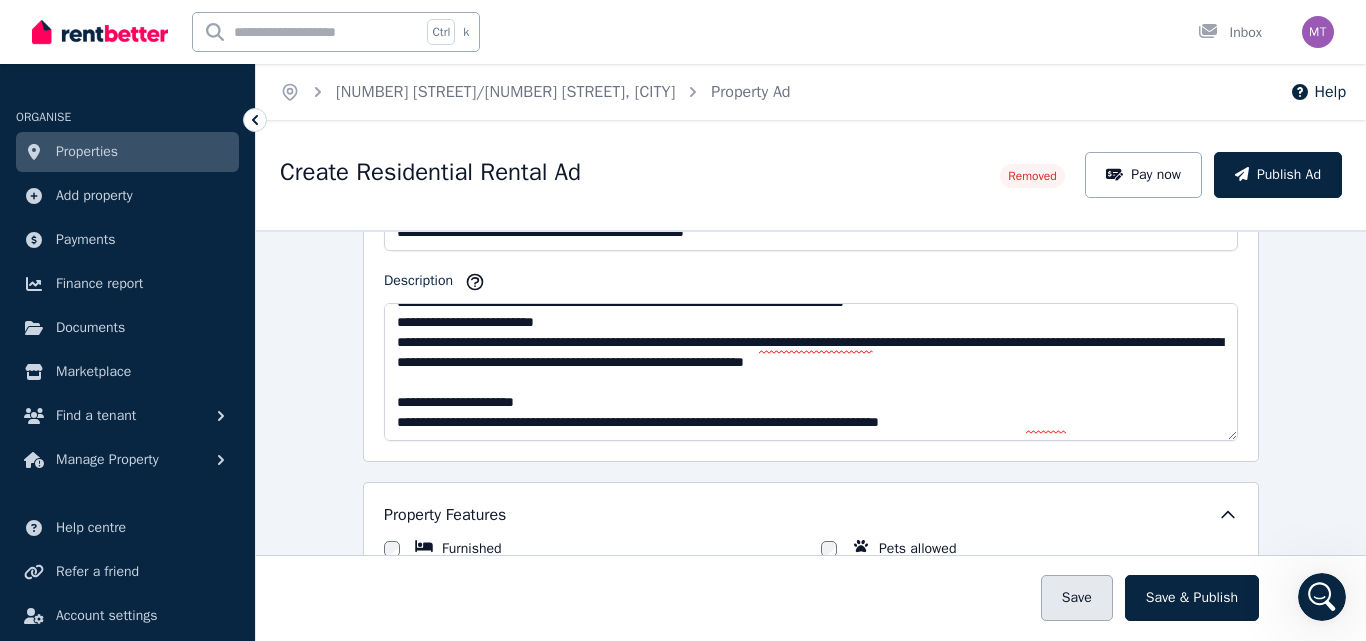 click on "Save" at bounding box center [1077, 598] 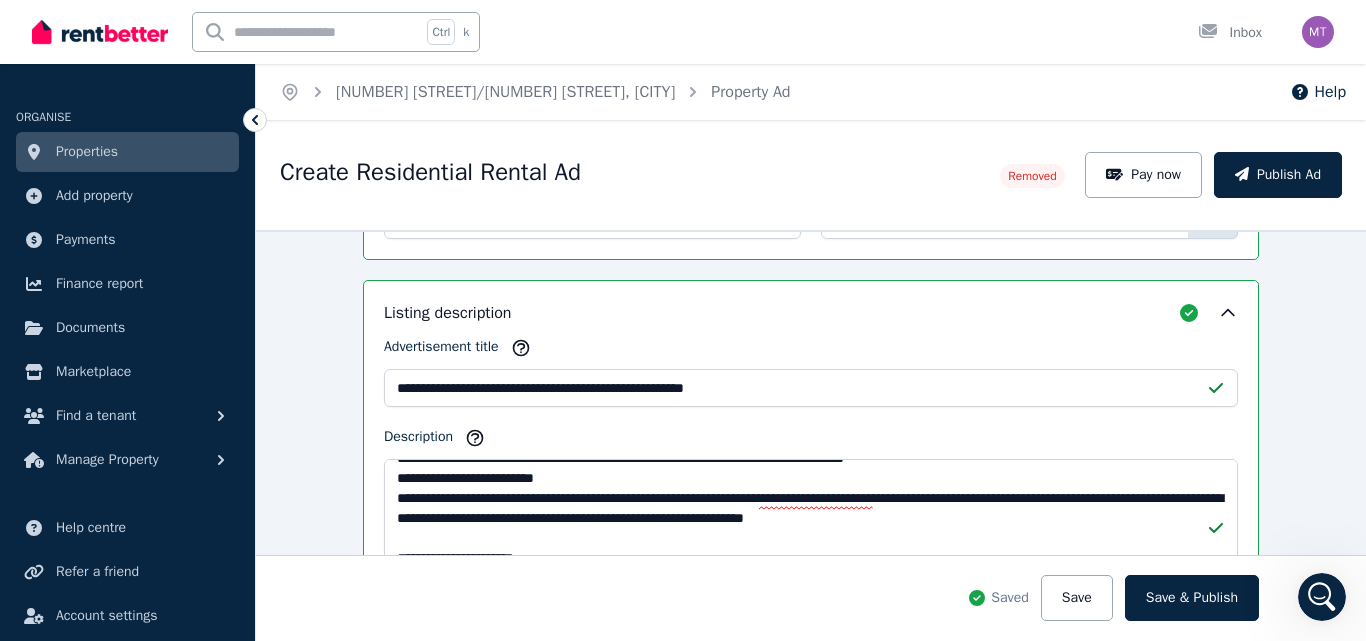 scroll, scrollTop: 799, scrollLeft: 0, axis: vertical 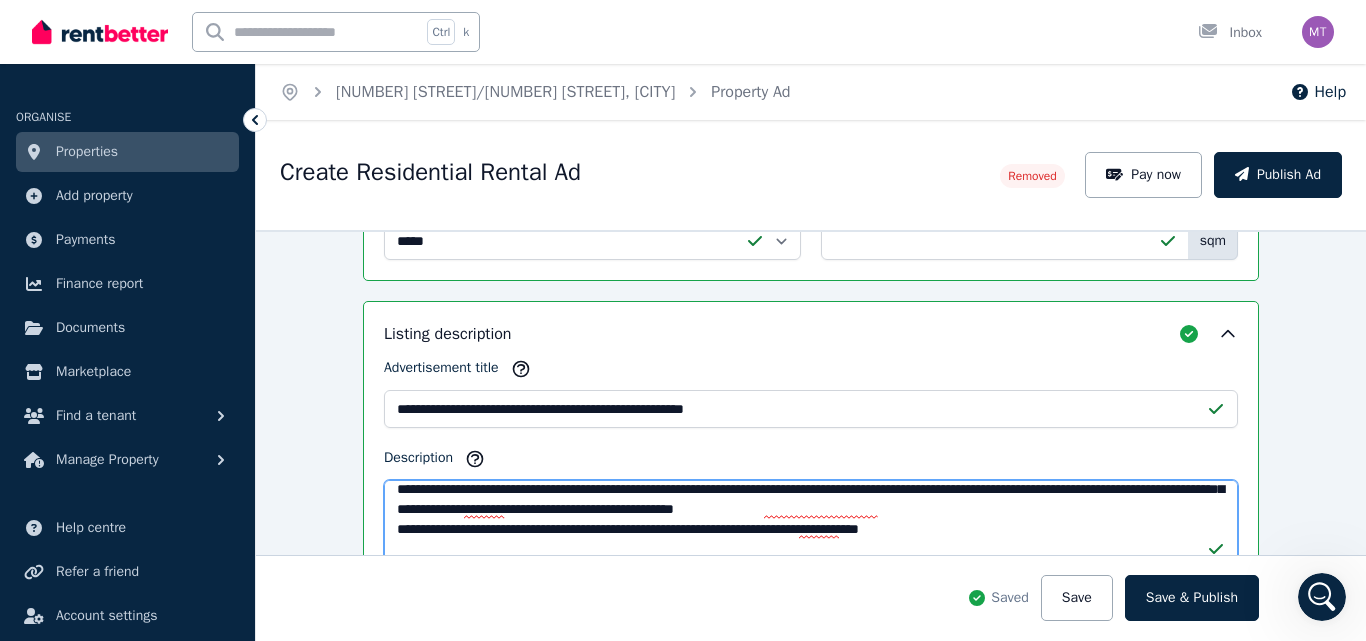 click on "Description" at bounding box center (811, 549) 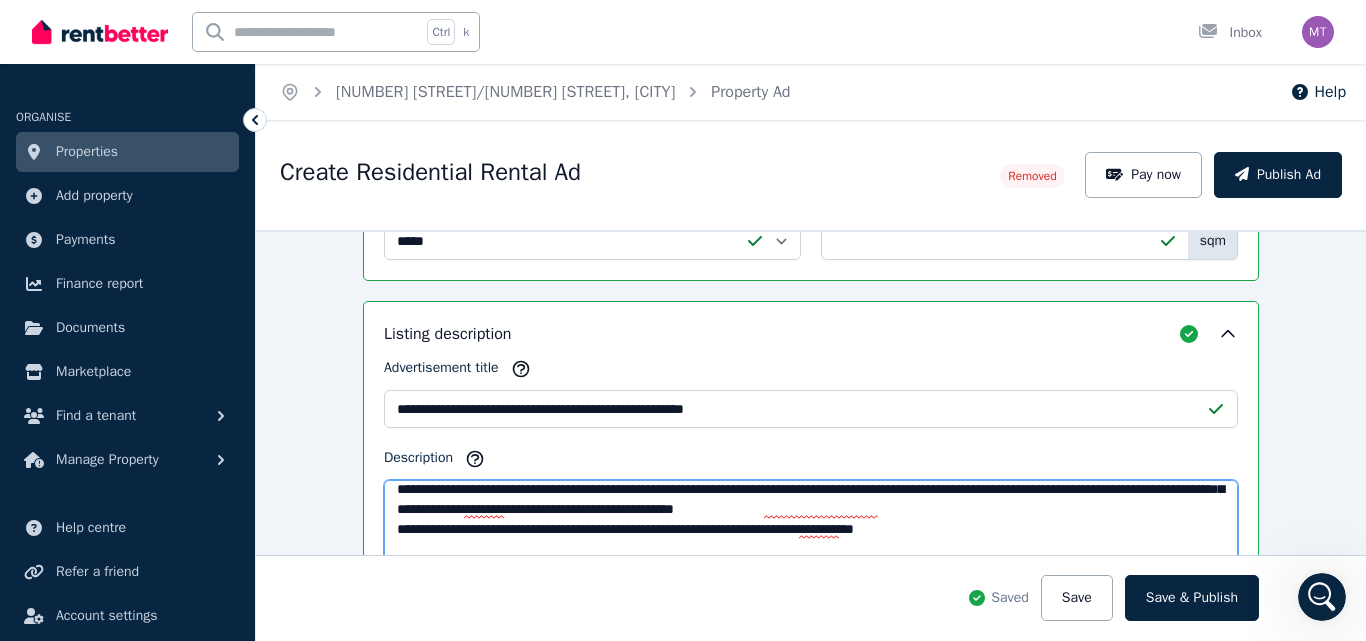 scroll, scrollTop: 36, scrollLeft: 0, axis: vertical 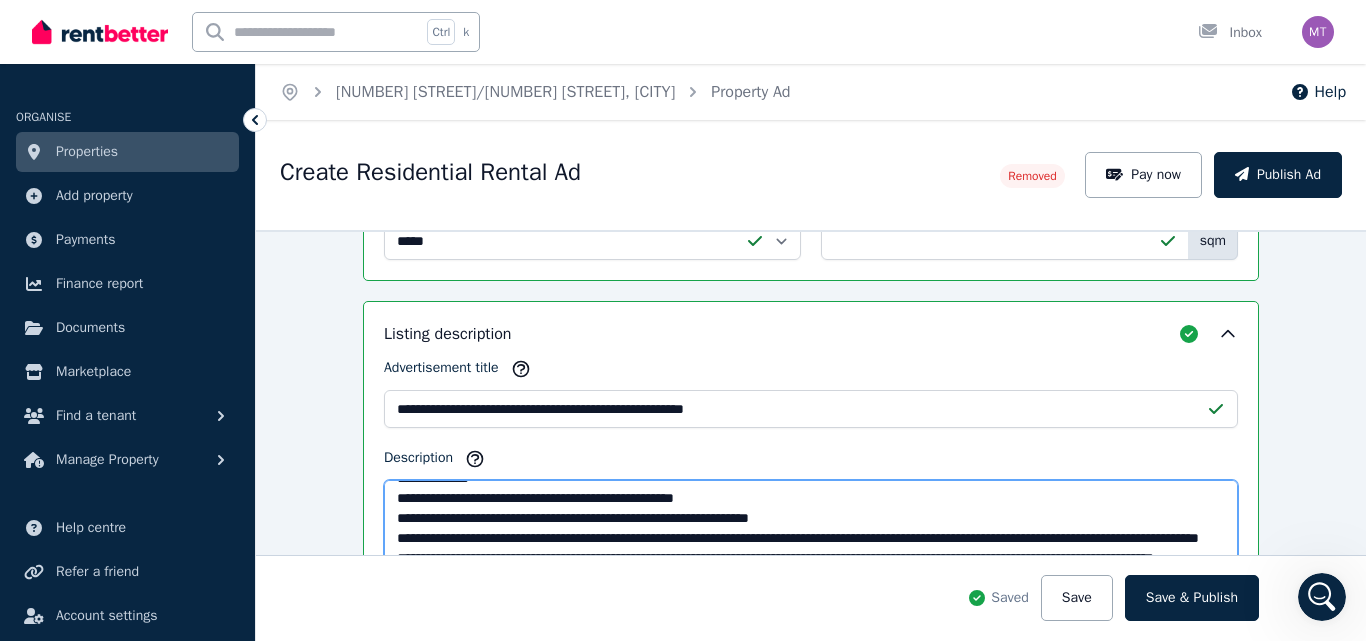 click on "Description" at bounding box center (811, 549) 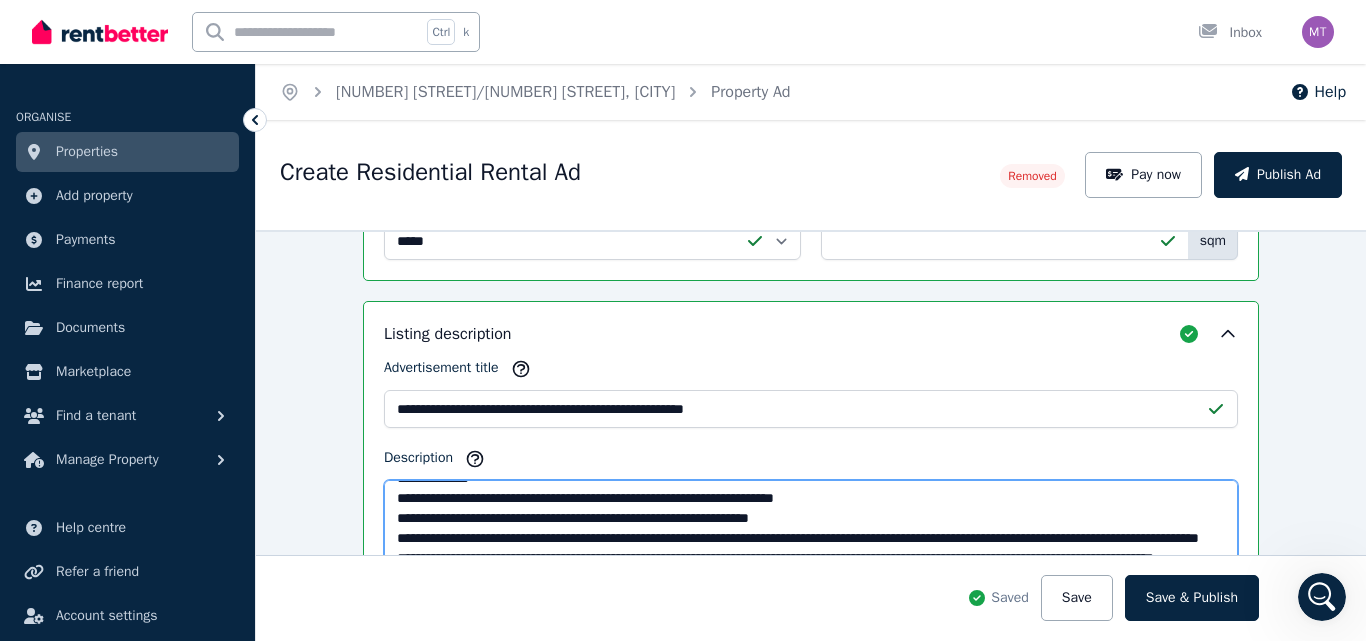 click on "Description" at bounding box center (811, 549) 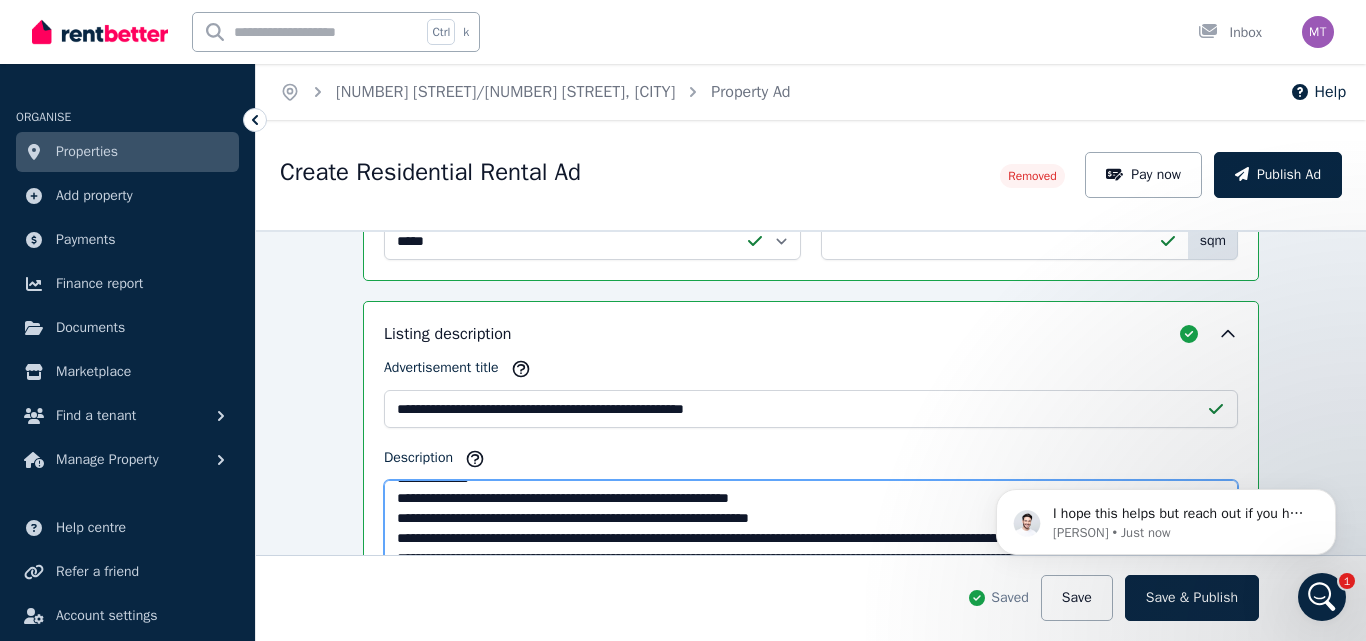 scroll, scrollTop: 0, scrollLeft: 0, axis: both 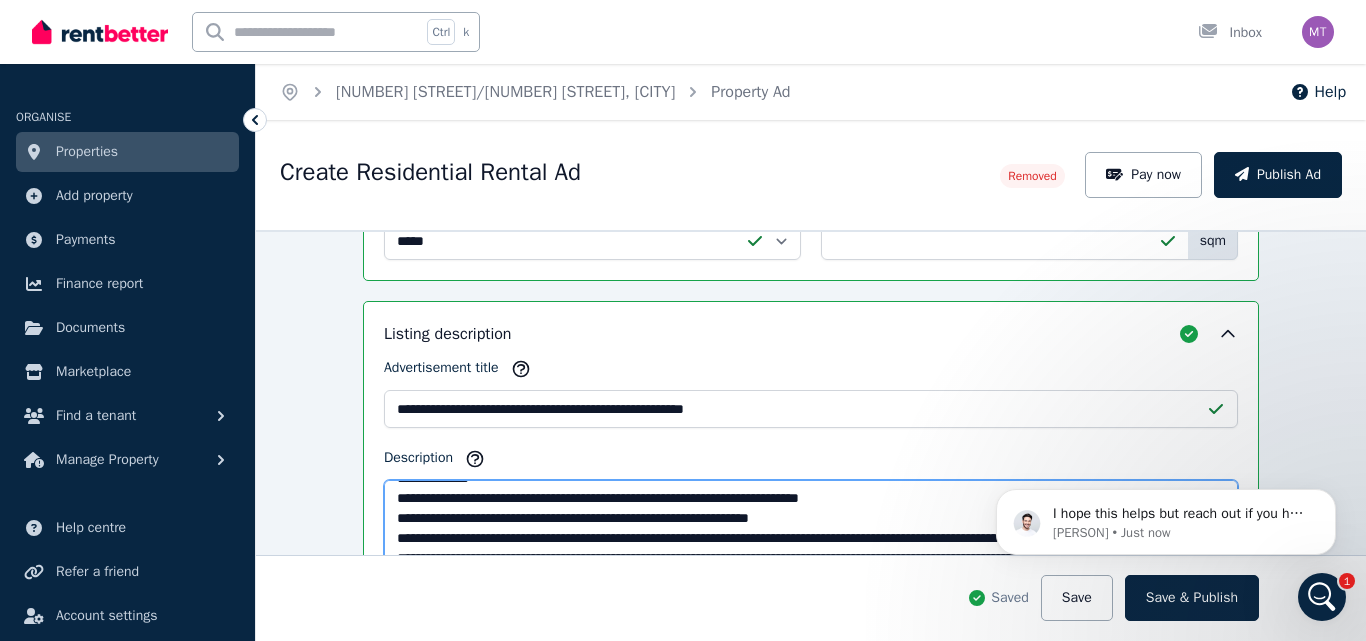 click on "Description" at bounding box center [811, 549] 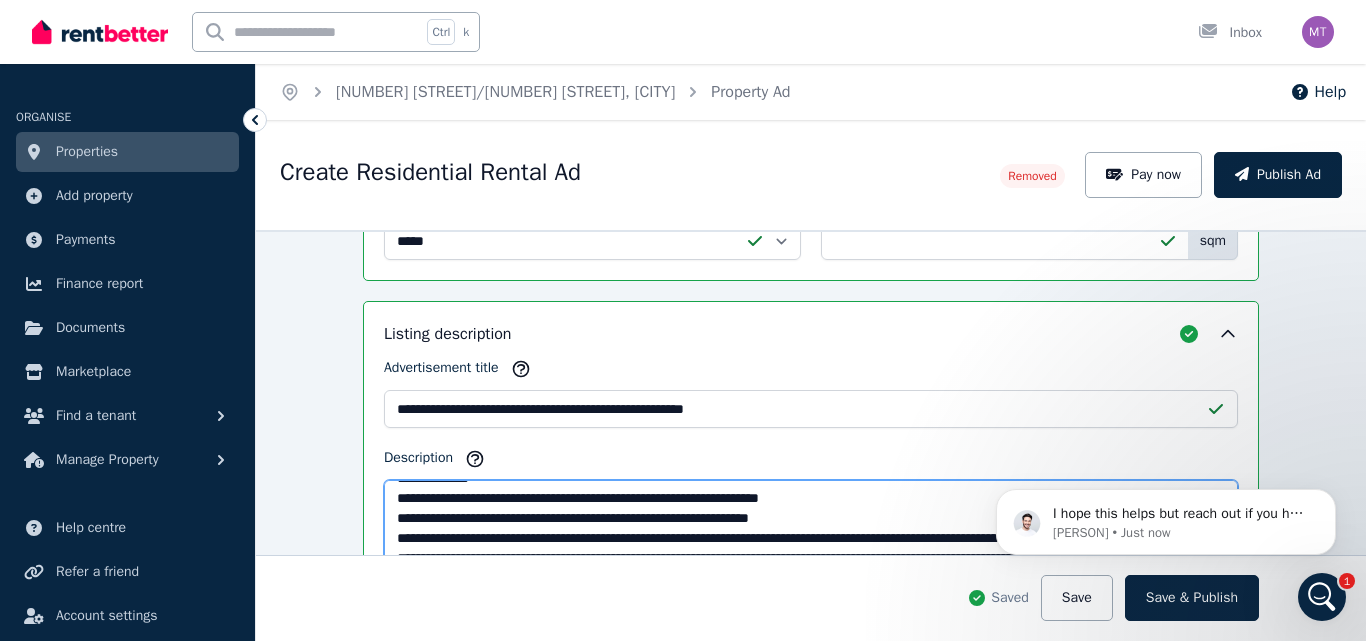click on "Description" at bounding box center (811, 549) 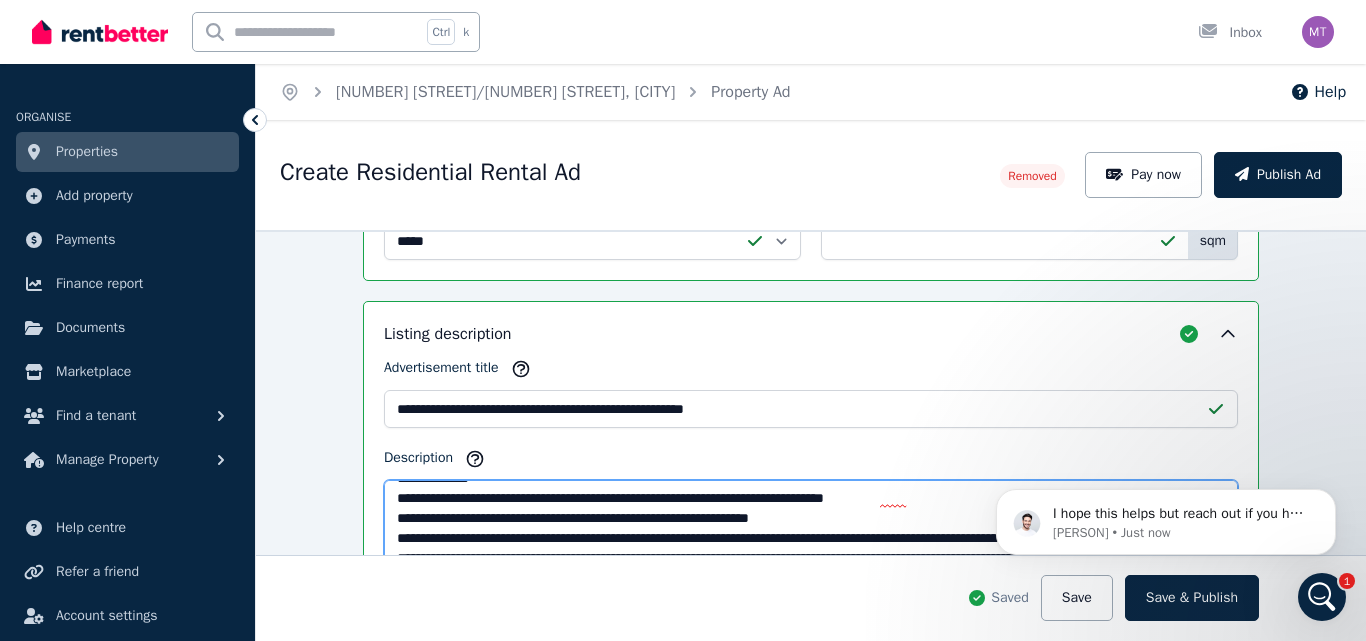 click on "Description" at bounding box center [811, 549] 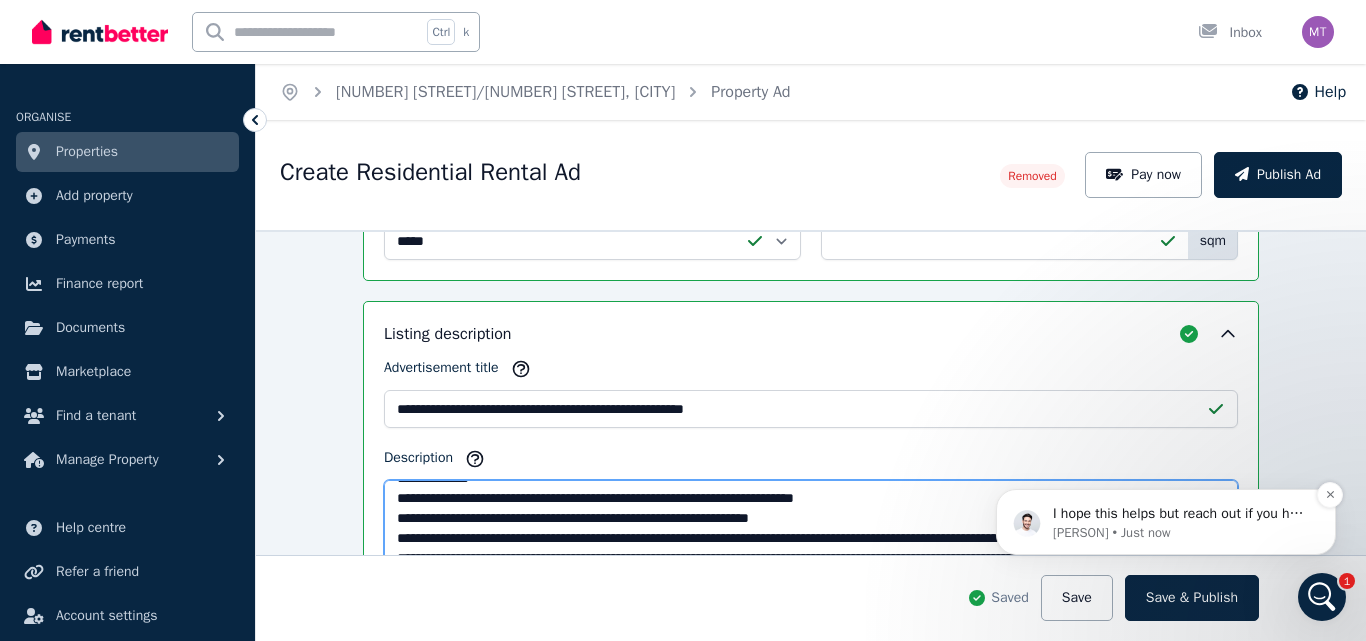 type on "**********" 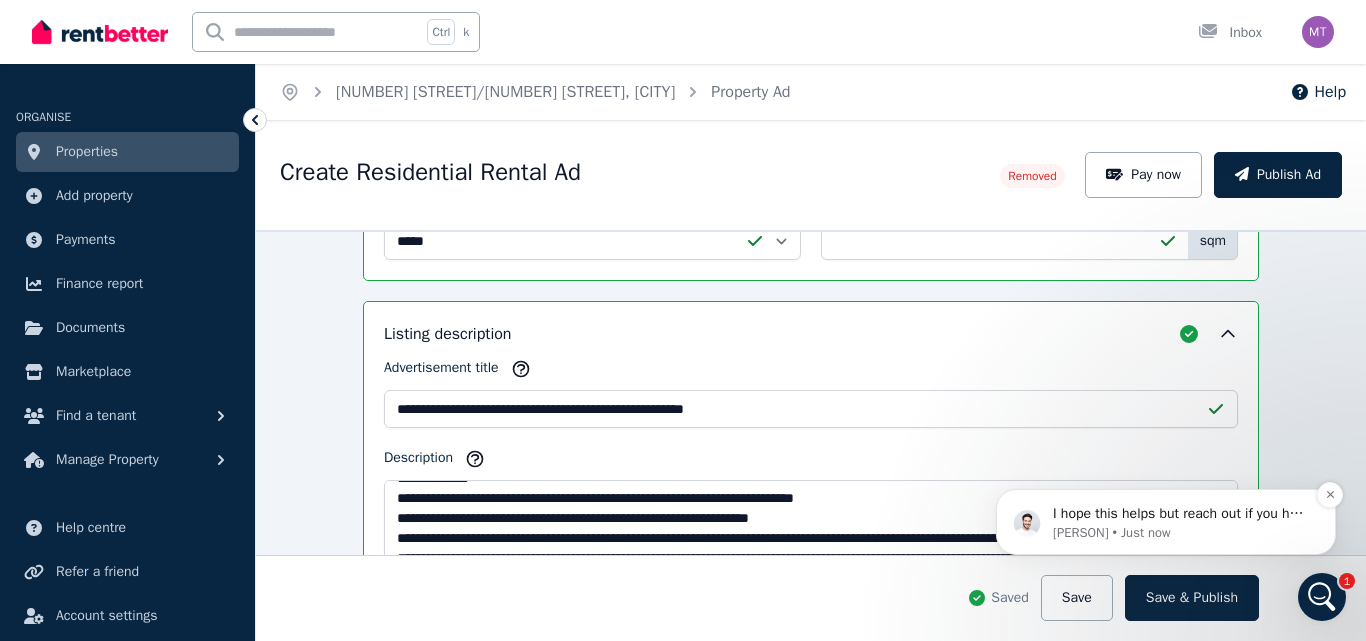 click on "I hope this helps but reach out if you have further questions." at bounding box center (1182, 514) 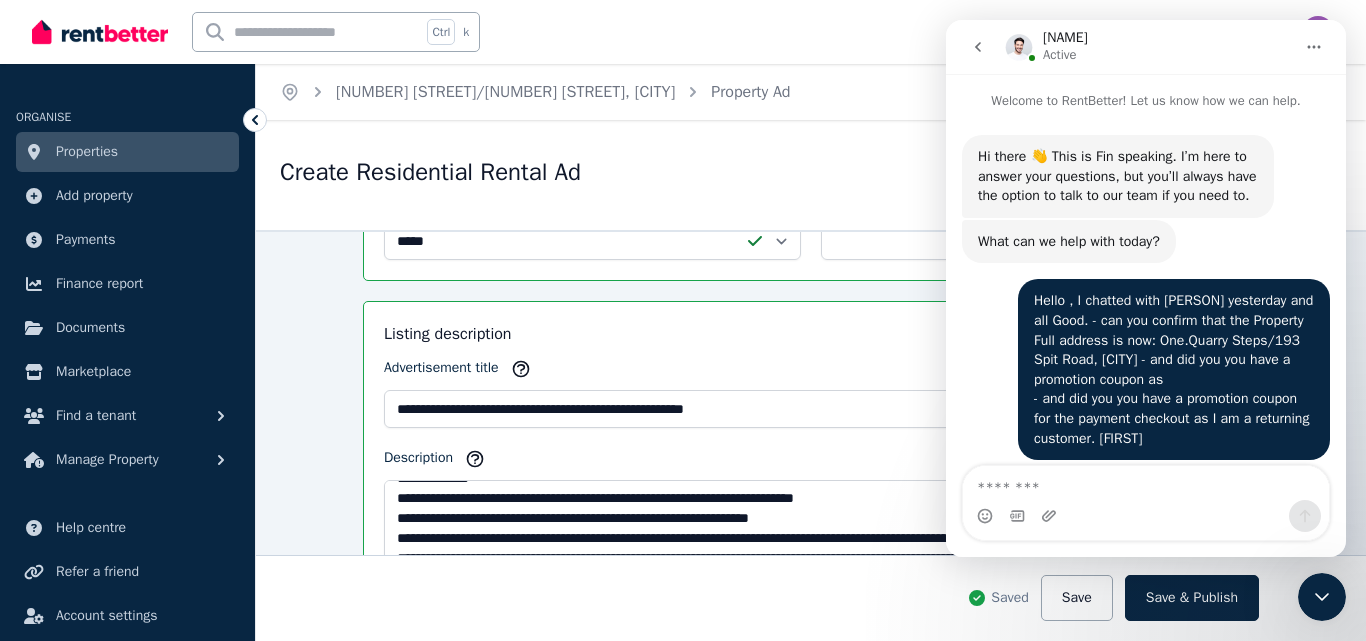 scroll, scrollTop: 3, scrollLeft: 0, axis: vertical 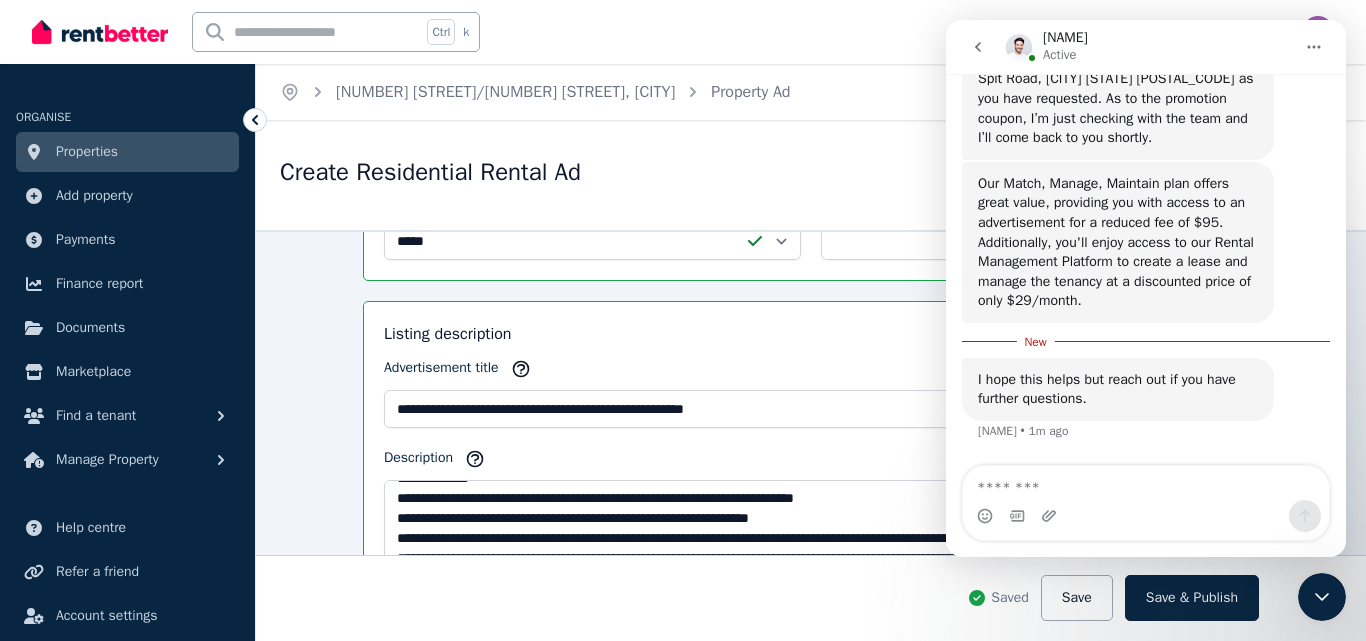 click 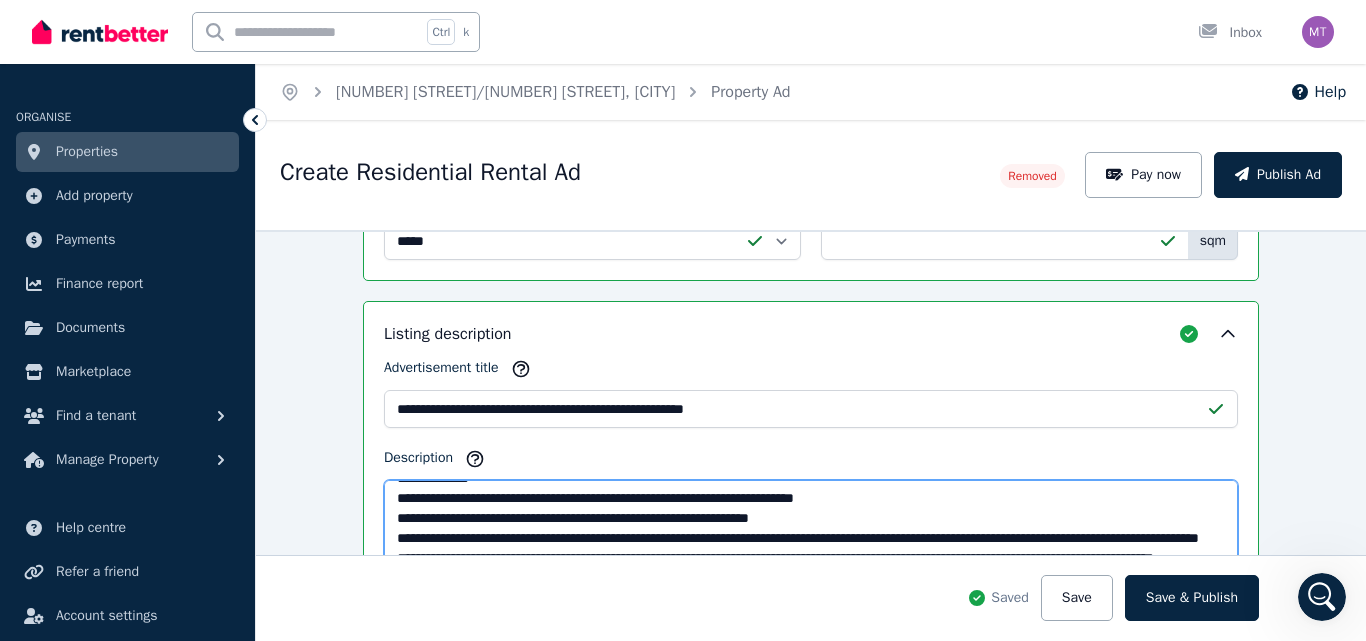scroll, scrollTop: 157, scrollLeft: 0, axis: vertical 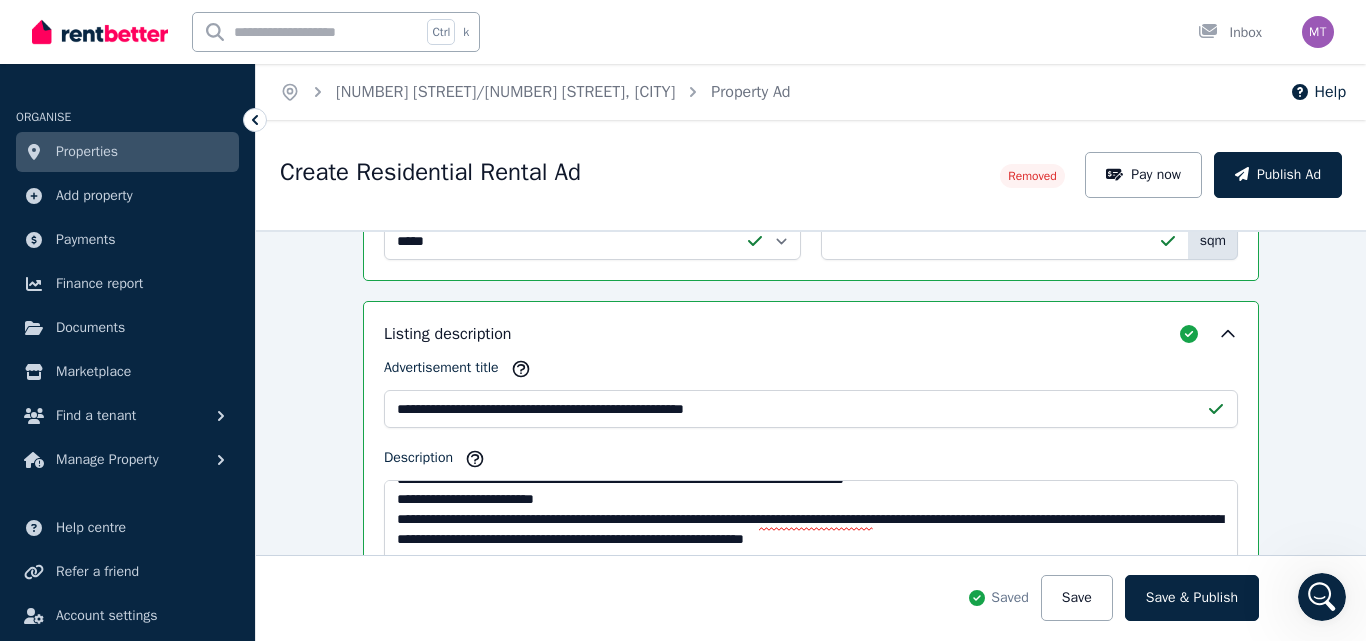 click 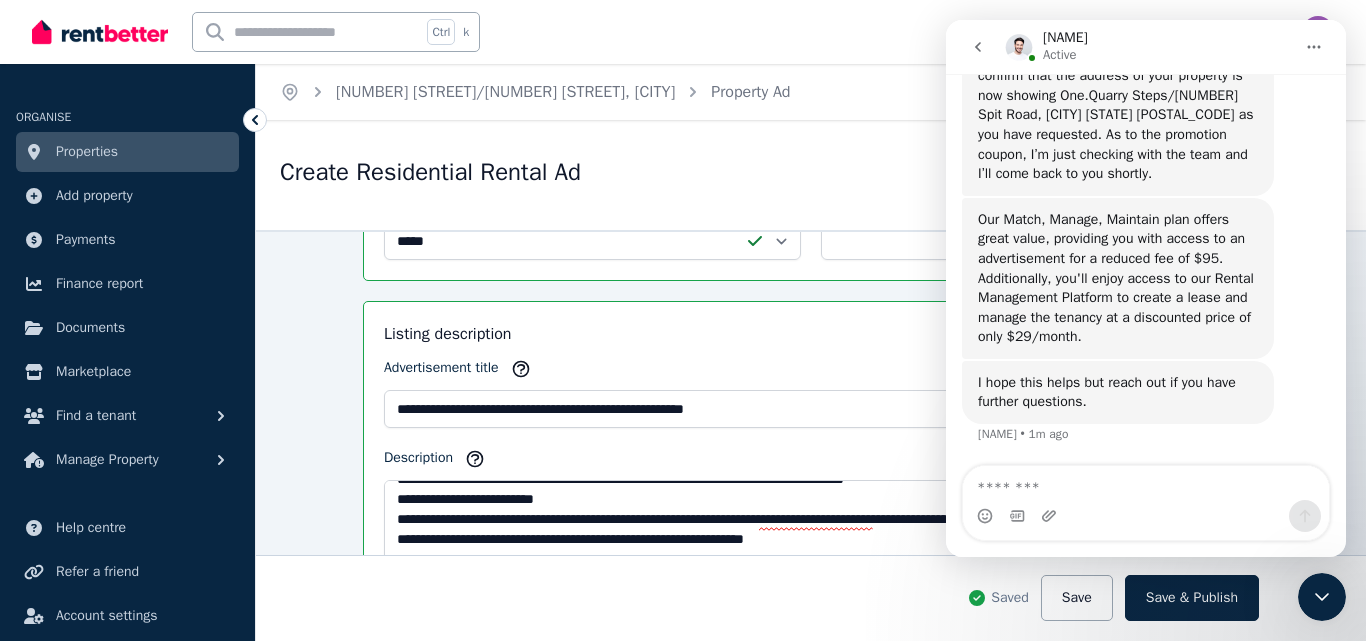 click at bounding box center [1146, 483] 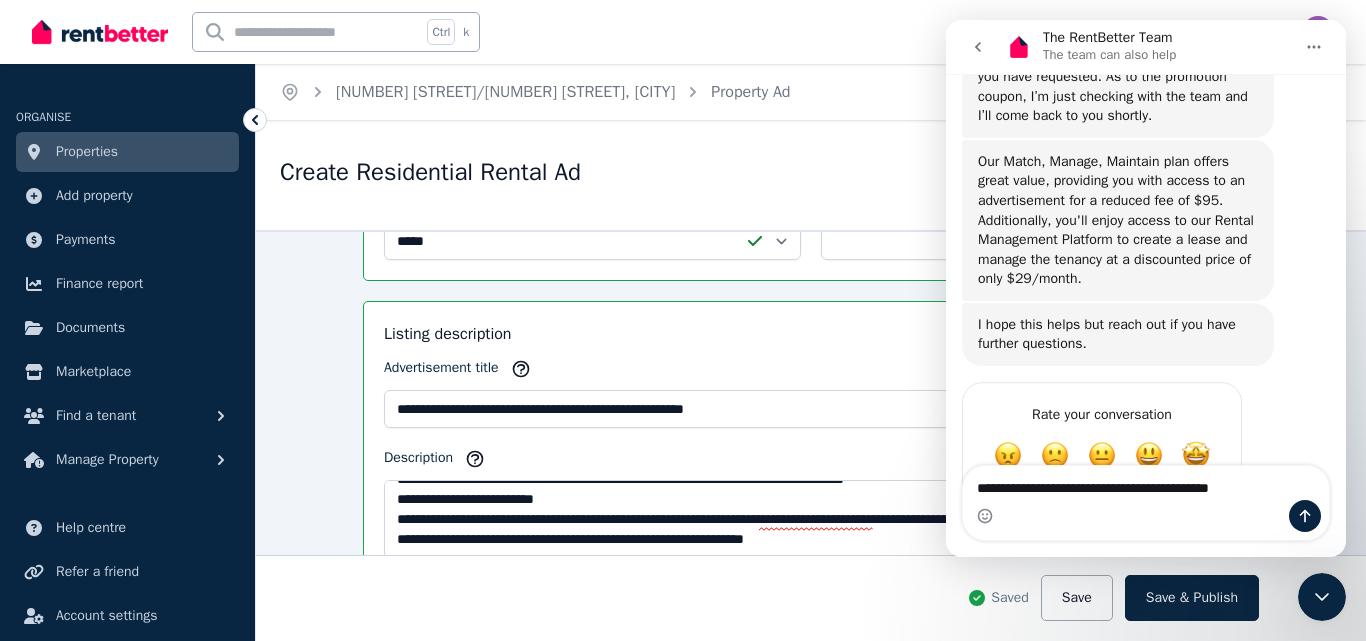 scroll, scrollTop: 1336, scrollLeft: 0, axis: vertical 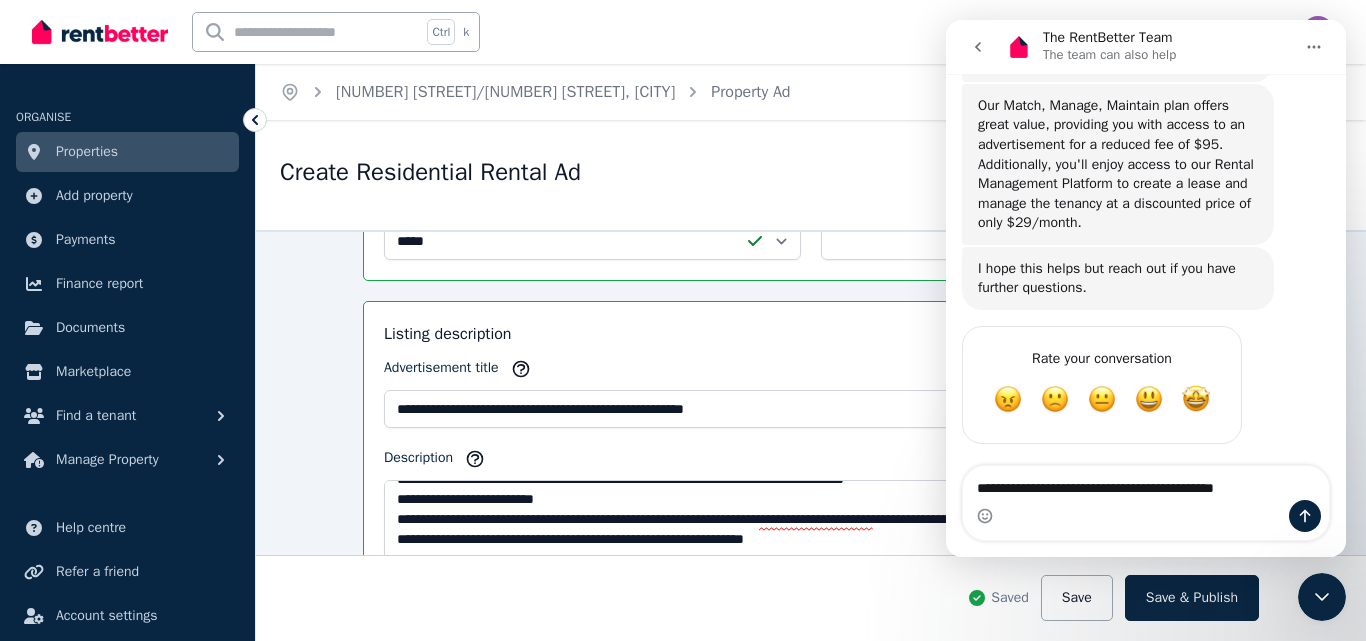 type on "**********" 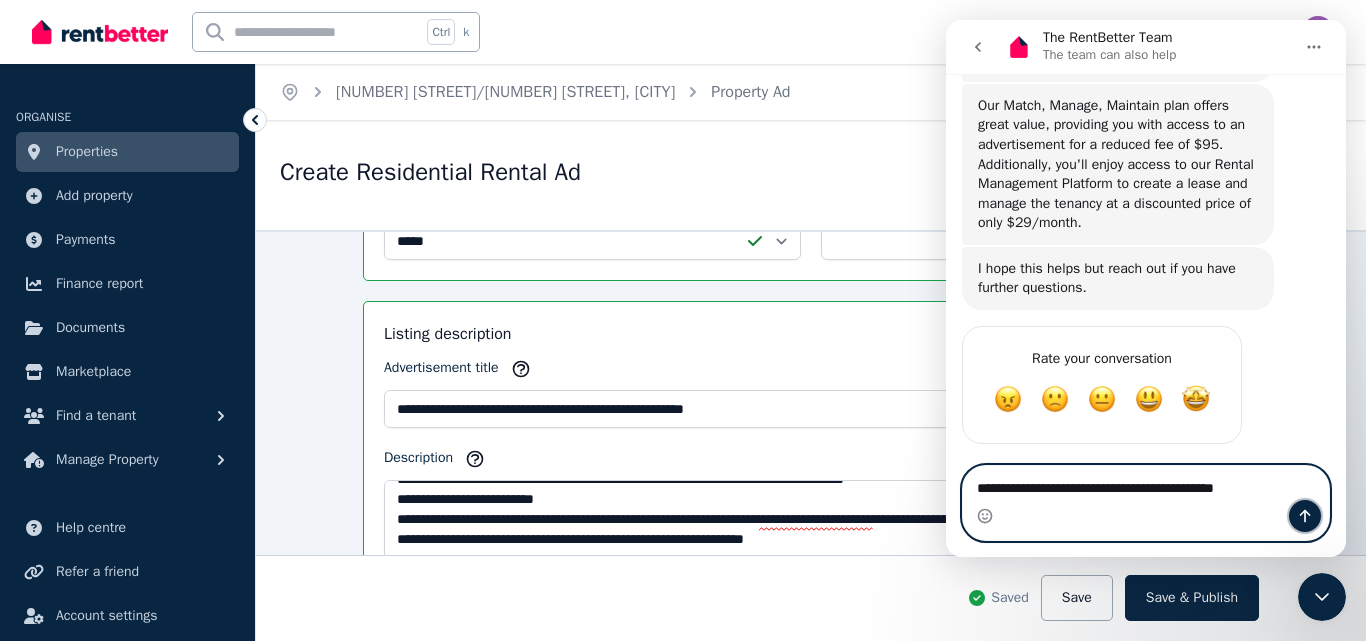 click 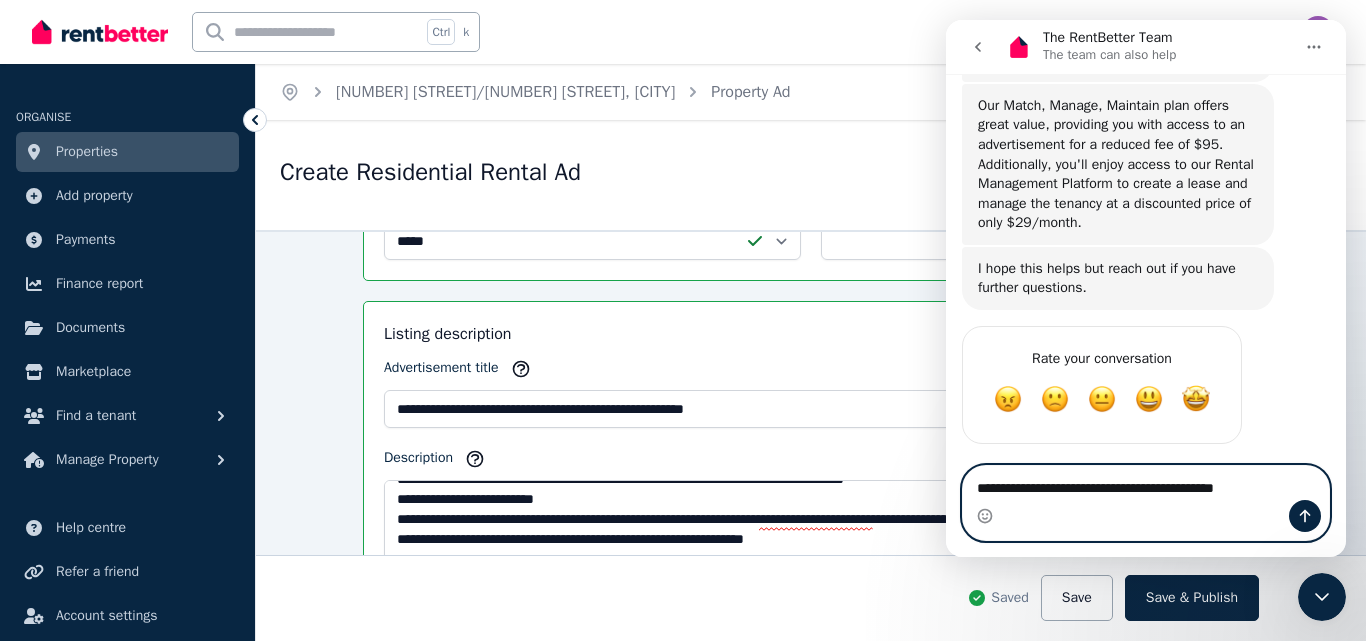 type 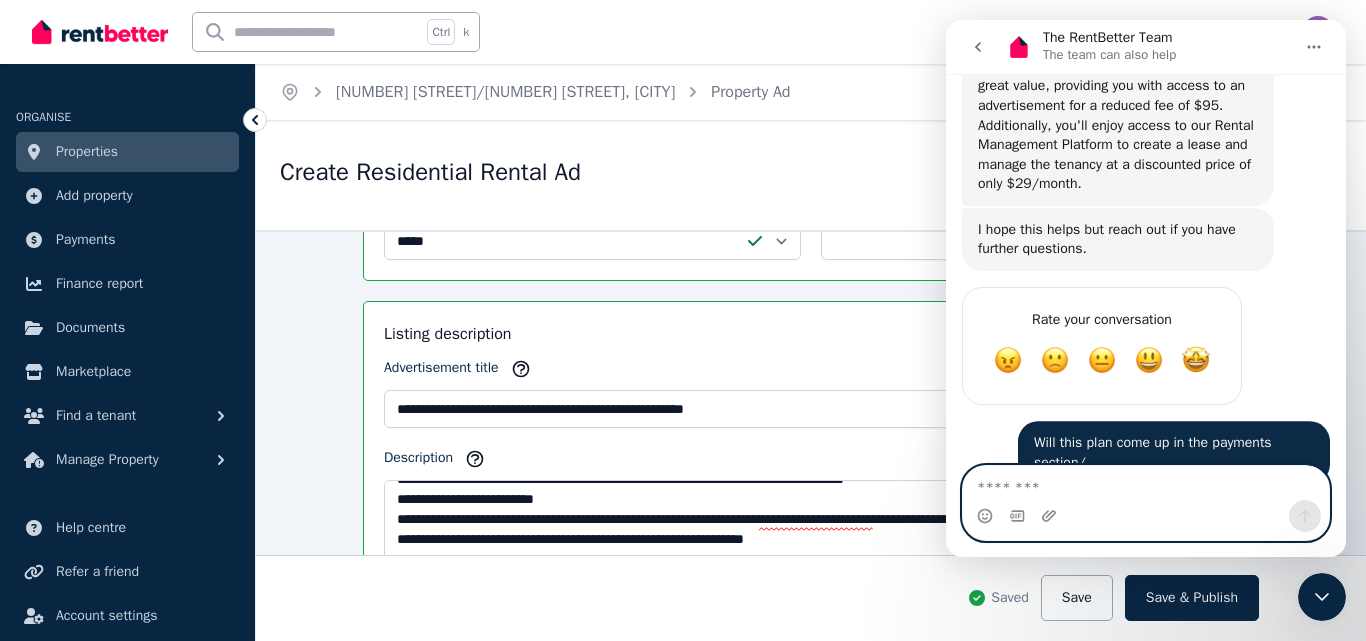 scroll, scrollTop: 1415, scrollLeft: 0, axis: vertical 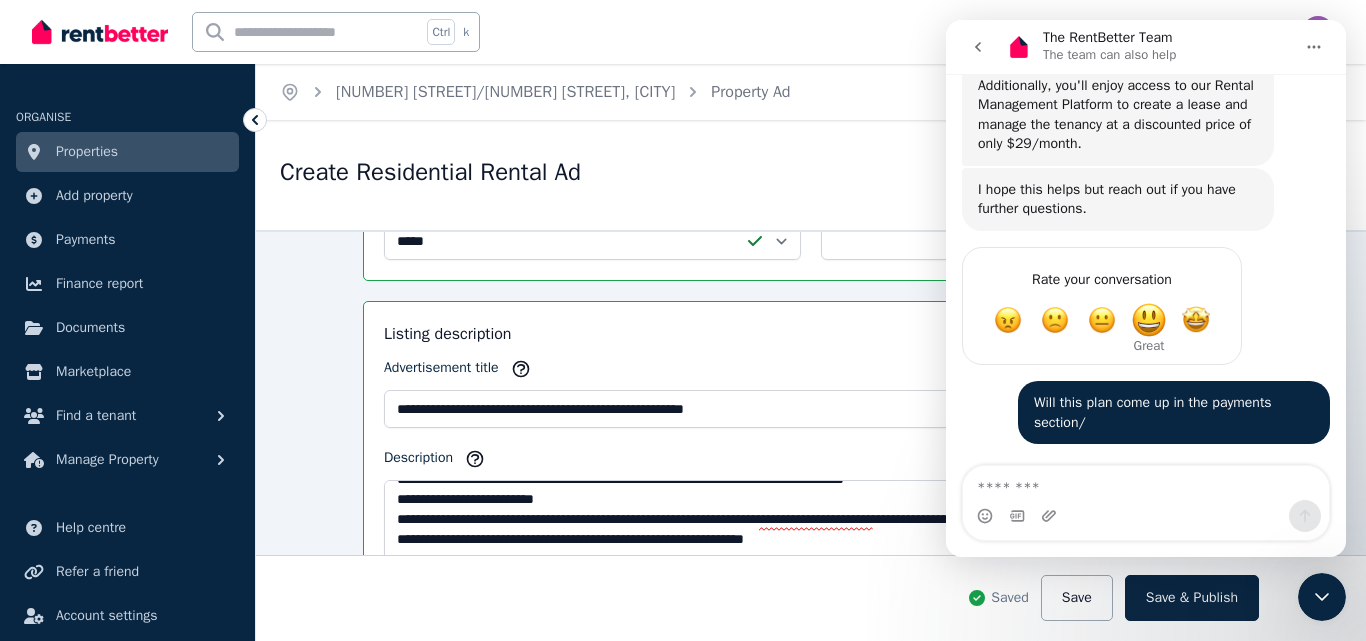 click at bounding box center (1149, 320) 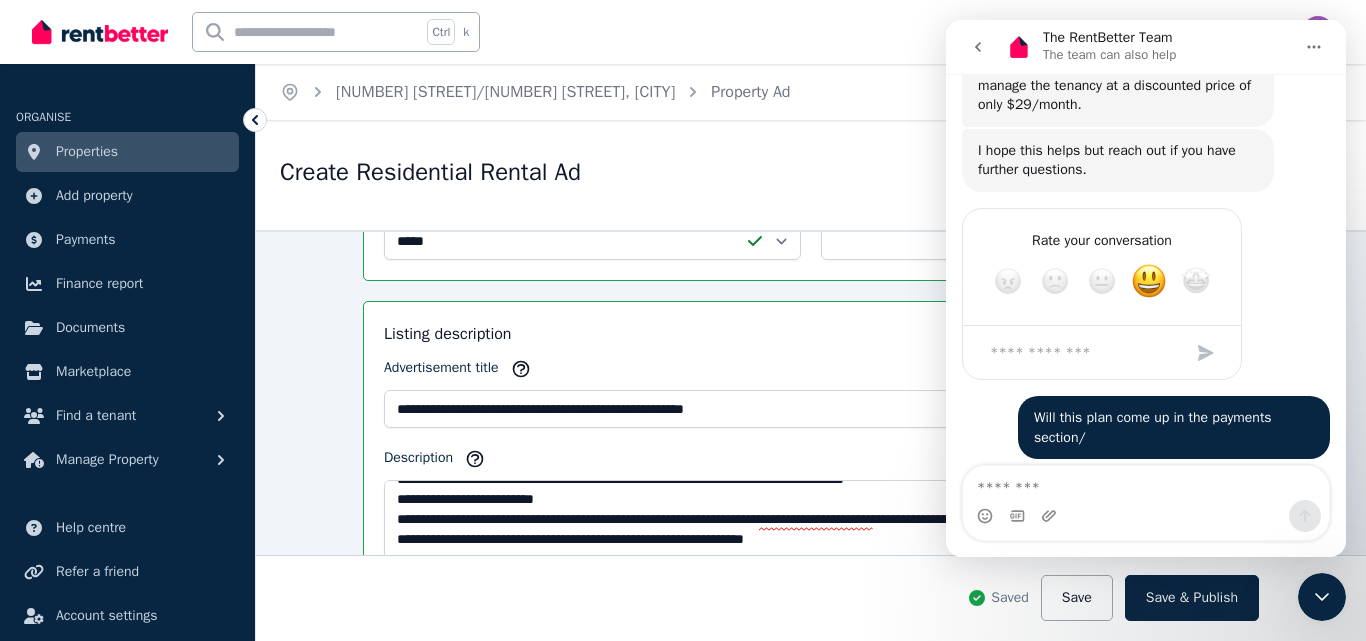 scroll, scrollTop: 1469, scrollLeft: 0, axis: vertical 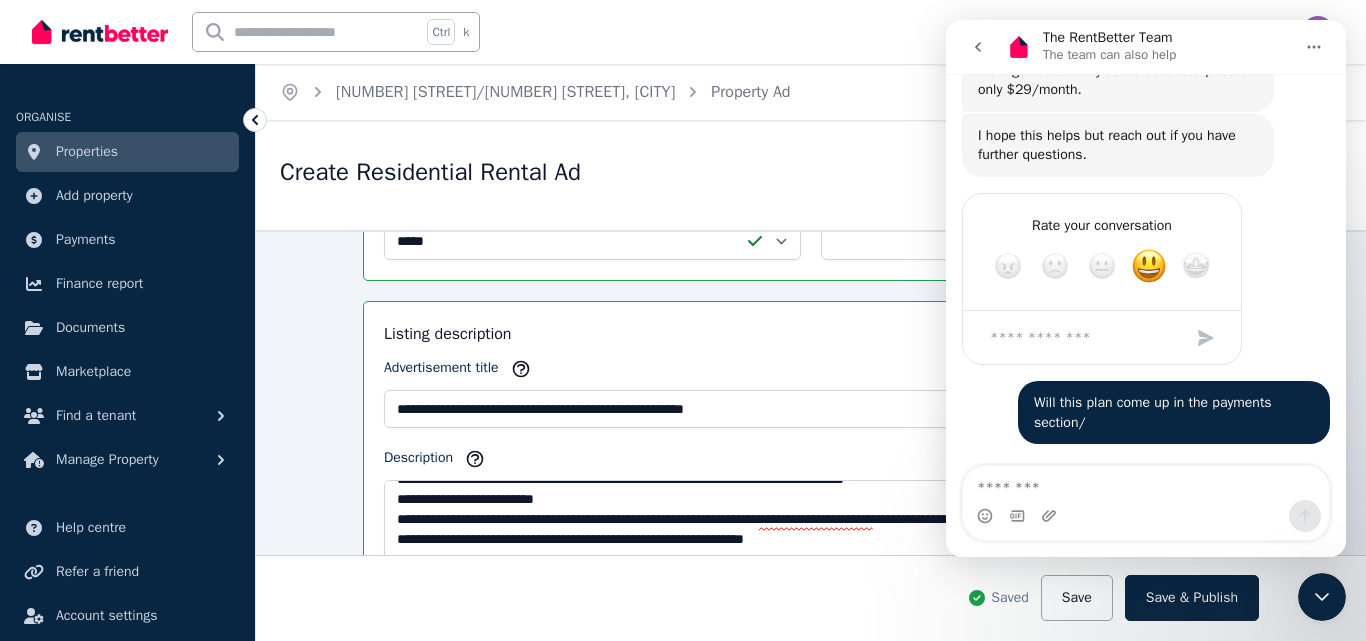 click 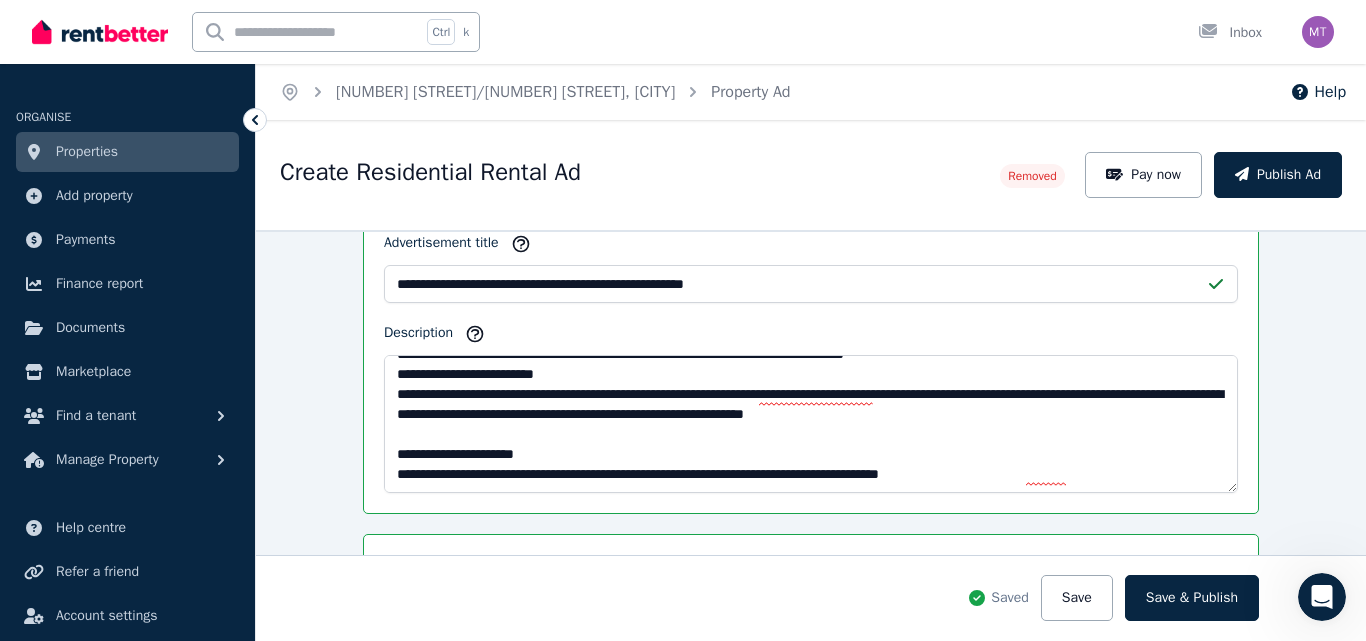 scroll, scrollTop: 934, scrollLeft: 0, axis: vertical 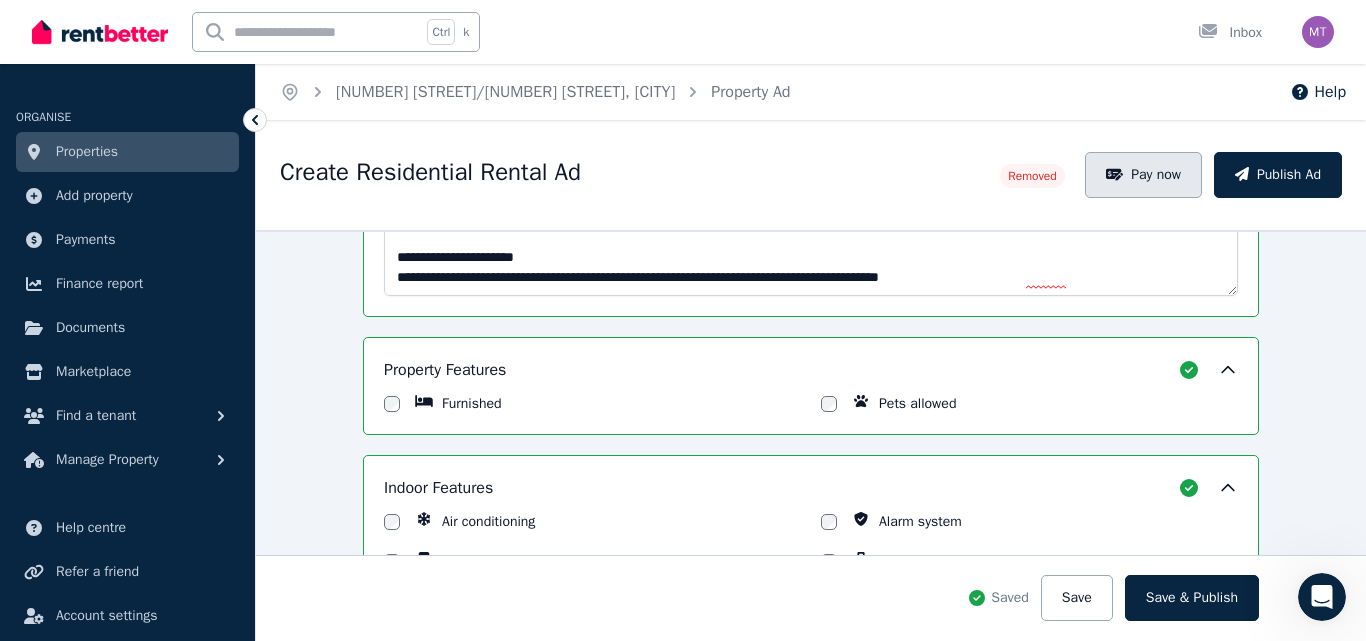 click 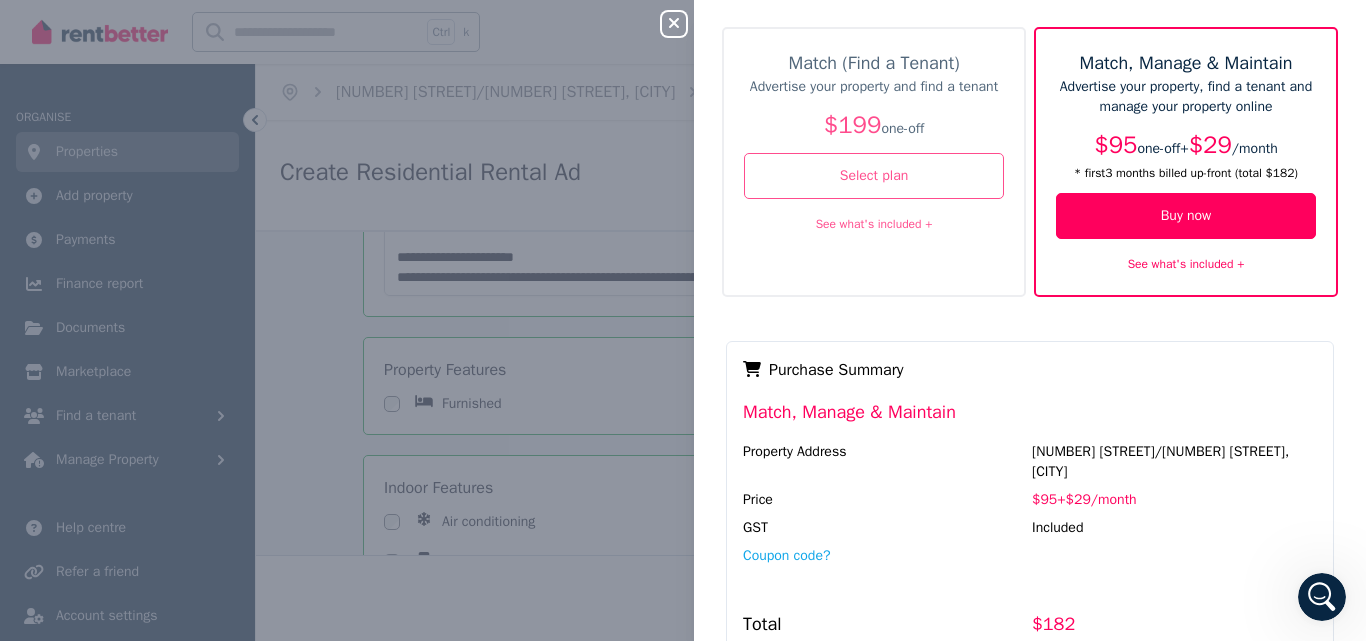 scroll, scrollTop: 76, scrollLeft: 0, axis: vertical 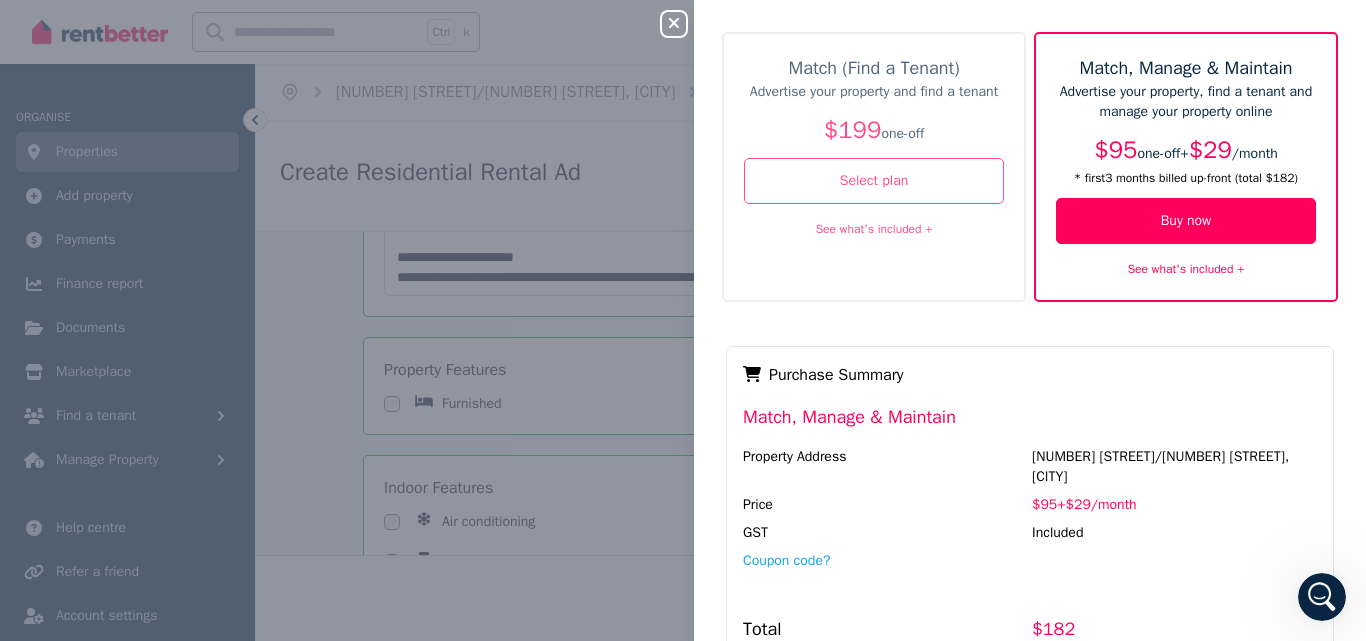 click on "See what's included +" at bounding box center [1186, 269] 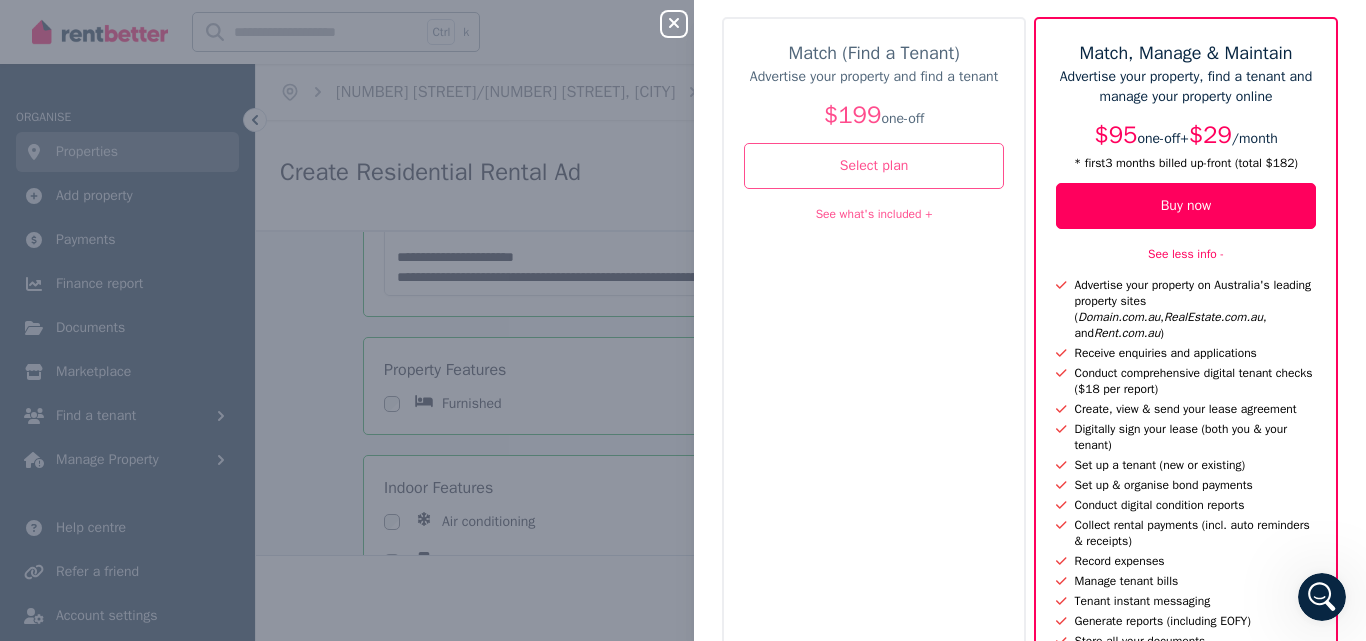 scroll, scrollTop: 104, scrollLeft: 0, axis: vertical 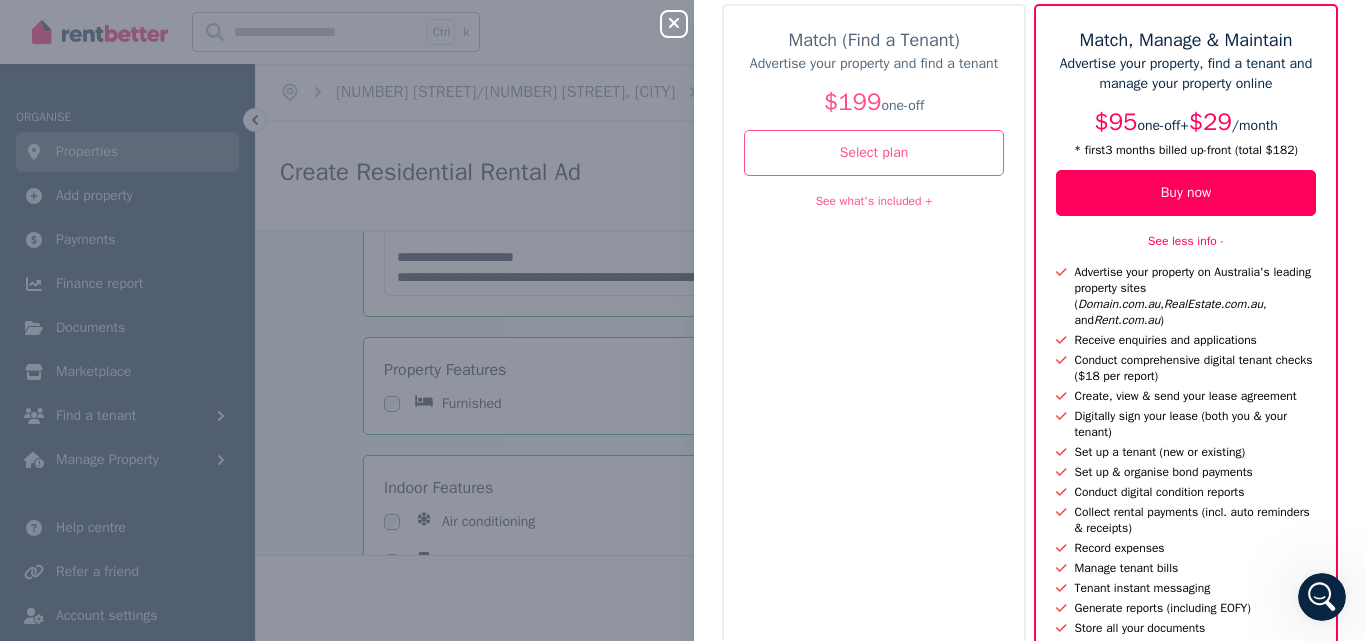 click on "See what's included +" at bounding box center [874, 201] 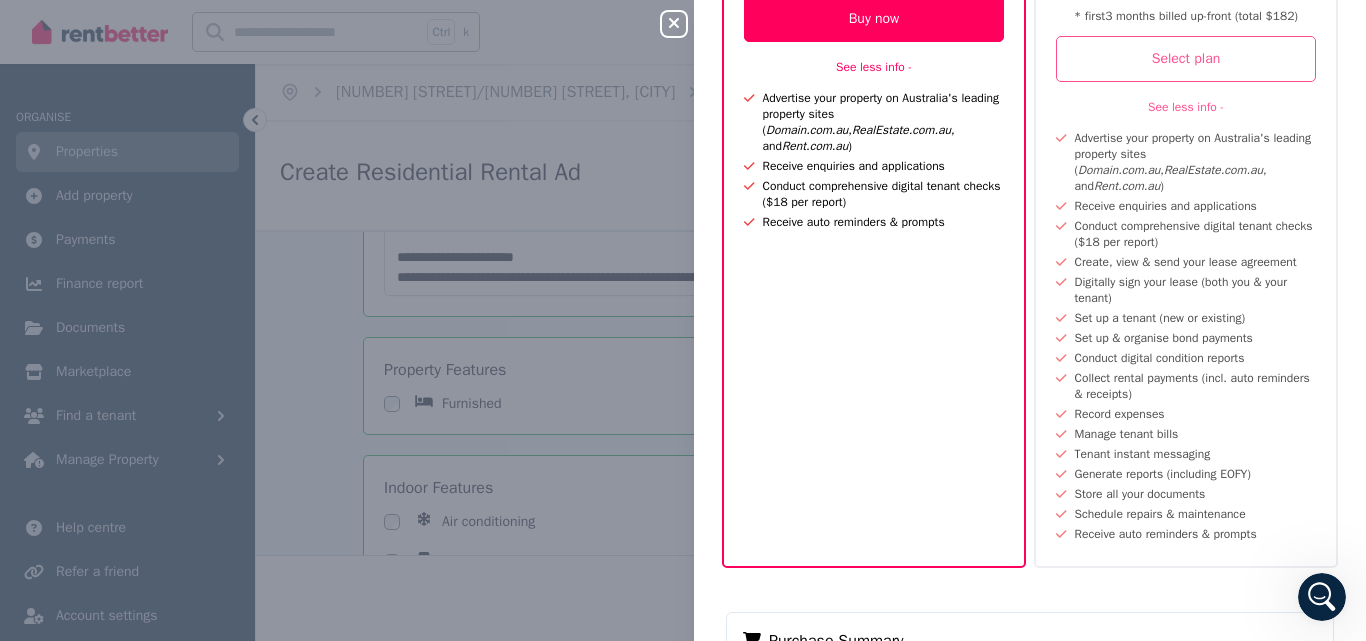 scroll, scrollTop: 248, scrollLeft: 0, axis: vertical 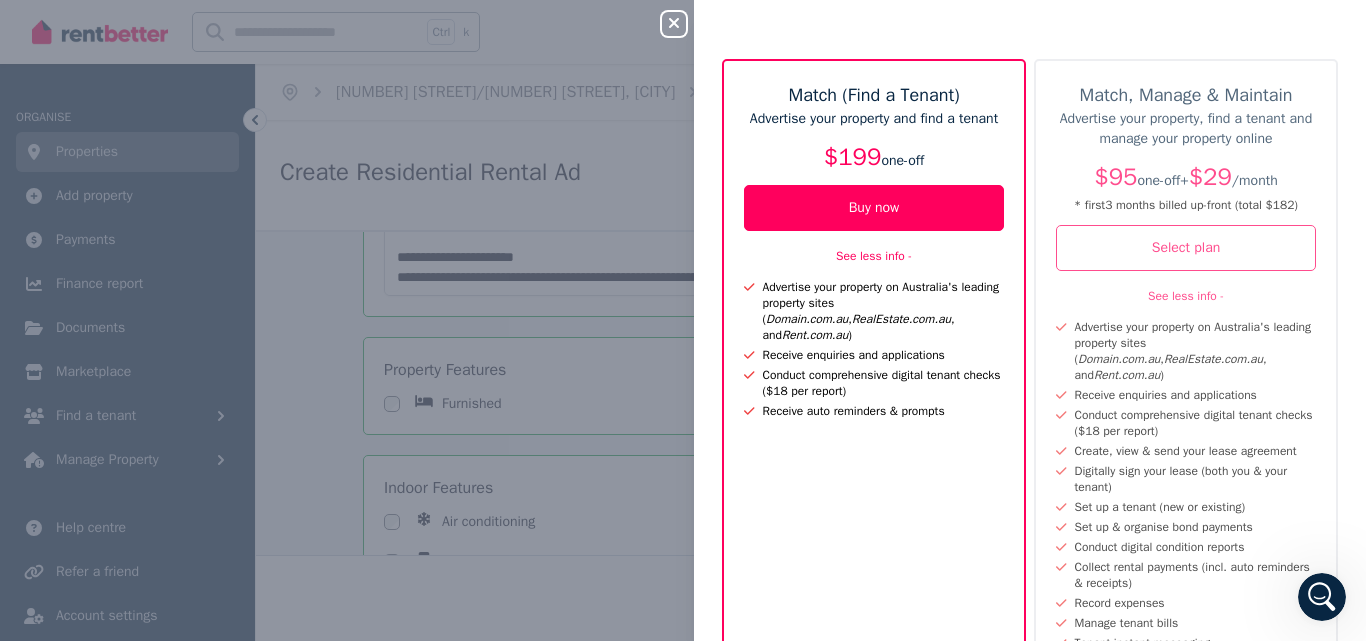 click 